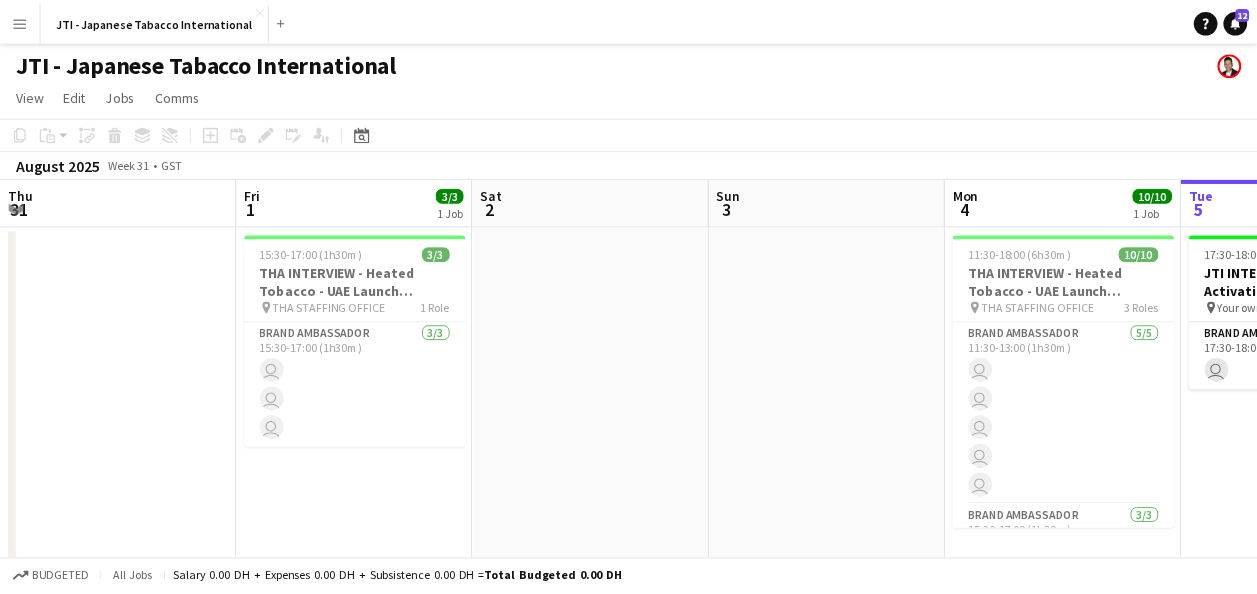 scroll, scrollTop: 0, scrollLeft: 0, axis: both 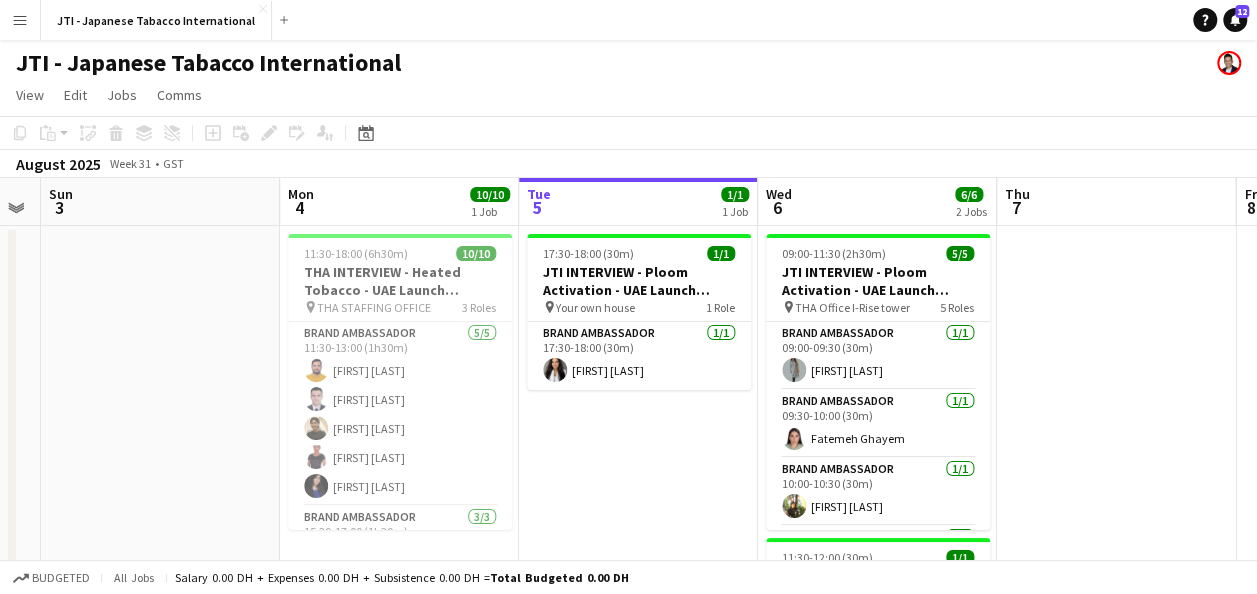 drag, startPoint x: 221, startPoint y: 416, endPoint x: 182, endPoint y: 362, distance: 66.61081 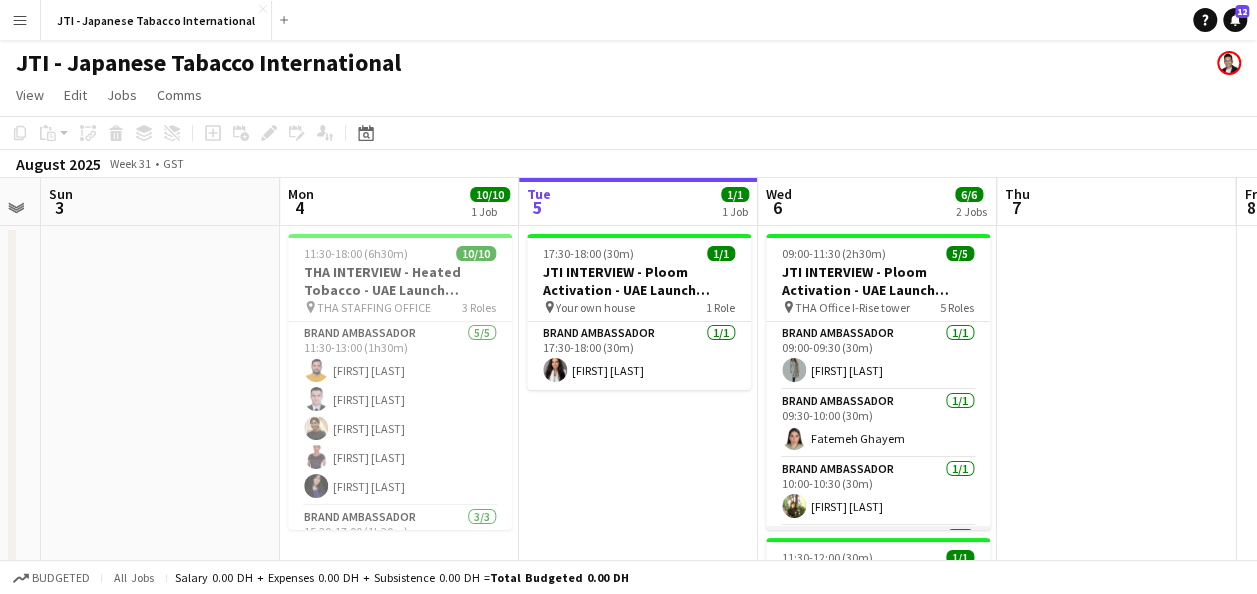 scroll, scrollTop: 131, scrollLeft: 0, axis: vertical 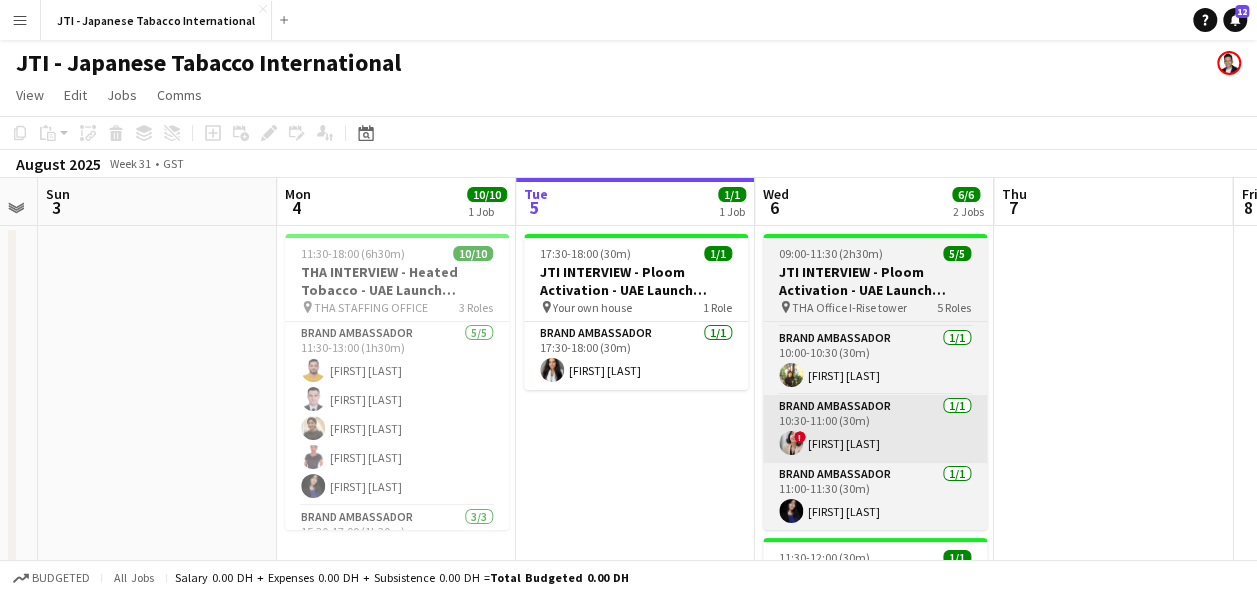 drag, startPoint x: 865, startPoint y: 544, endPoint x: 849, endPoint y: 432, distance: 113.137085 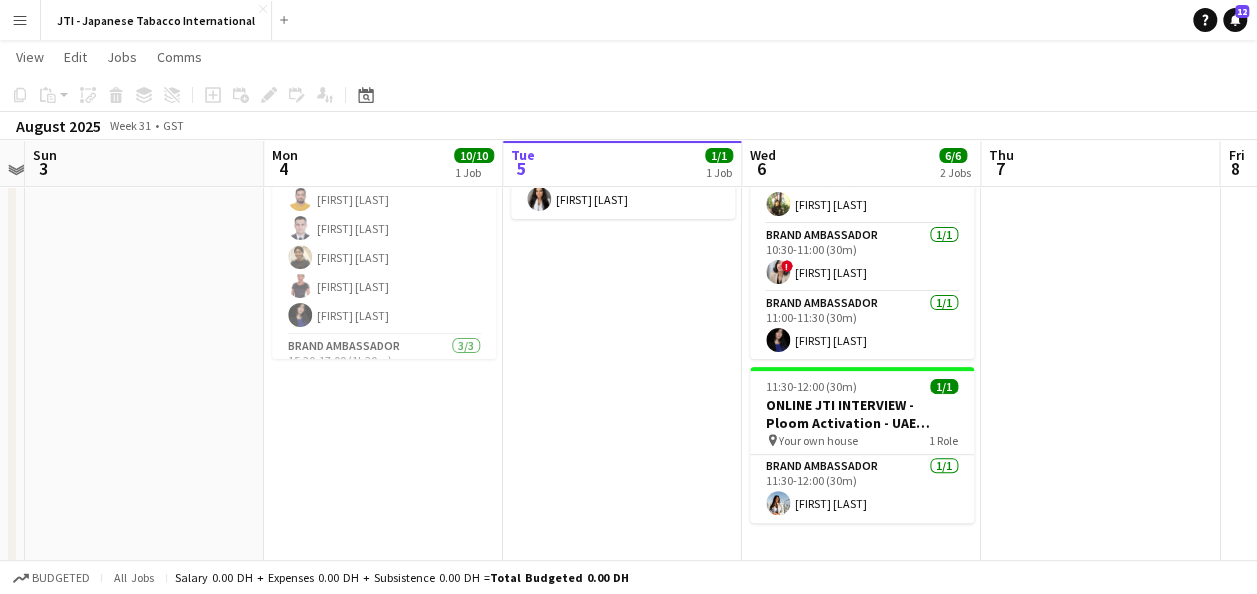 scroll, scrollTop: 170, scrollLeft: 0, axis: vertical 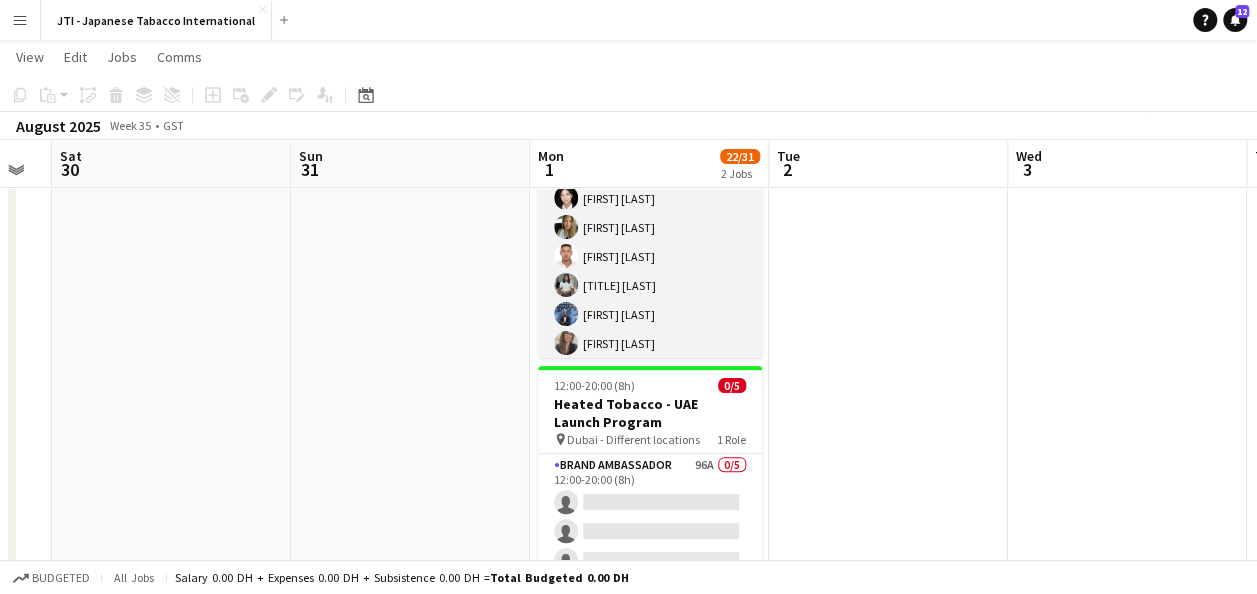 click on "Brand Ambassador    20/24   [TIME]-[TIME] ([DURATION])
[FIRST] [LAST] [FIRST] [LAST] [FIRST] [LAST] [TITLE] [LAST] [FIRST] [LAST] [FIRST] [LAST] [FIRST] [LAST] [FIRST] [LAST] [FIRST] [LAST] [FIRST] [LAST] [FIRST] [LAST] [FIRST] [LAST] [FIRST] [LAST] [FIRST] [LAST] [FIRST] [LAST] [FIRST] [LAST] [FIRST] [LAST] [FIRST] [LAST] [FIRST] [LAST]
single-neutral-actions
single-neutral-actions
single-neutral-actions
single-neutral-actions" at bounding box center (650, 517) 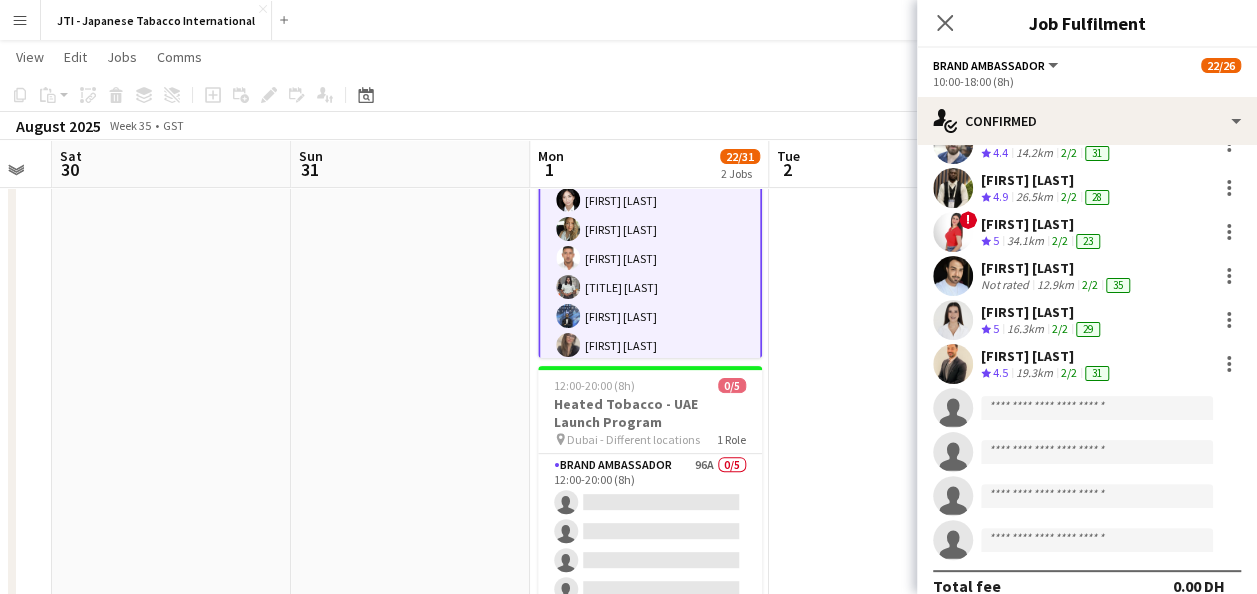 scroll, scrollTop: 718, scrollLeft: 0, axis: vertical 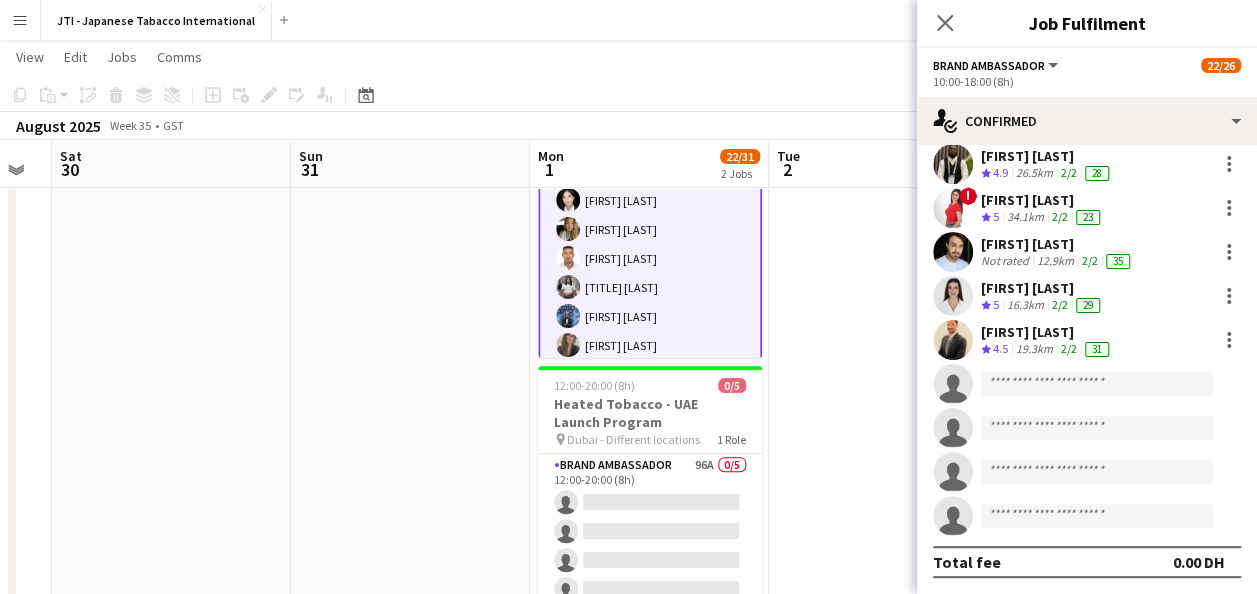 click at bounding box center (953, 340) 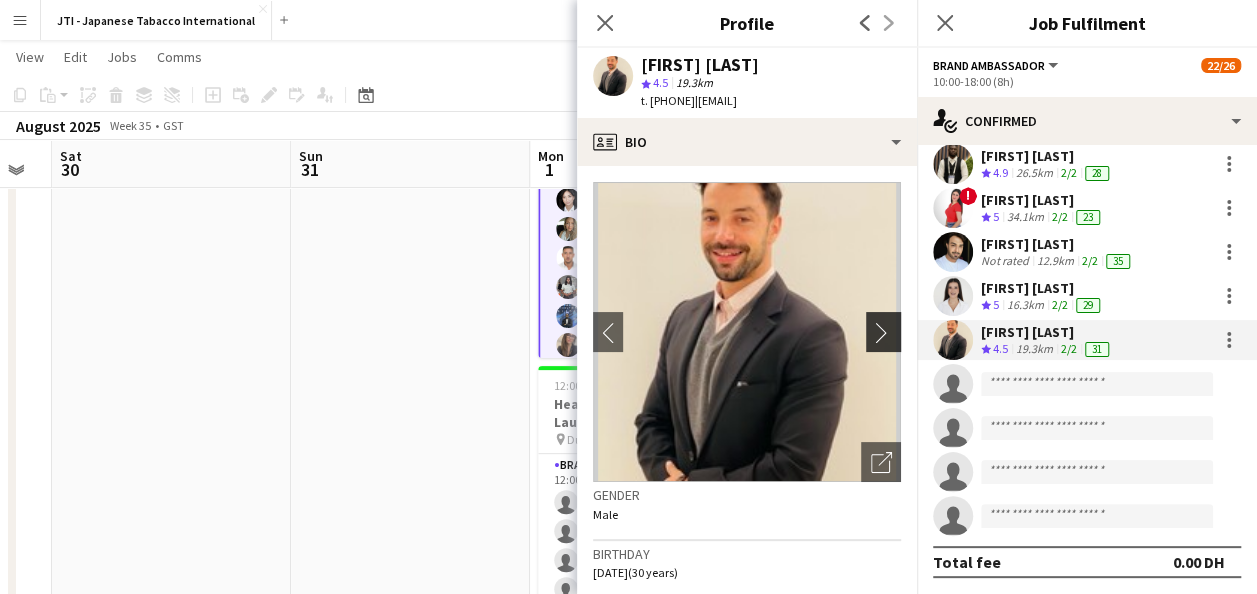 click on "chevron-right" 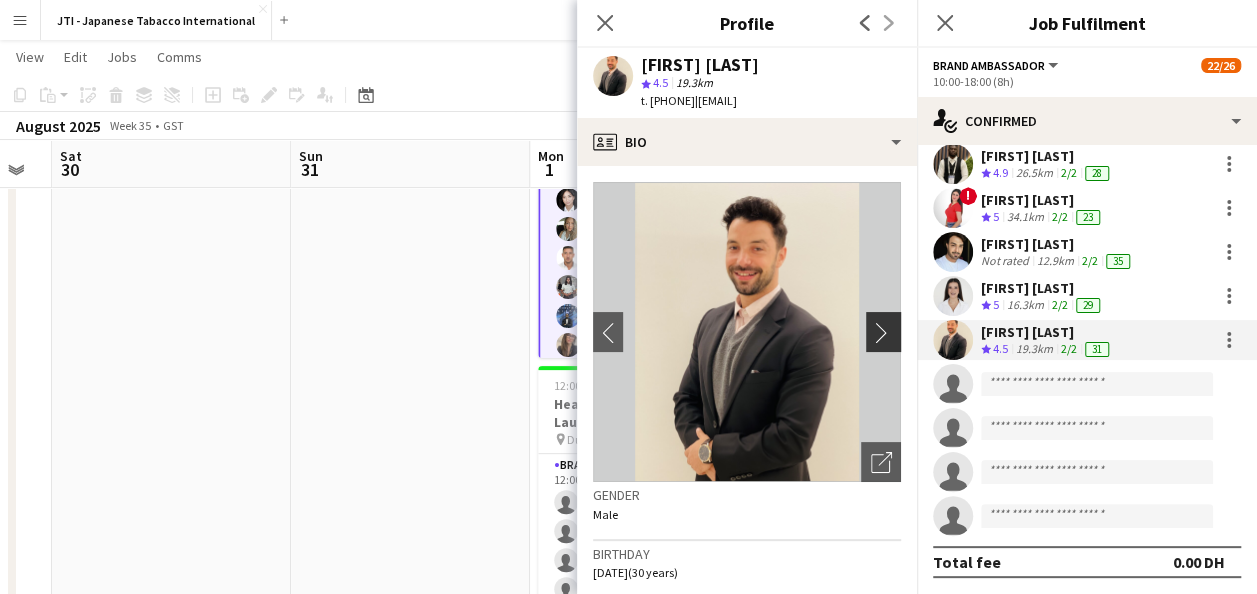 click on "chevron-right" 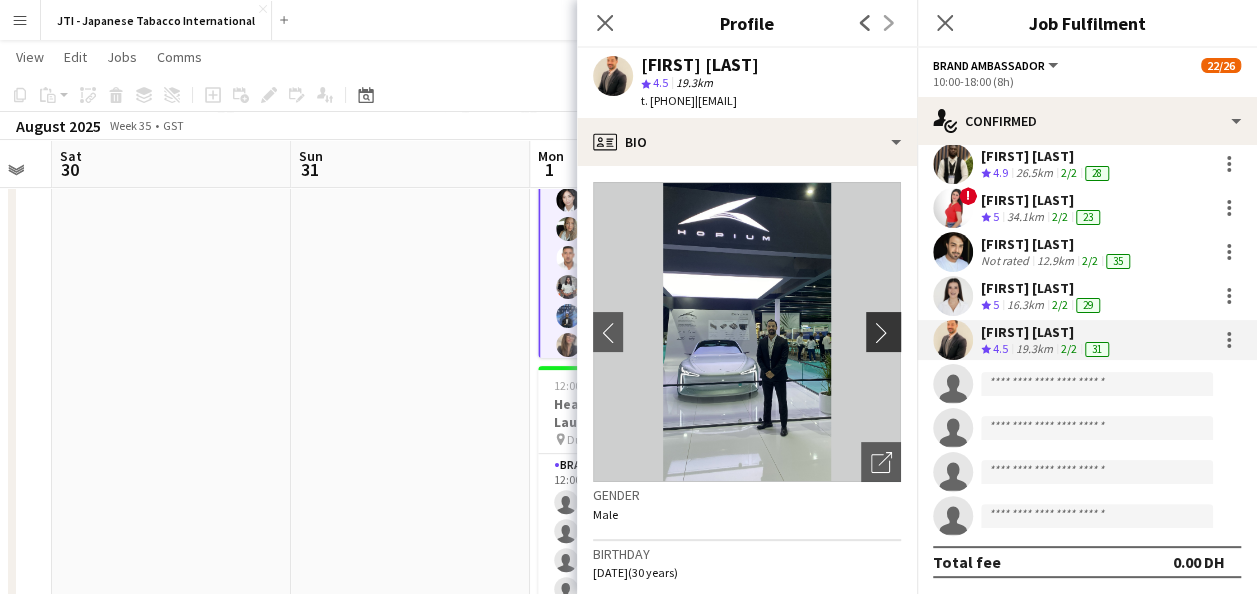 click on "chevron-right" 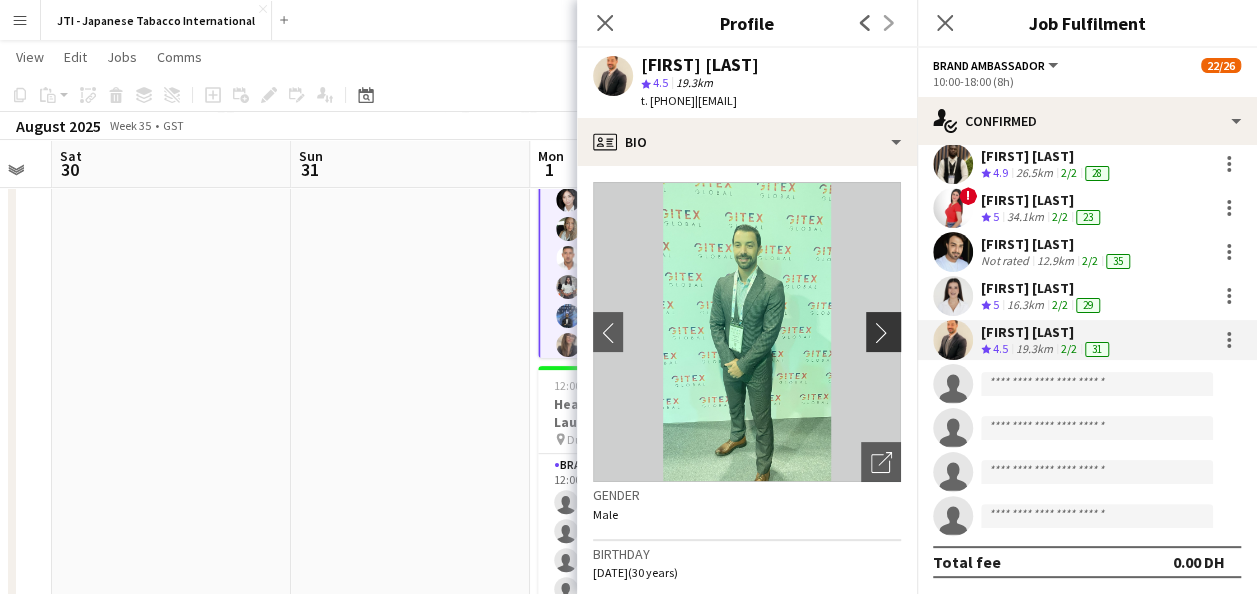 click on "chevron-right" 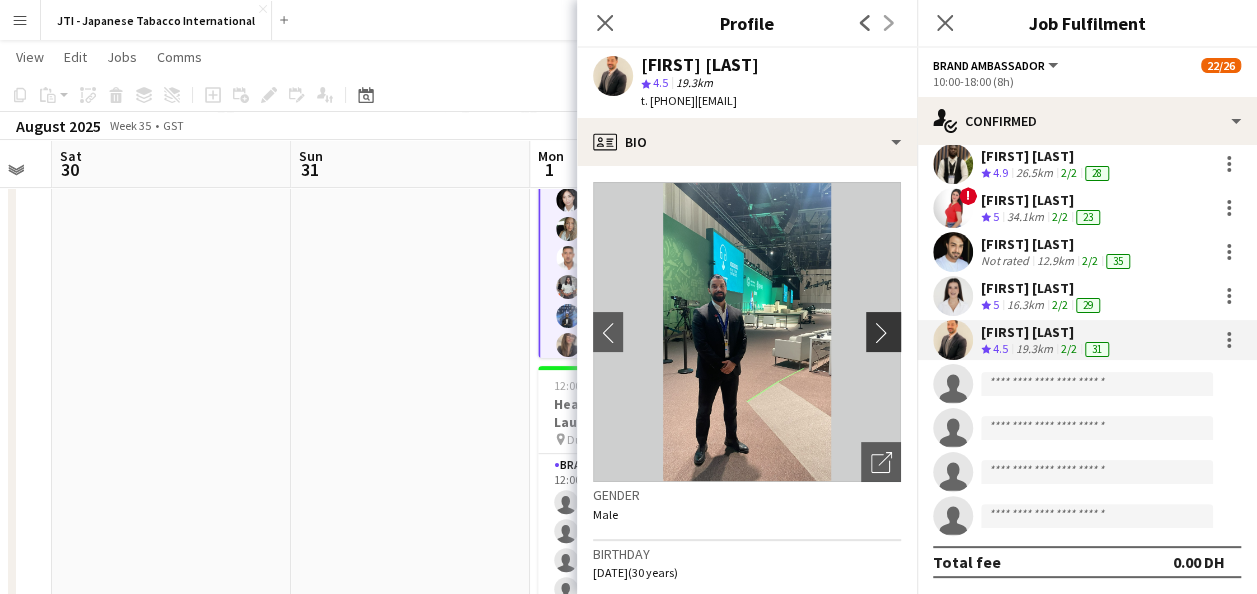 click on "chevron-right" 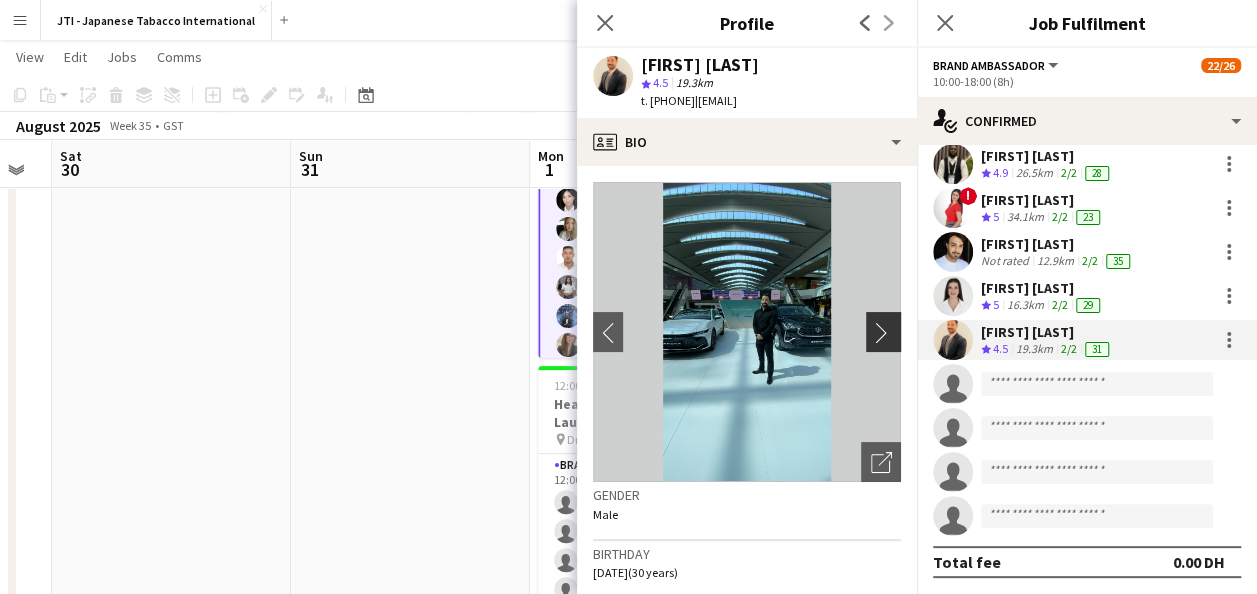click on "chevron-right" 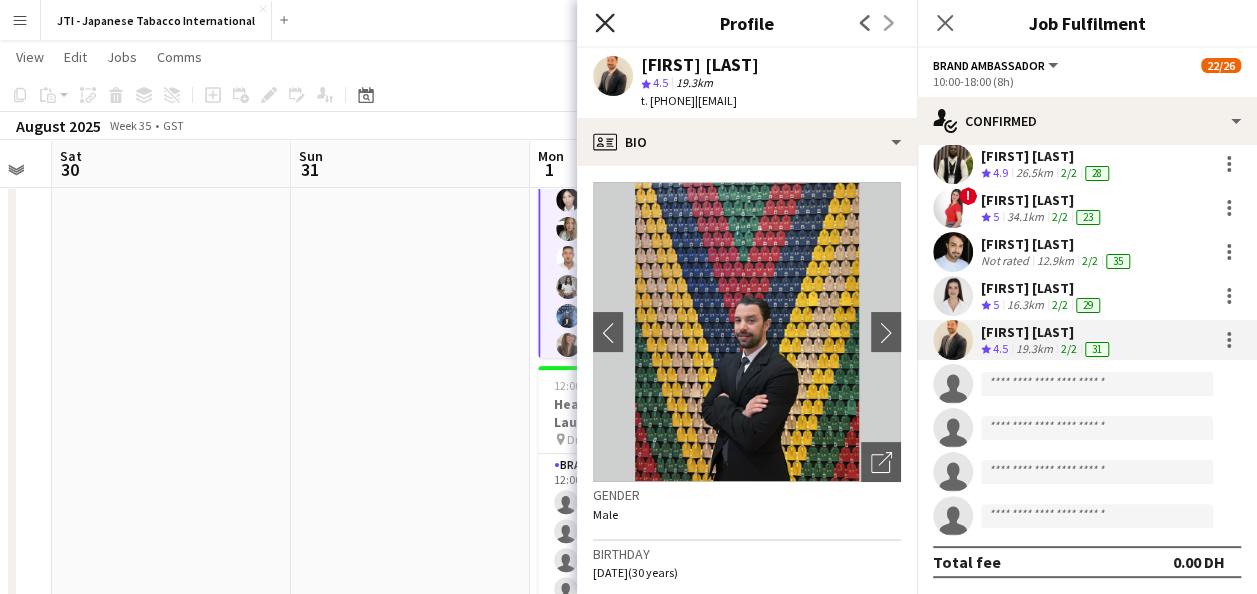 click on "Close pop-in" 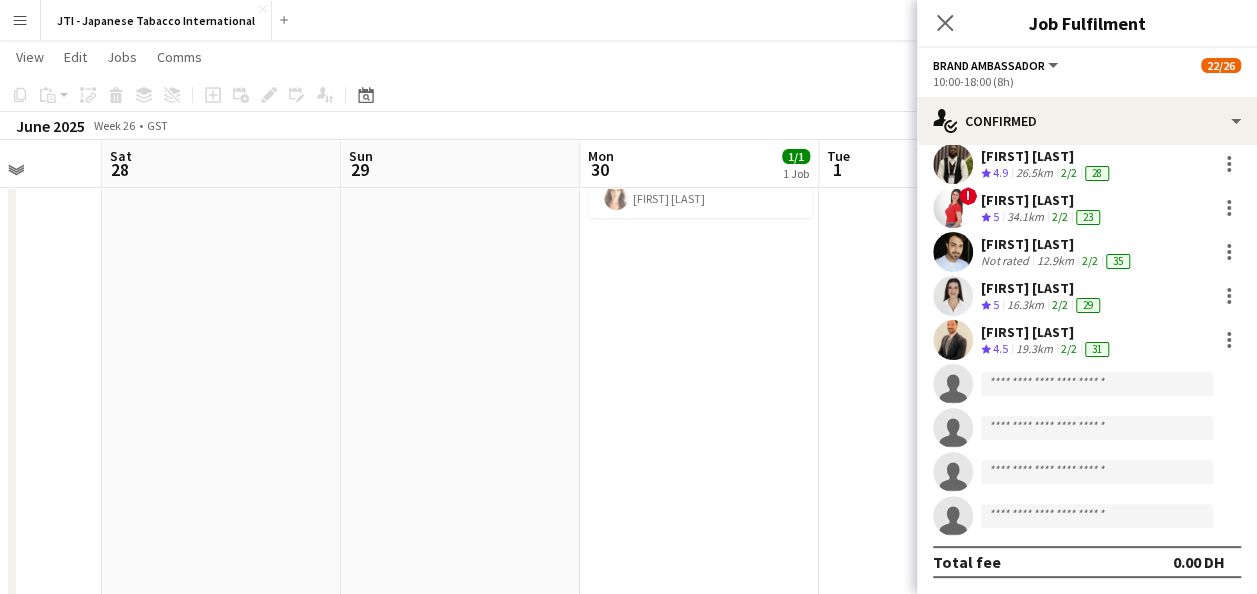 scroll, scrollTop: 0, scrollLeft: 616, axis: horizontal 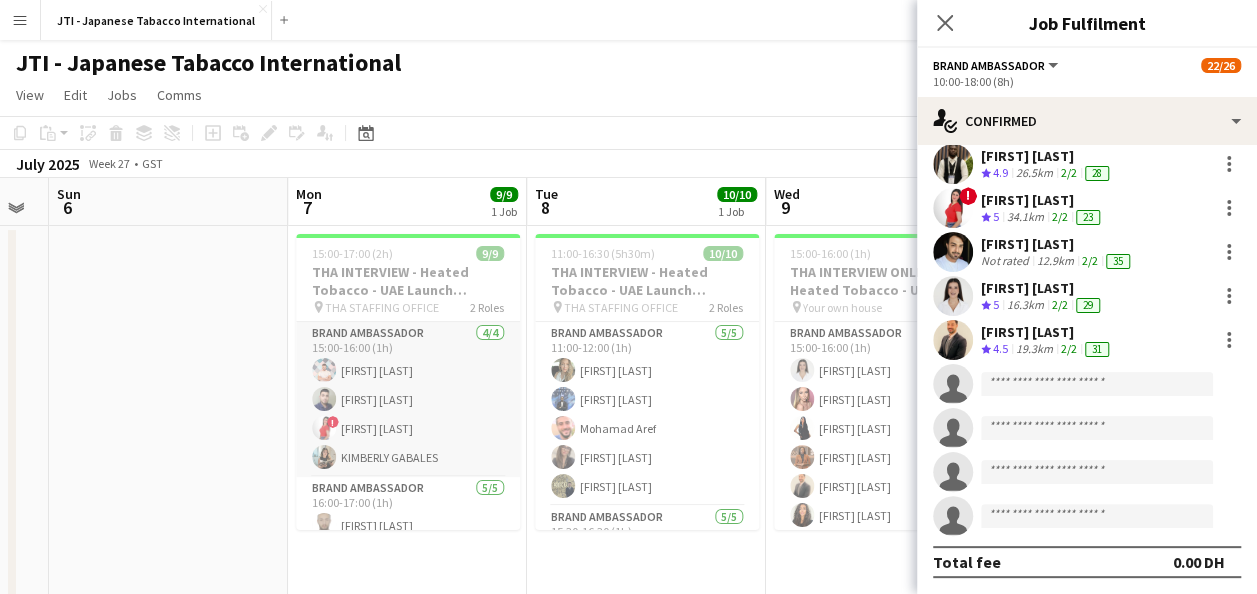 click on "Brand Ambassador    4/4   15:00-16:00 (1h)
[FIRST] [LAST] [LAST] ! [FIRST] [LAST] [FIRST] [LAST]" at bounding box center [408, 399] 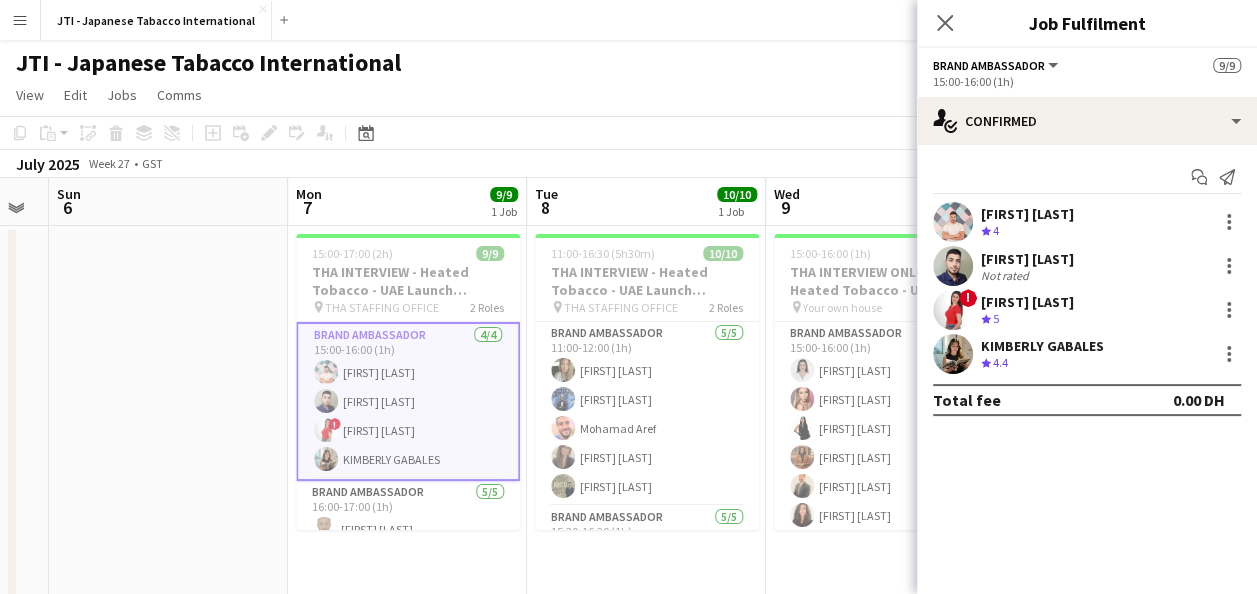 scroll, scrollTop: 0, scrollLeft: 0, axis: both 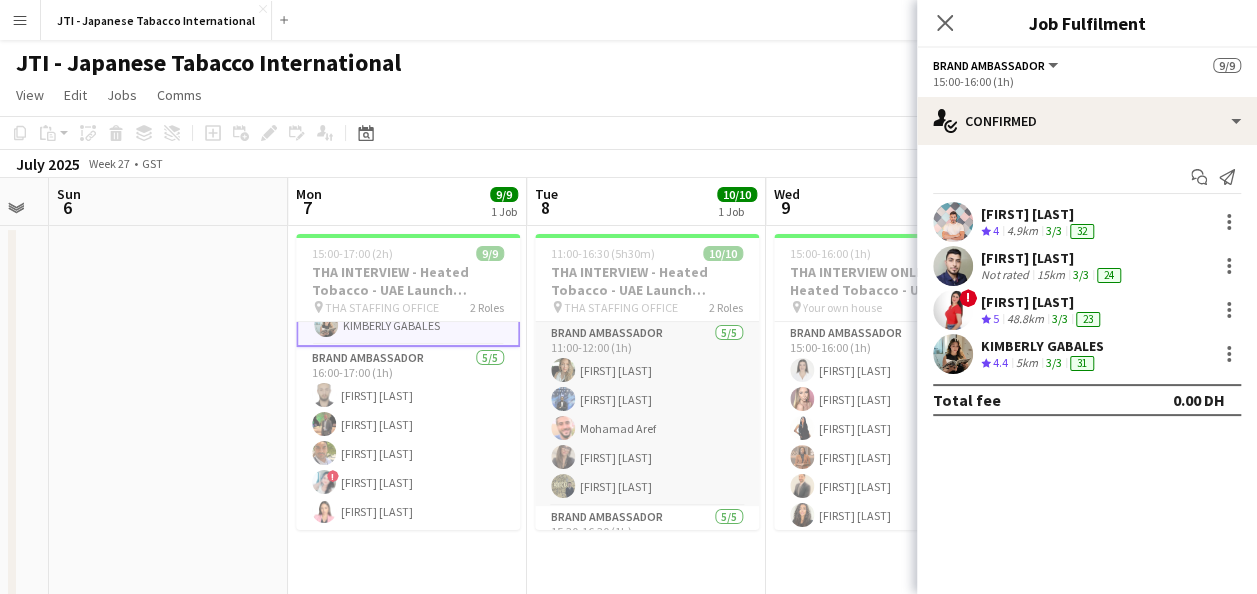 click on "Brand Ambassador    [SLOT]   [TIME] ([DURATION])
[FIRST] [LAST] [FIRST] [LAST] [FIRST] [LAST] [FIRST] [LAST] [FIRST] [LAST]" at bounding box center (647, 414) 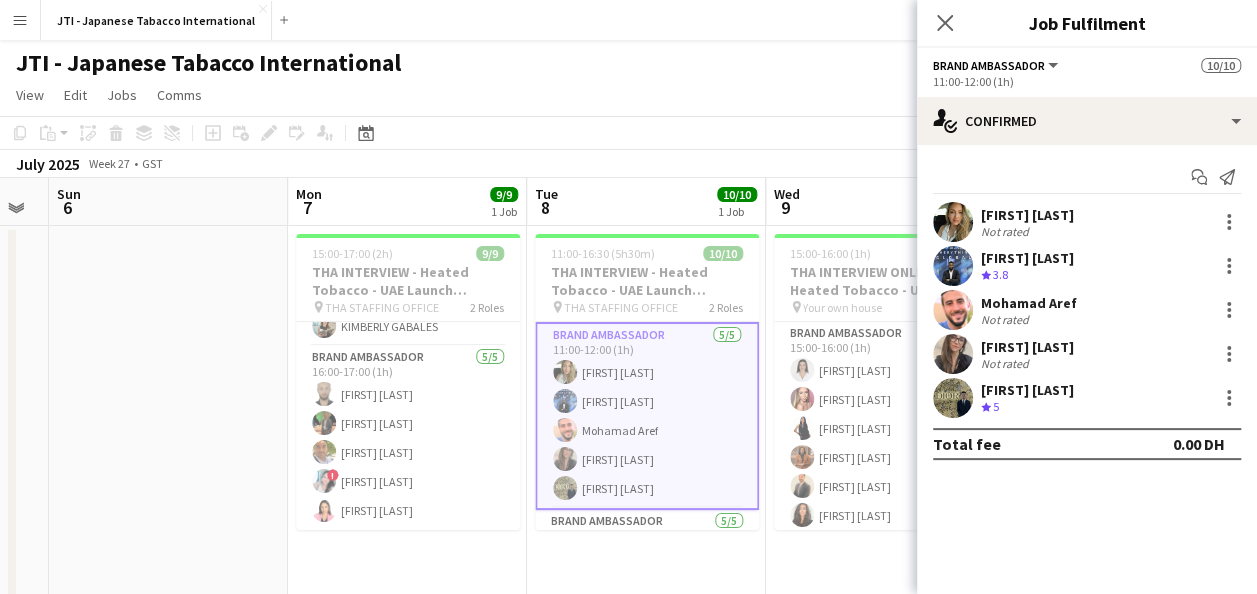 scroll, scrollTop: 130, scrollLeft: 0, axis: vertical 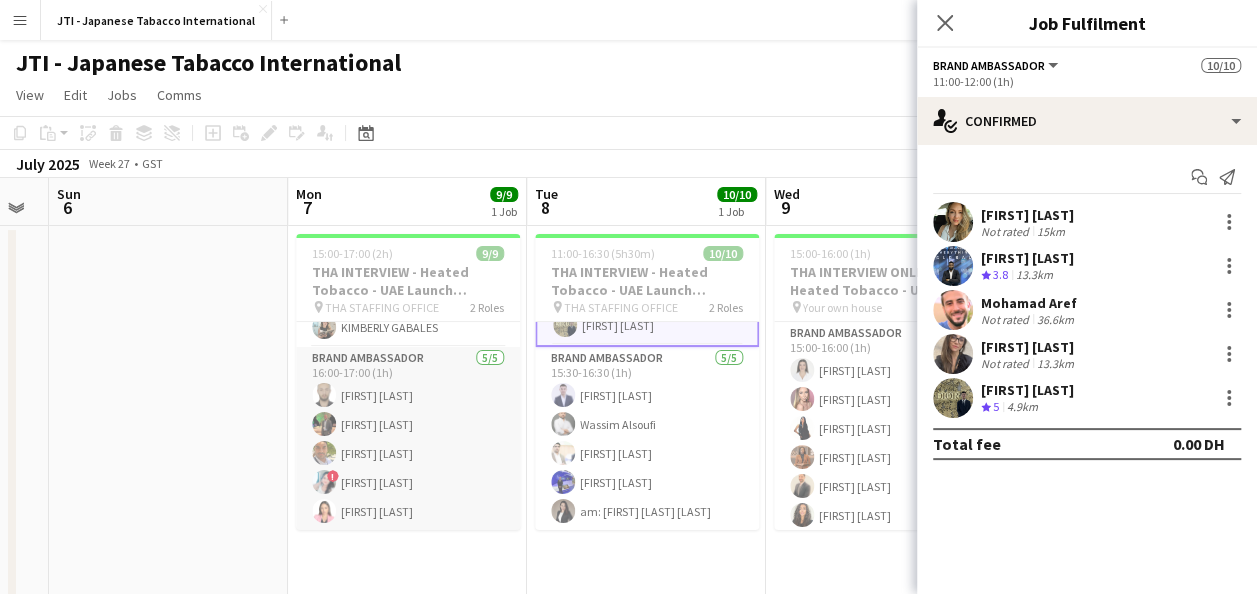 click on "Brand Ambassador    [SLOT]   [TIME] ([DURATION])
[FIRST] [LAST] [FIRST] [LAST] [FIRST] [LAST] ! [FIRST] [LAST] [FIRST] [LAST]" at bounding box center (408, 439) 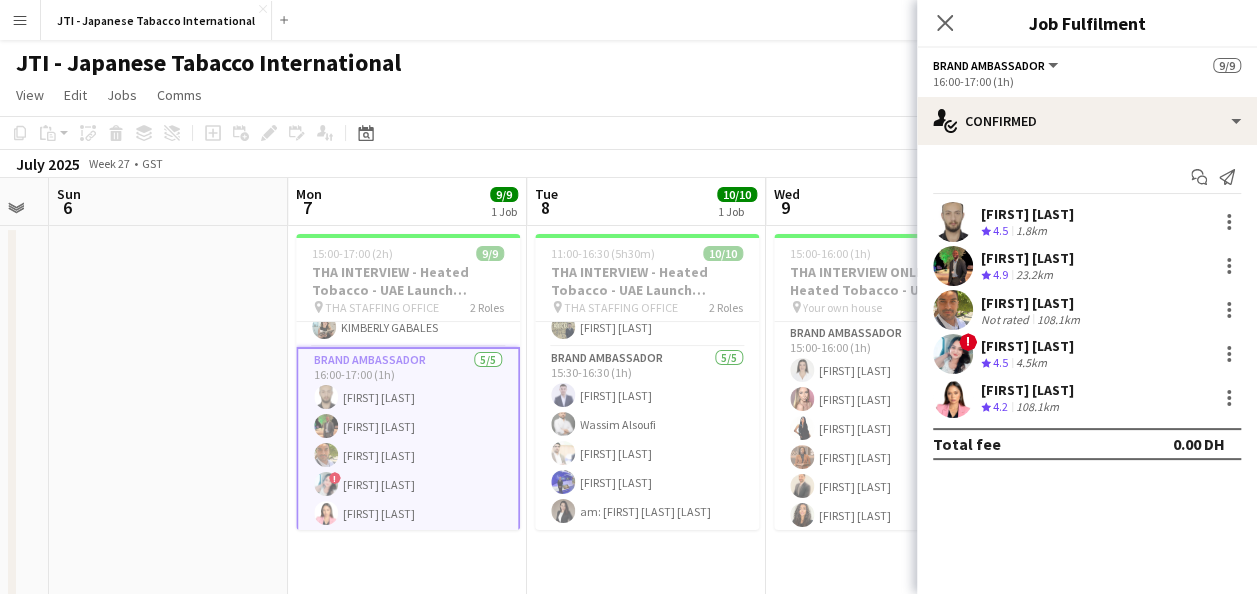 click on "4.9" at bounding box center (1000, 274) 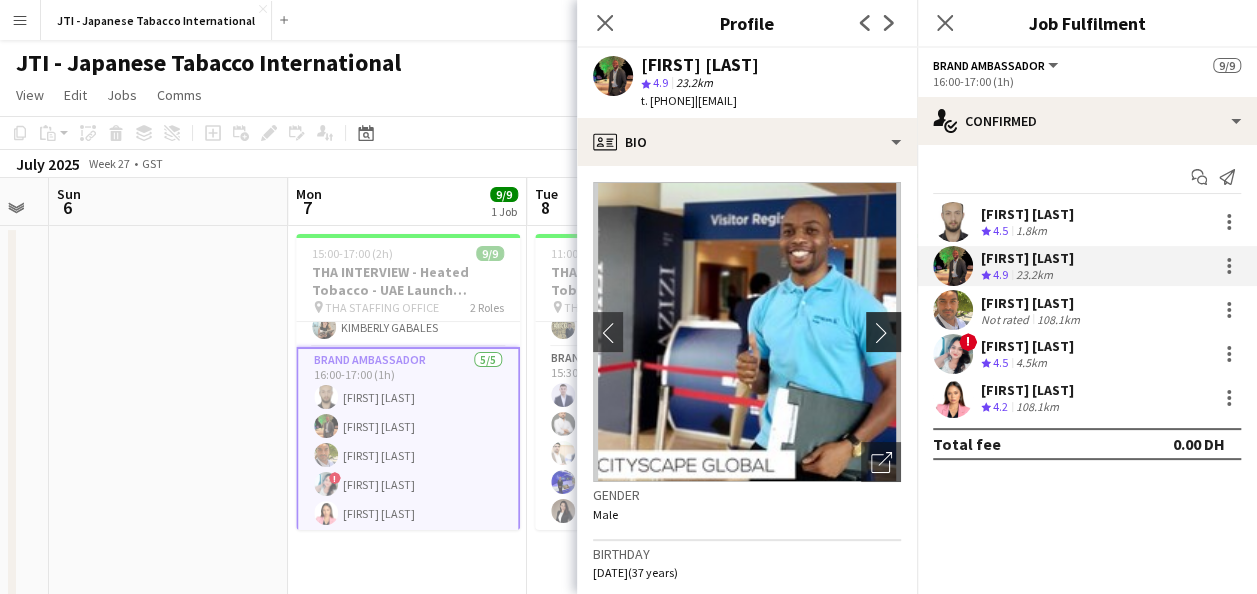 click on "chevron-right" 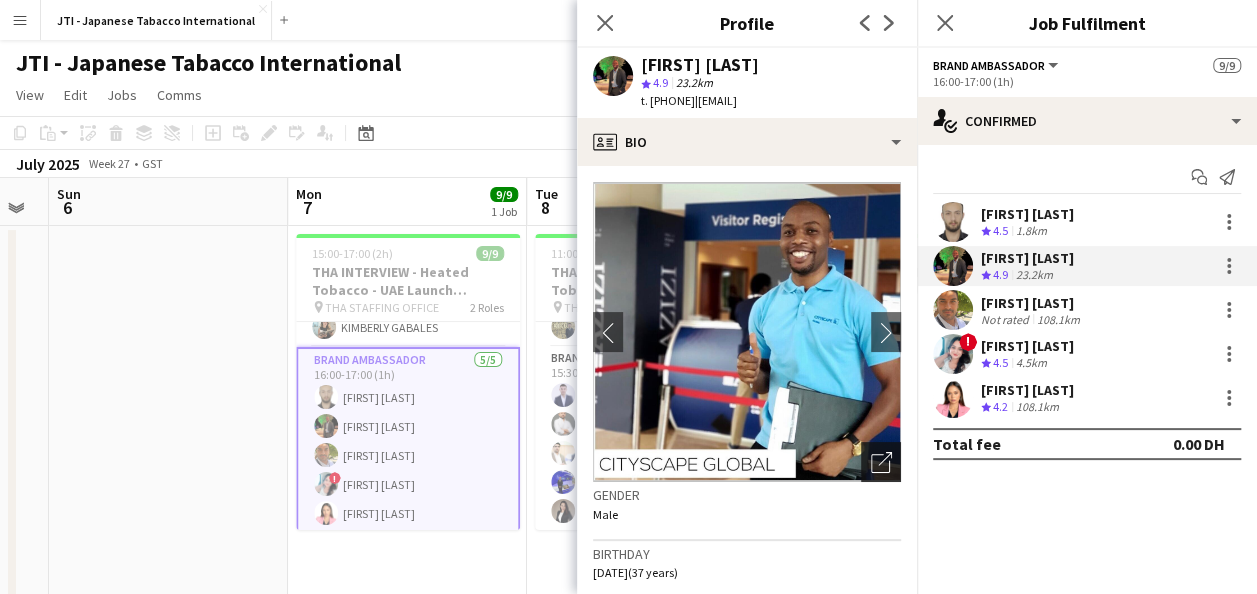click on "Open photos pop-in" 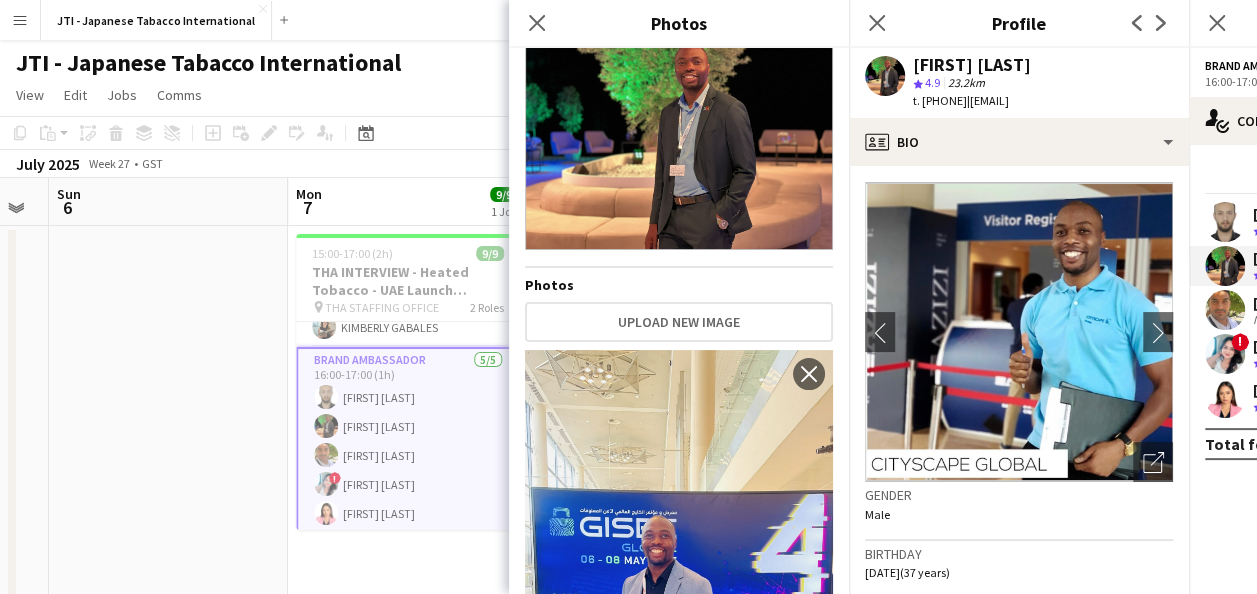 scroll, scrollTop: 0, scrollLeft: 0, axis: both 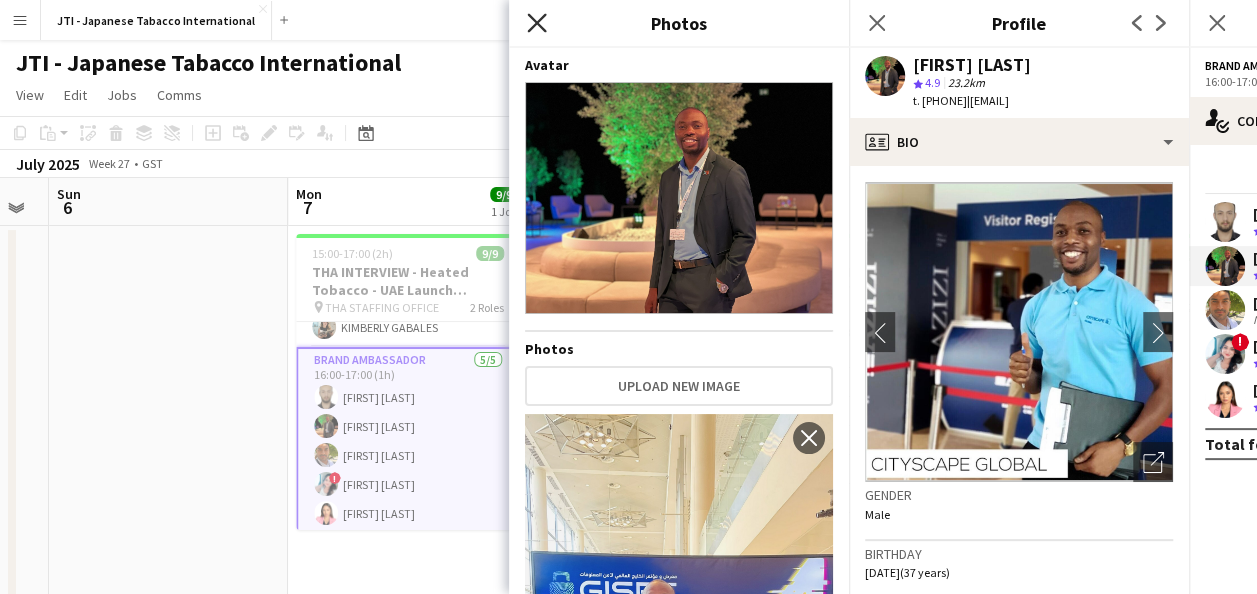 click on "Close pop-in" 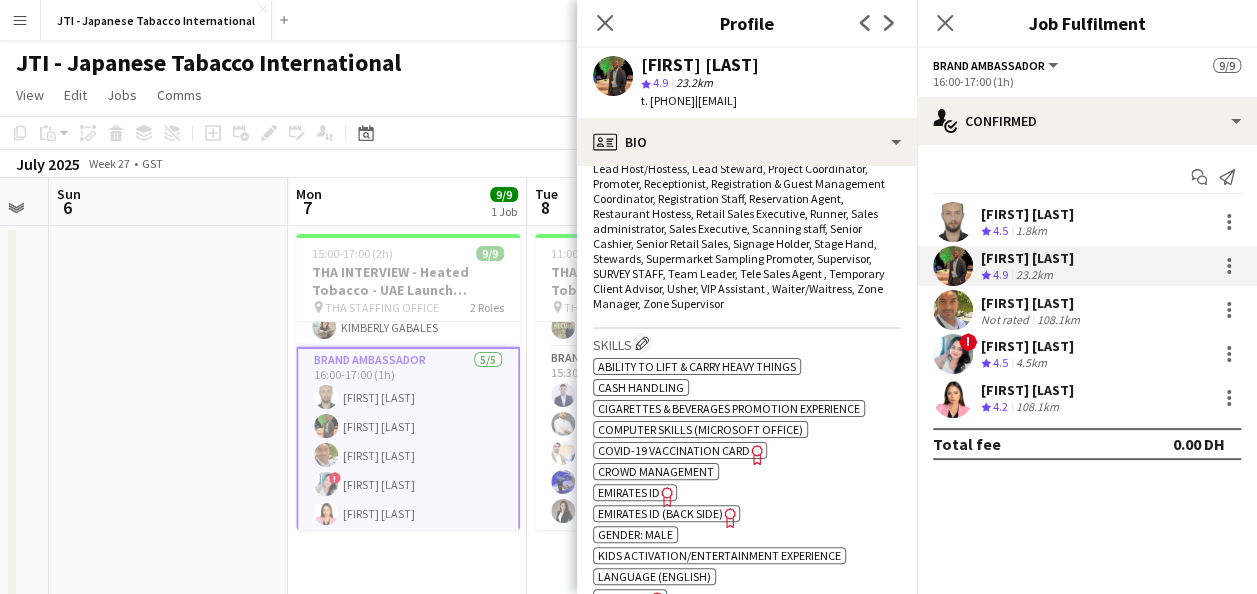 scroll, scrollTop: 847, scrollLeft: 0, axis: vertical 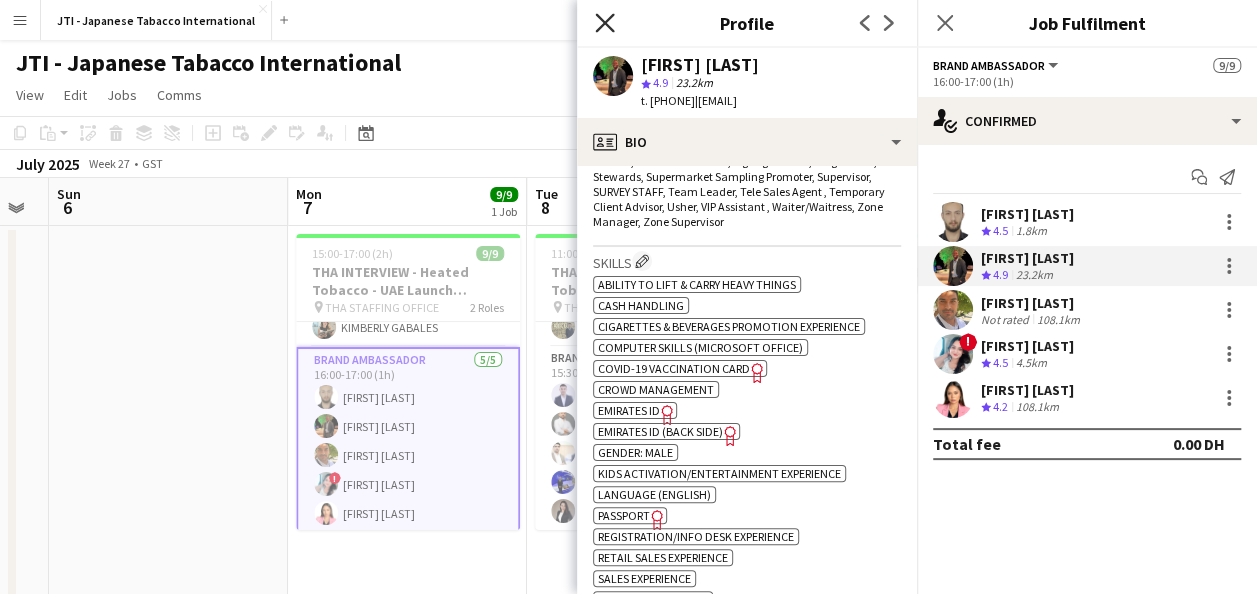 click on "Close pop-in" 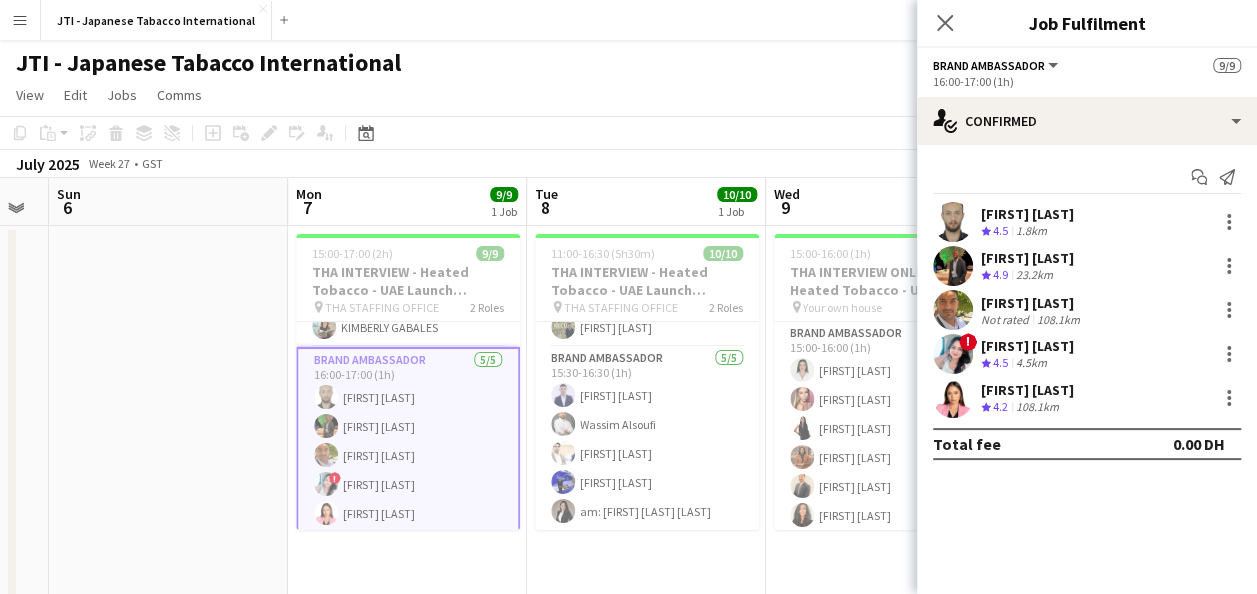 scroll, scrollTop: 134, scrollLeft: 0, axis: vertical 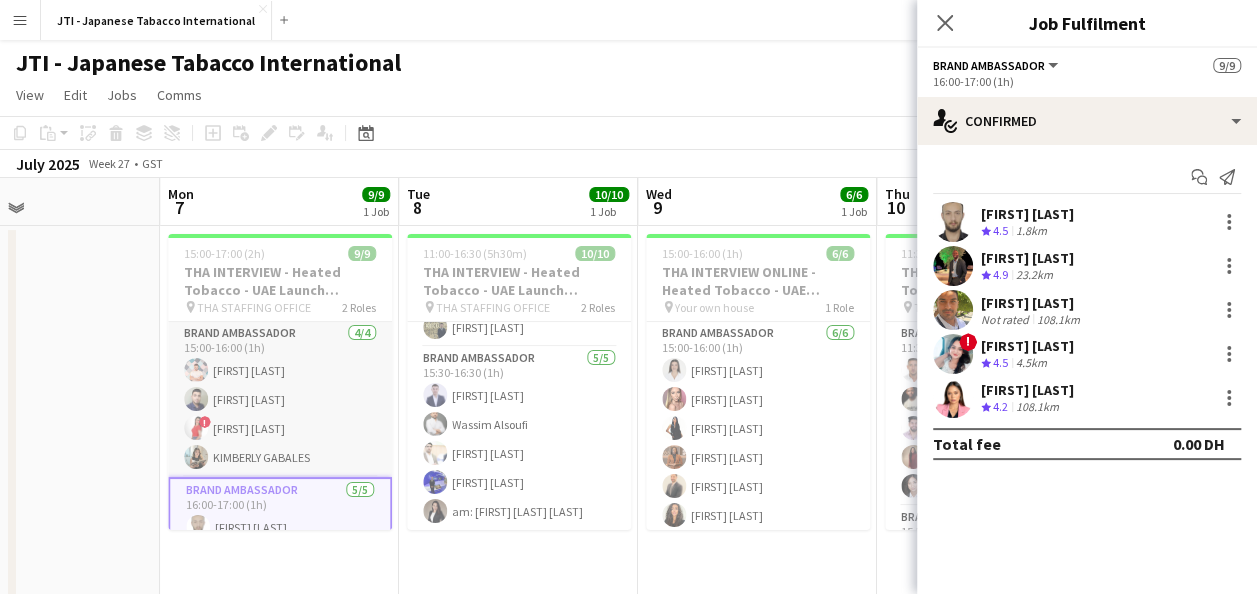 click on "Brand Ambassador    4/4   15:00-16:00 (1h)
[FIRST] [LAST] [LAST] ! [FIRST] [LAST] [FIRST] [LAST]" at bounding box center (280, 399) 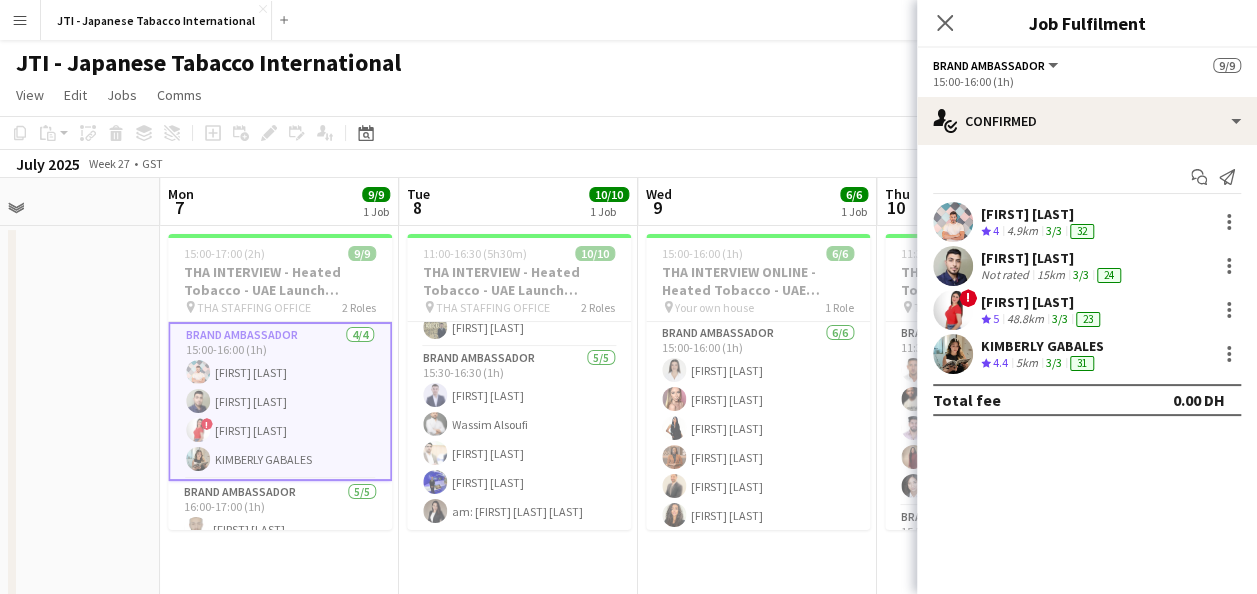 click on "Brand Ambassador    4/4   15:00-16:00 (1h)
[FIRST] [LAST] [LAST] ! [FIRST] [LAST] [FIRST] [LAST]" at bounding box center [280, 401] 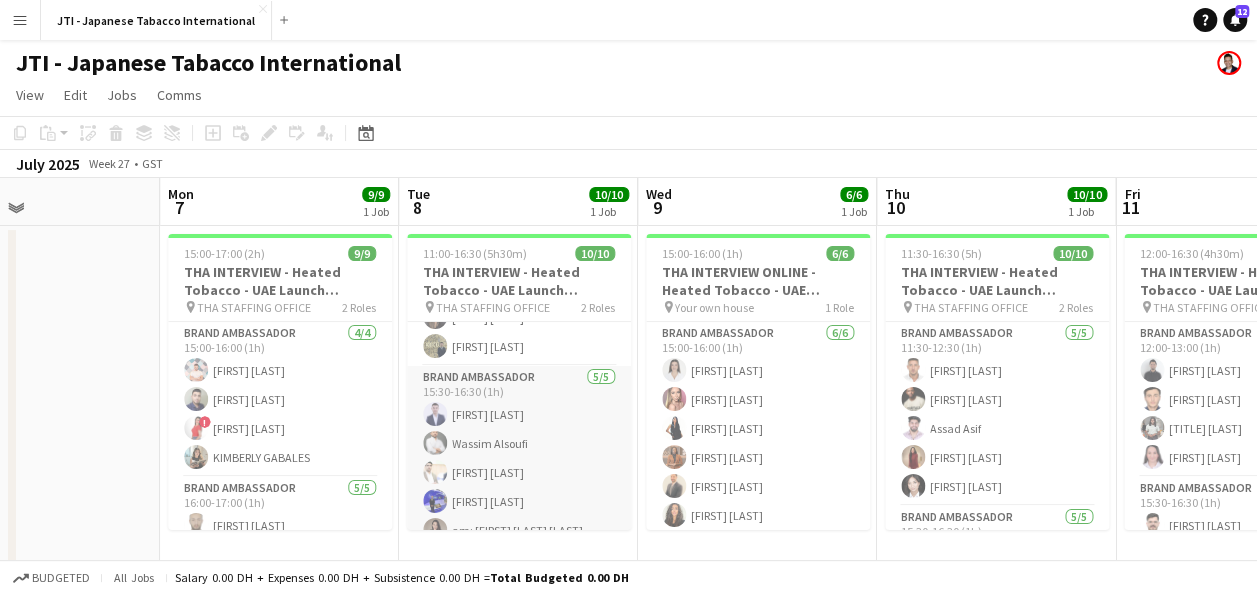 scroll, scrollTop: 142, scrollLeft: 0, axis: vertical 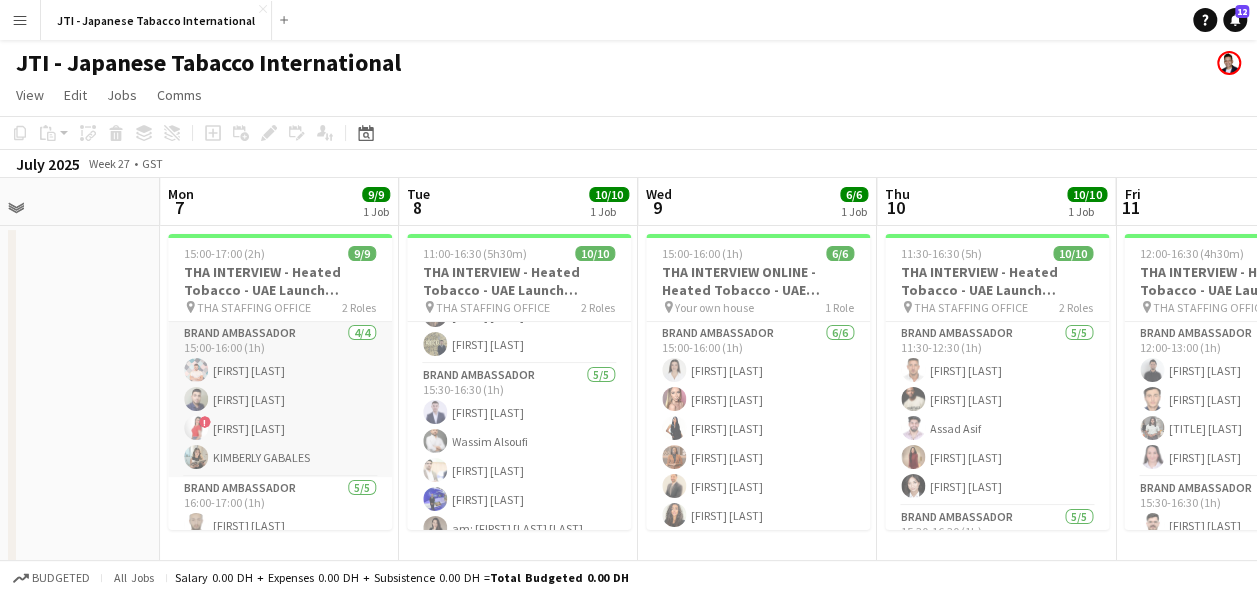click on "Brand Ambassador    4/4   15:00-16:00 (1h)
[FIRST] [LAST] [LAST] ! [FIRST] [LAST] [FIRST] [LAST]" at bounding box center (280, 399) 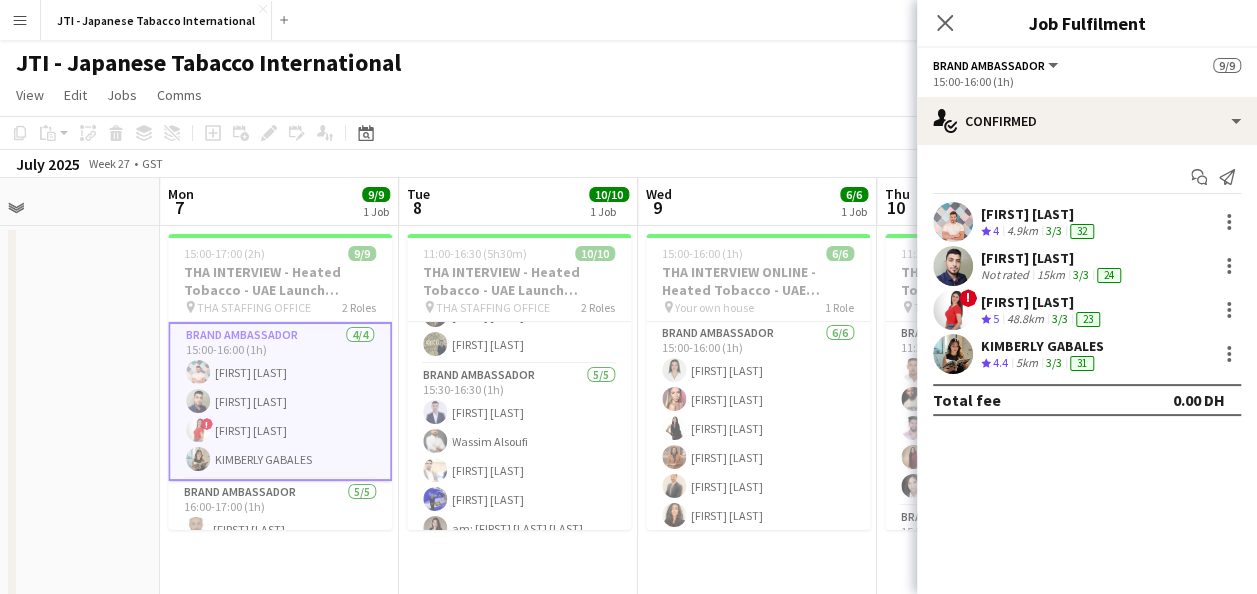 click on "KIMBERLY GABALES" at bounding box center (1042, 346) 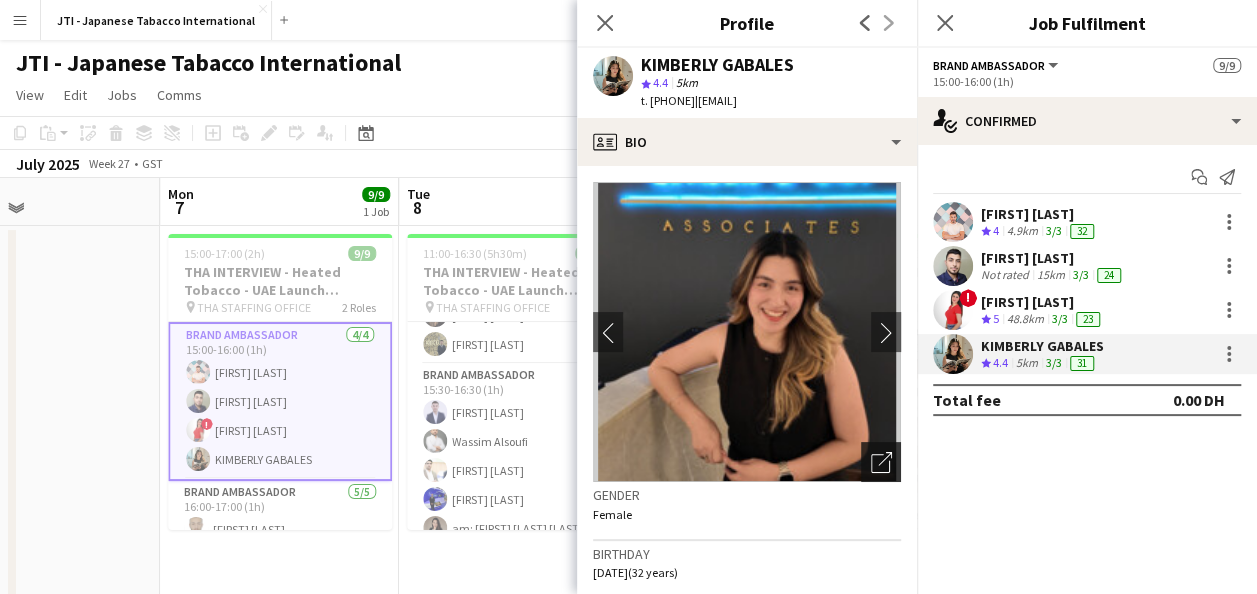 click on "Open photos pop-in" 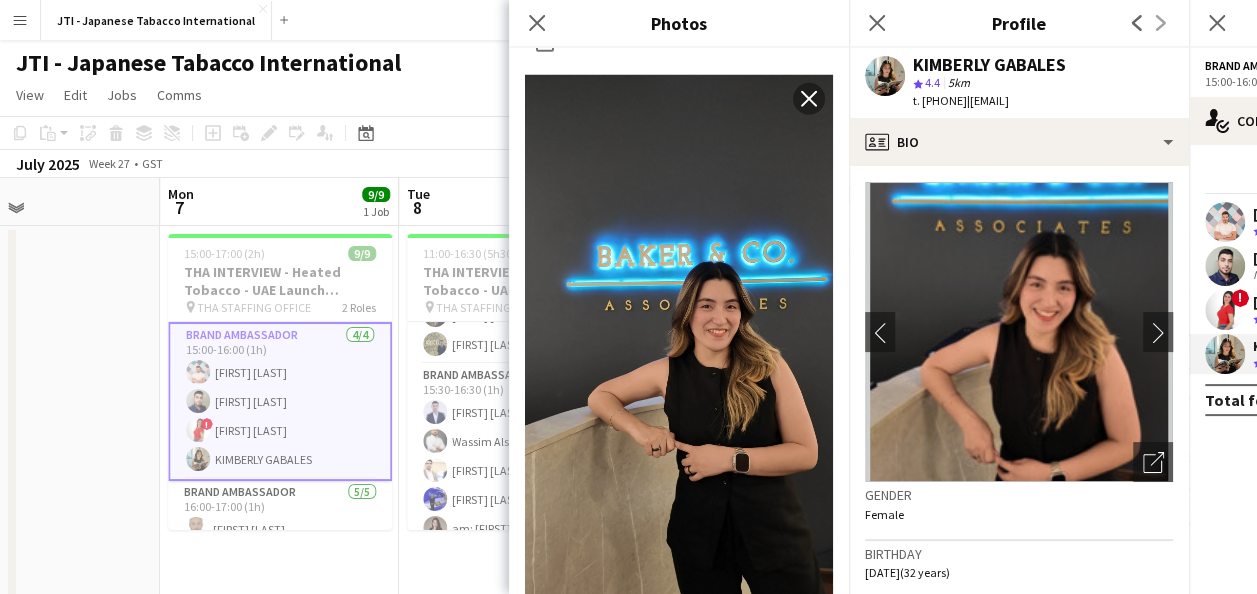 scroll, scrollTop: 2808, scrollLeft: 0, axis: vertical 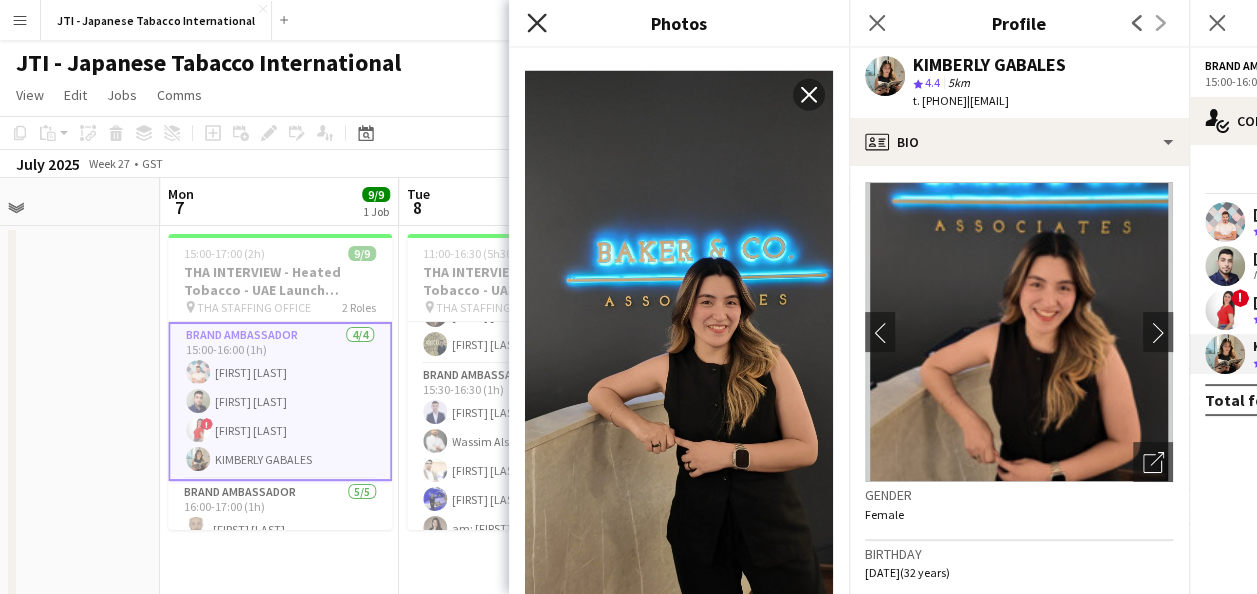 click 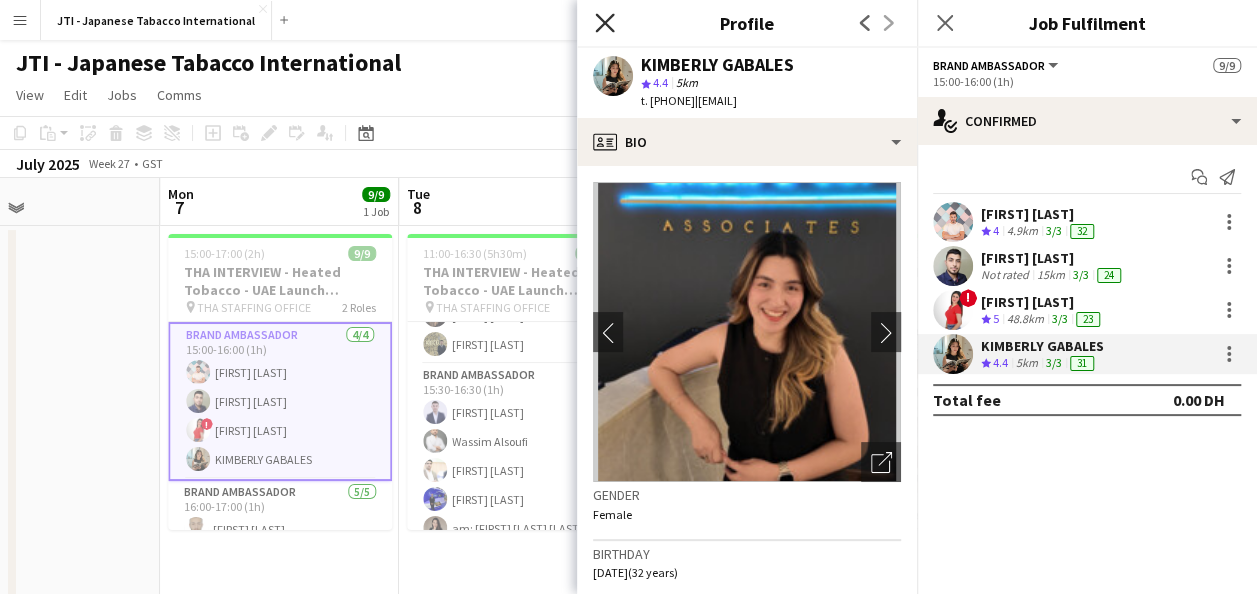 click on "Close pop-in" 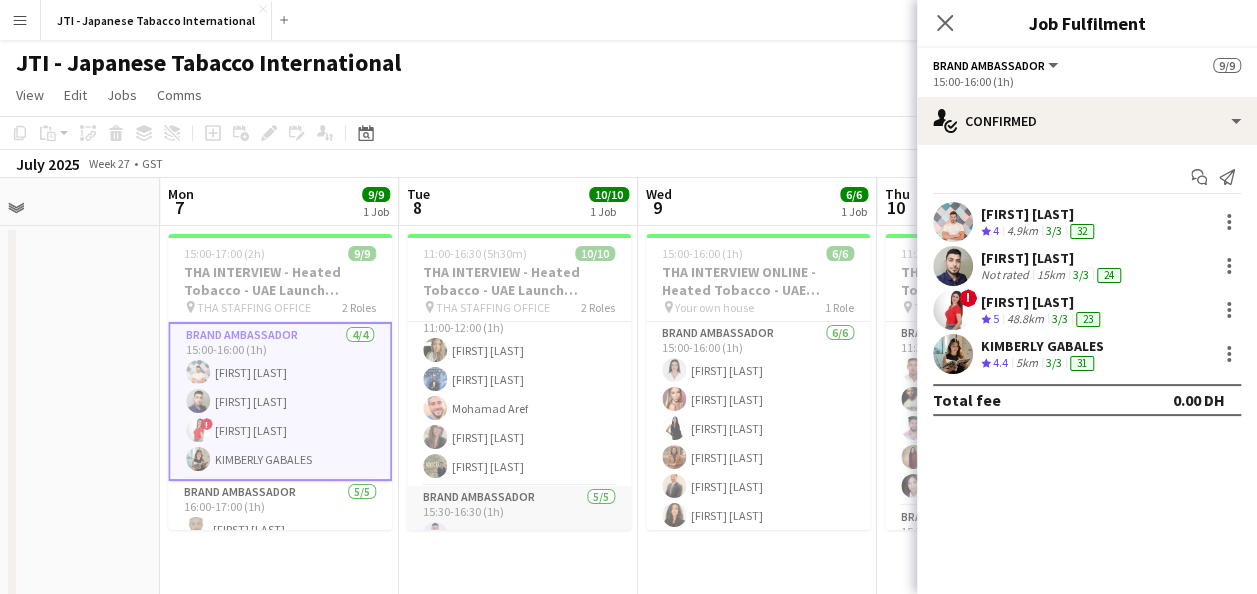 scroll, scrollTop: 0, scrollLeft: 0, axis: both 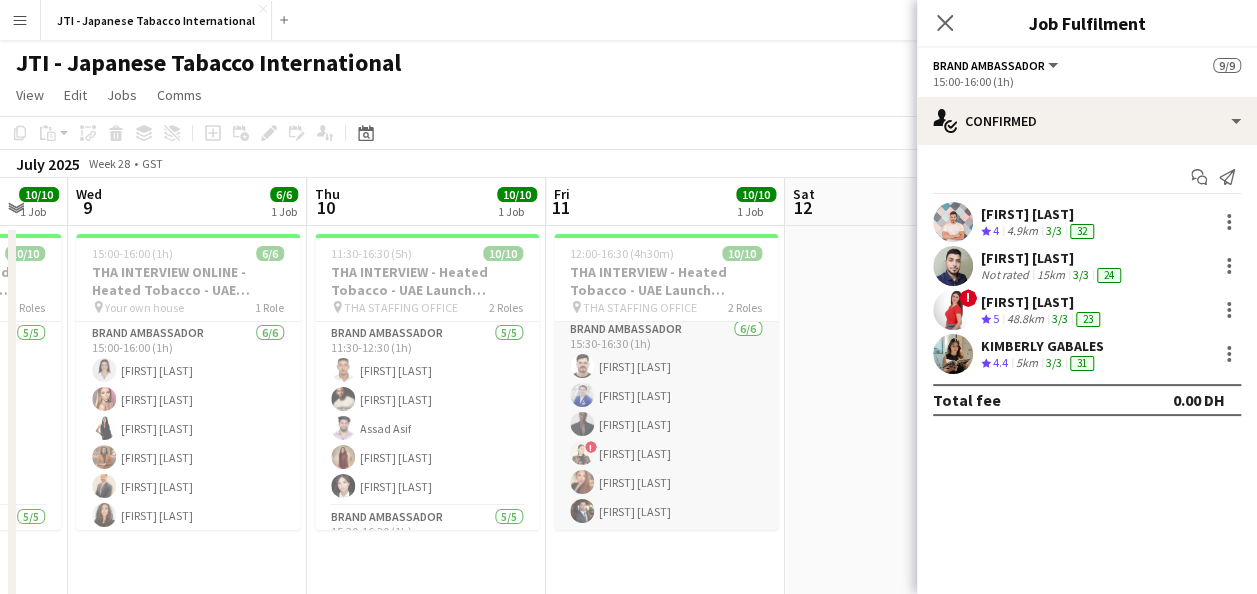 click on "Brand Ambassador    6/6   [TIME]-[TIME] ([DURATION])
[FIRST] [LAST] [FIRST] [LAST] [FIRST] [LAST] ! [FIRST] [LAST] [FIRST] [LAST] [FIRST] [LAST] [FIRST] [LAST]" at bounding box center [666, 424] 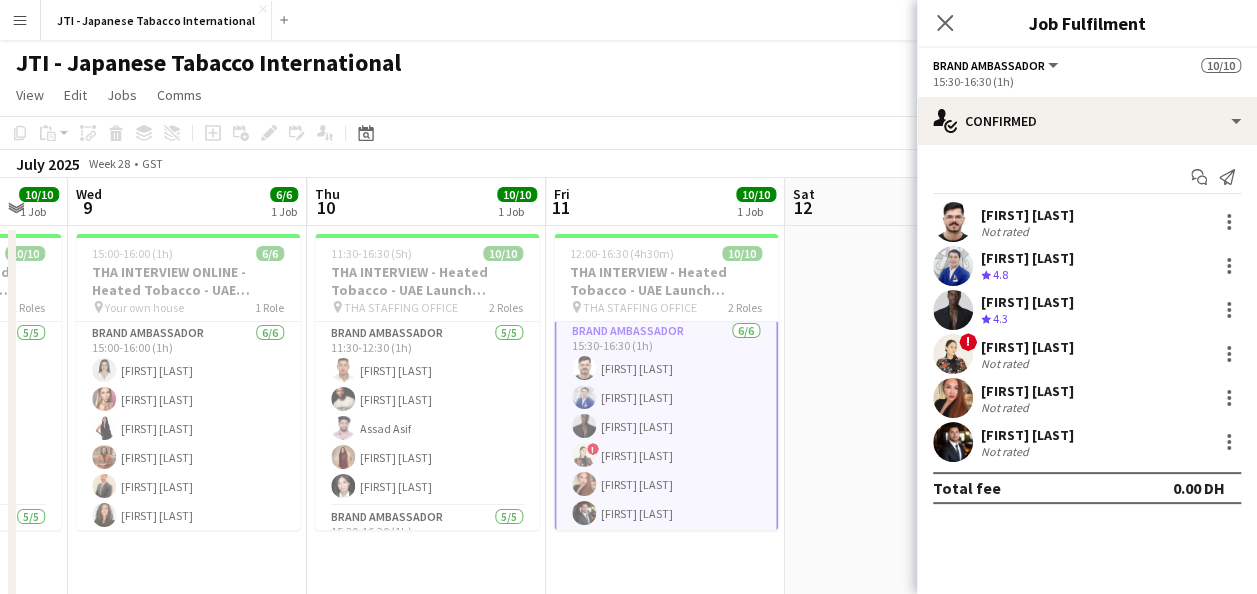 scroll, scrollTop: 161, scrollLeft: 0, axis: vertical 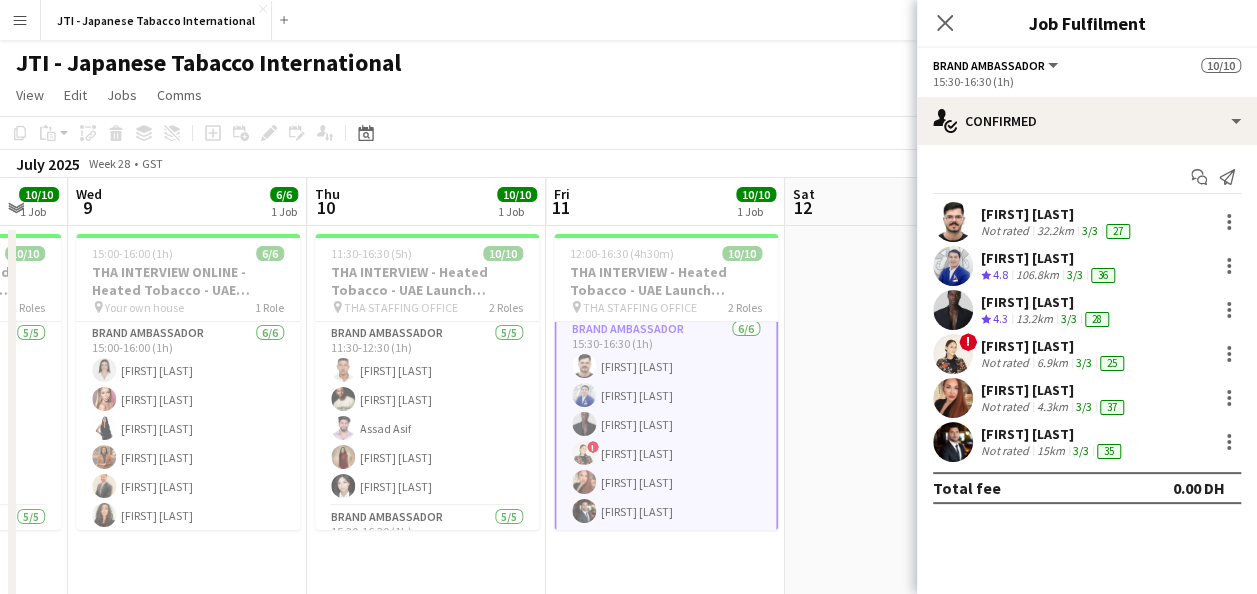 click on "[FIRST] [LAST]" at bounding box center [1054, 346] 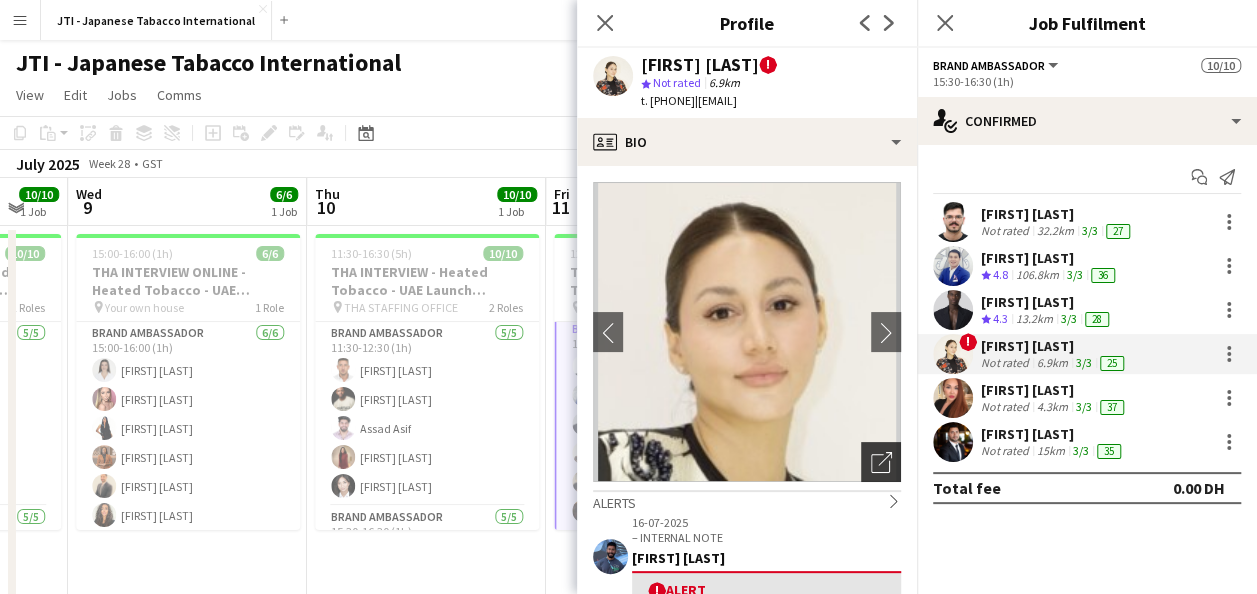 click on "Open photos pop-in" 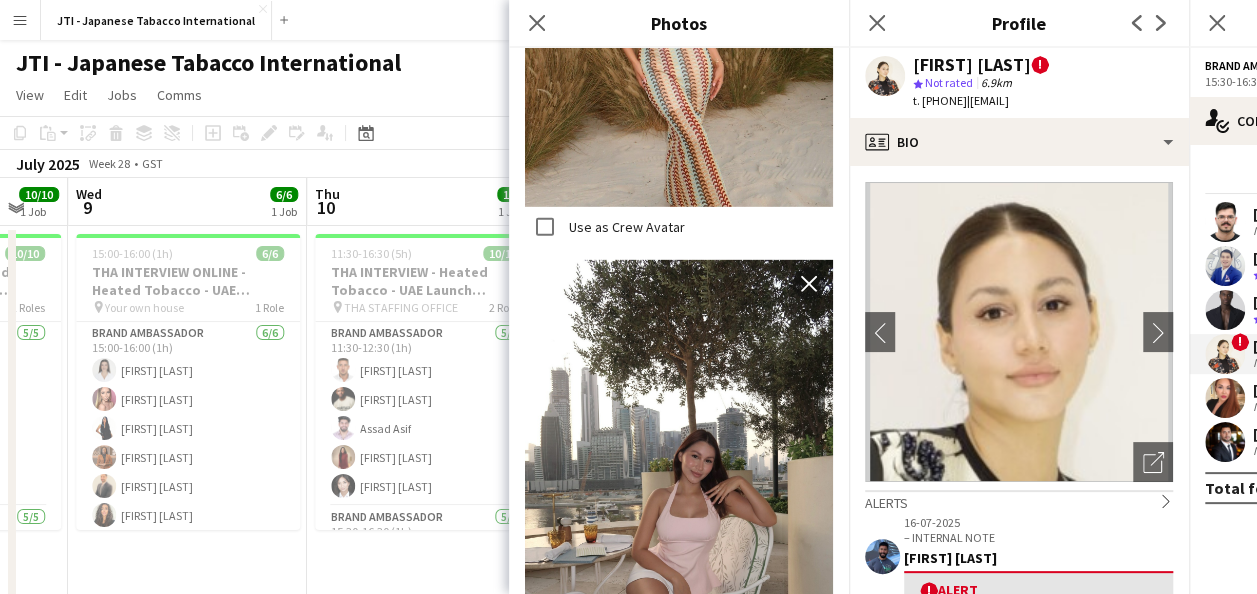 scroll, scrollTop: 2964, scrollLeft: 0, axis: vertical 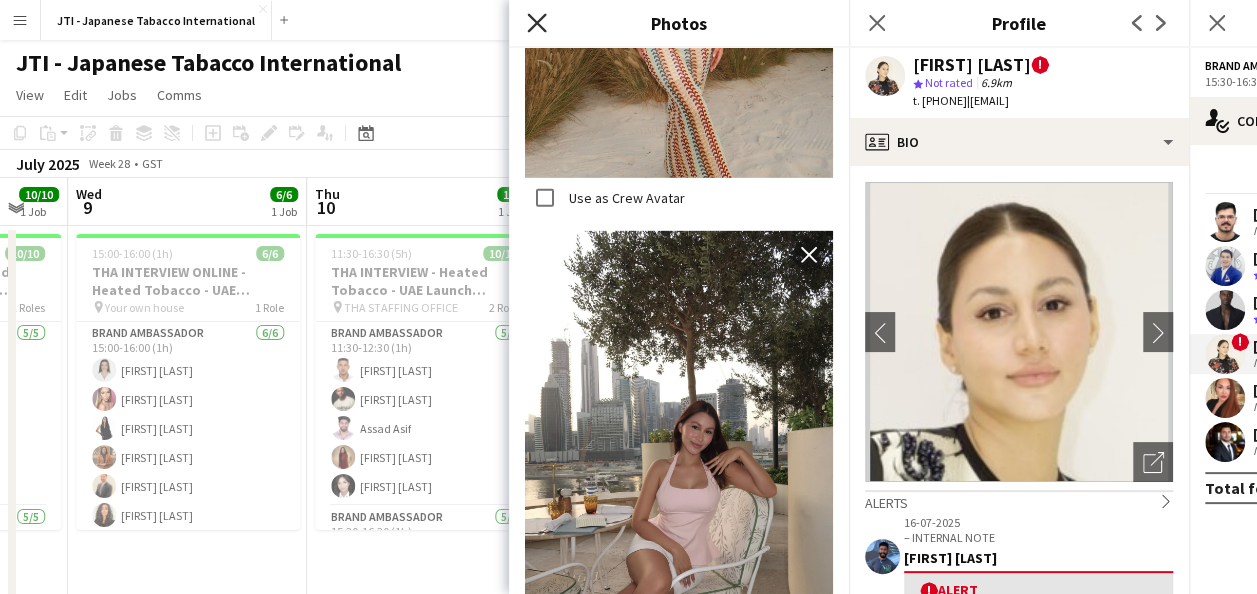 click 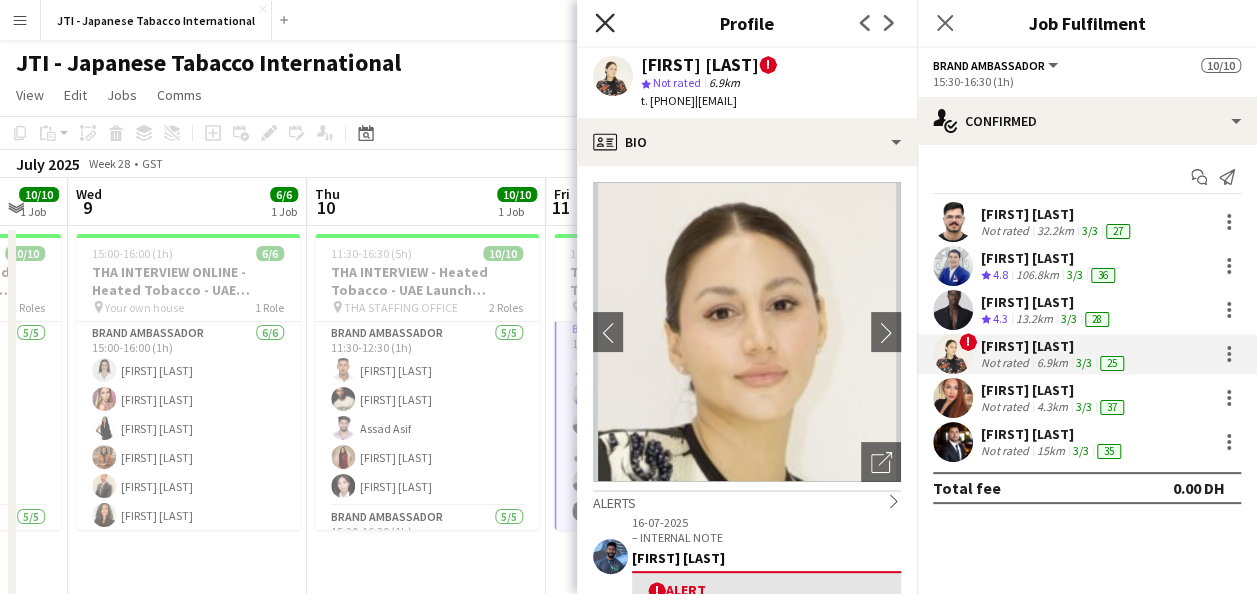 click on "Close pop-in" 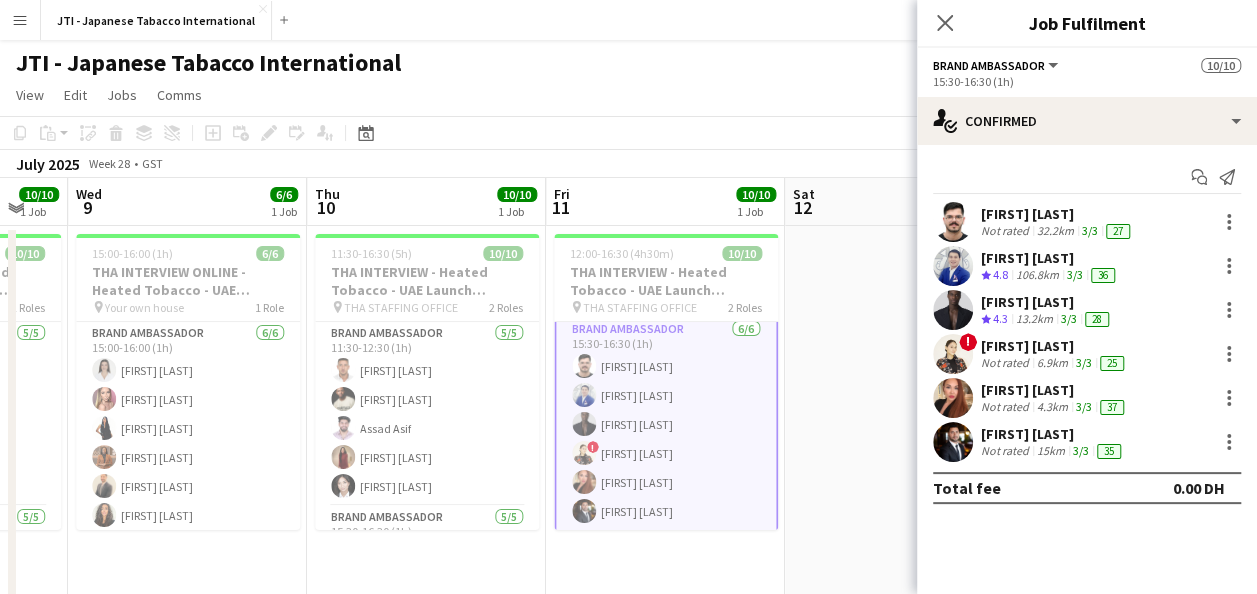 click on "[FIRST] [LAST]" at bounding box center (1054, 346) 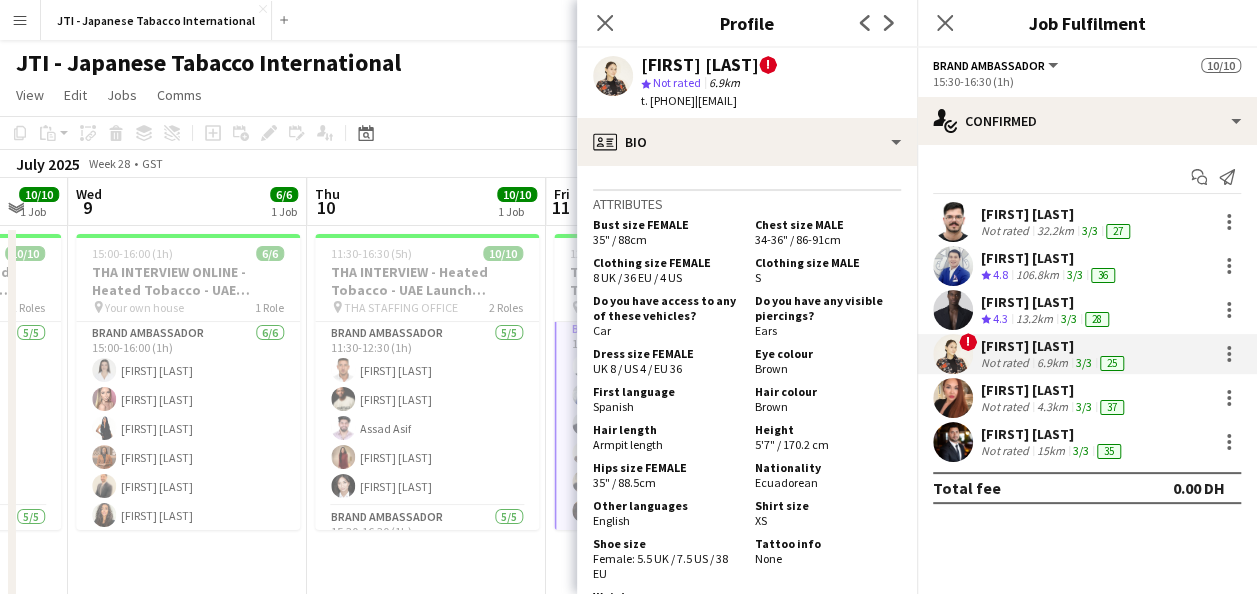 scroll, scrollTop: 1287, scrollLeft: 0, axis: vertical 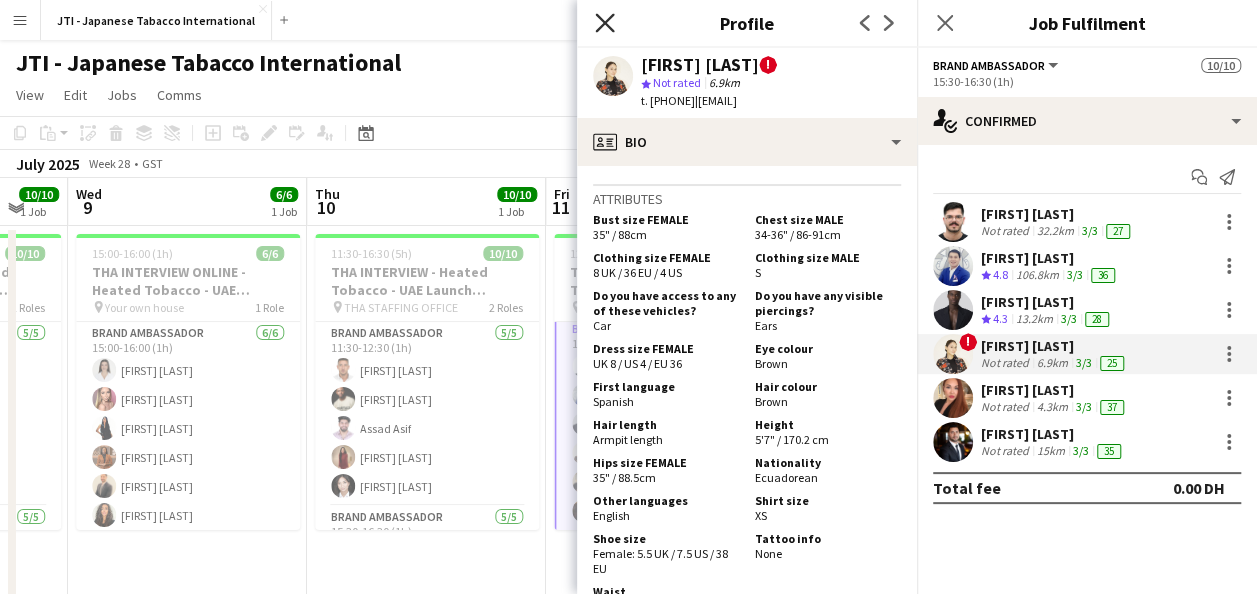 click on "Close pop-in" 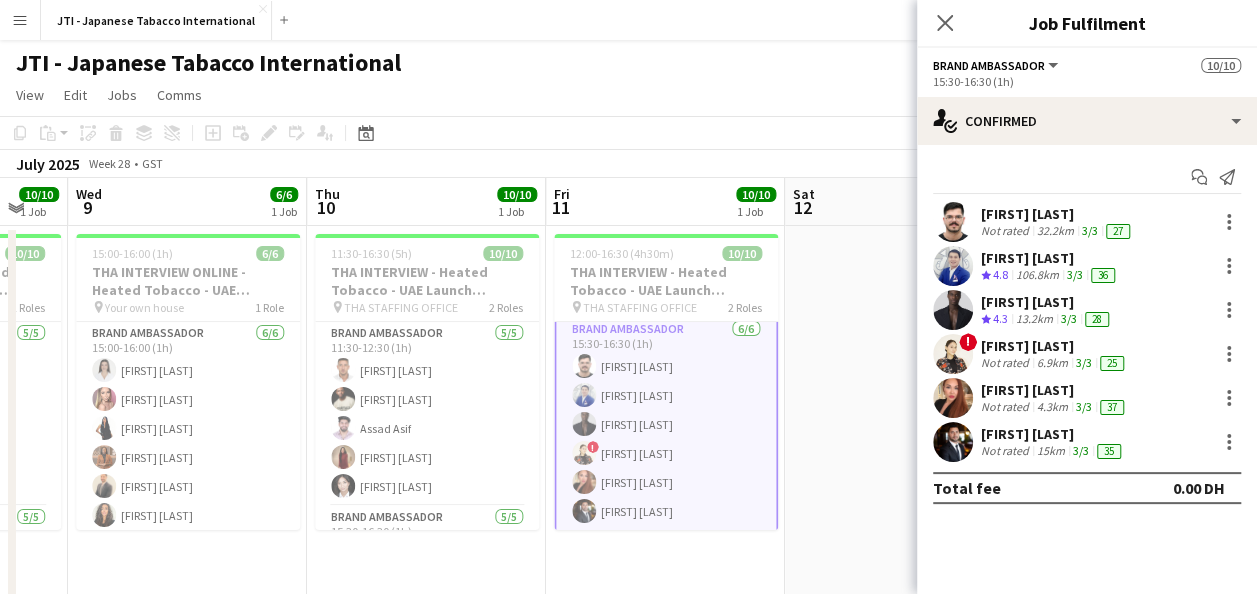 click at bounding box center (904, 544) 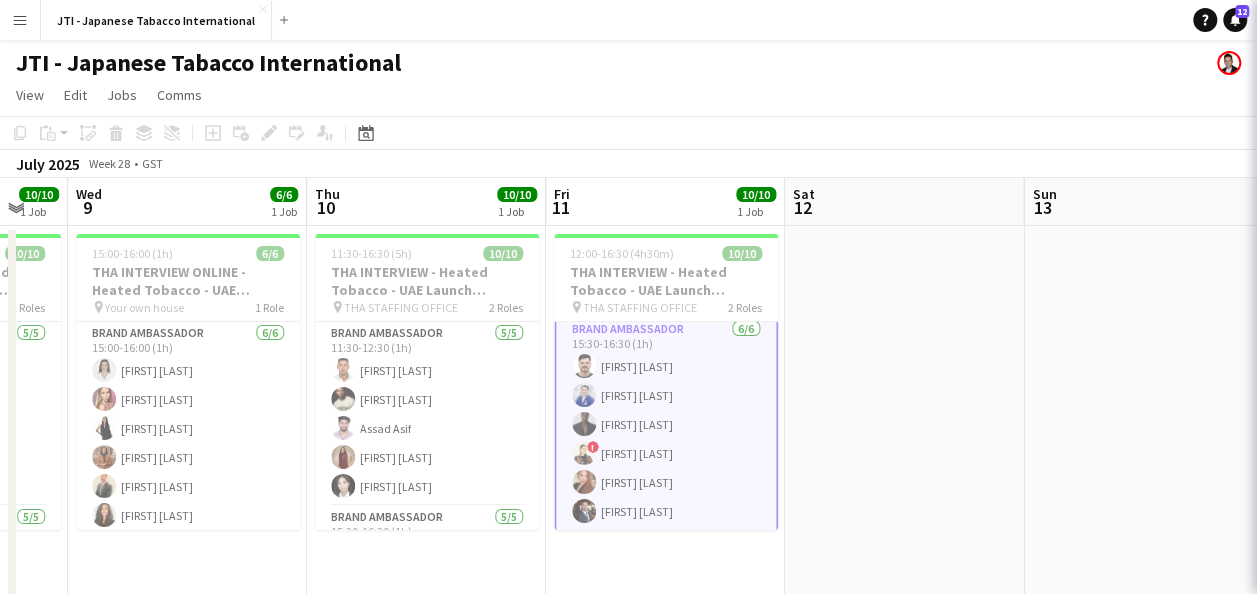 scroll, scrollTop: 159, scrollLeft: 0, axis: vertical 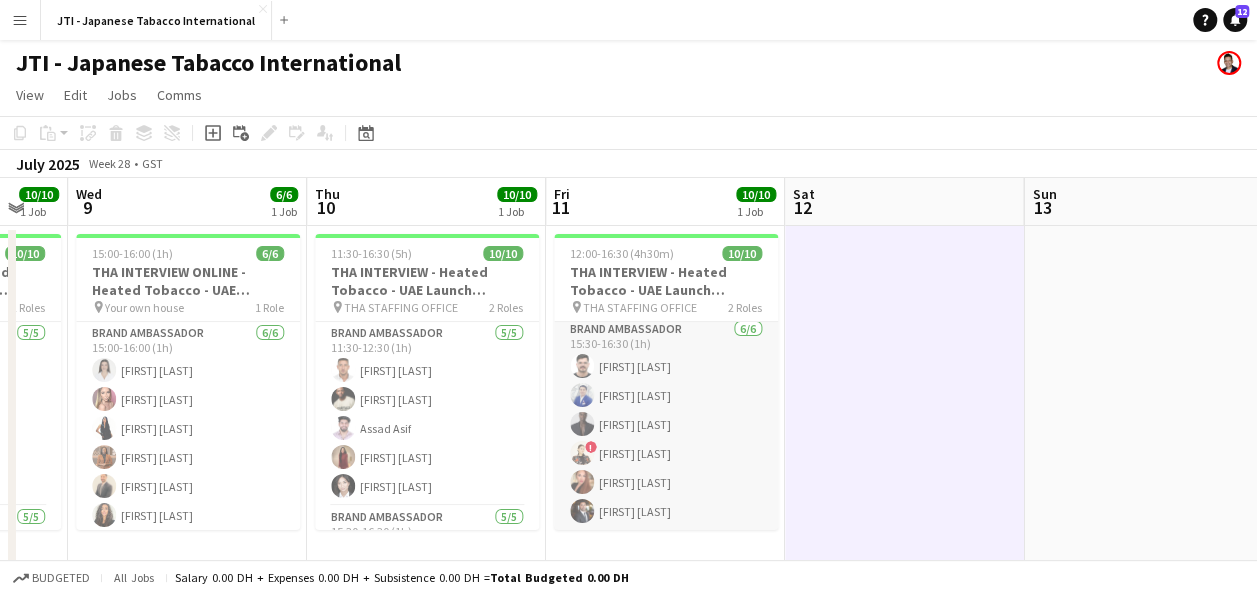 click on "Brand Ambassador    6/6   [TIME]-[TIME] ([DURATION])
[FIRST] [LAST] [FIRST] [LAST] [FIRST] [LAST] ! [FIRST] [LAST] [FIRST] [LAST] [FIRST] [LAST] [FIRST] [LAST]" at bounding box center (666, 424) 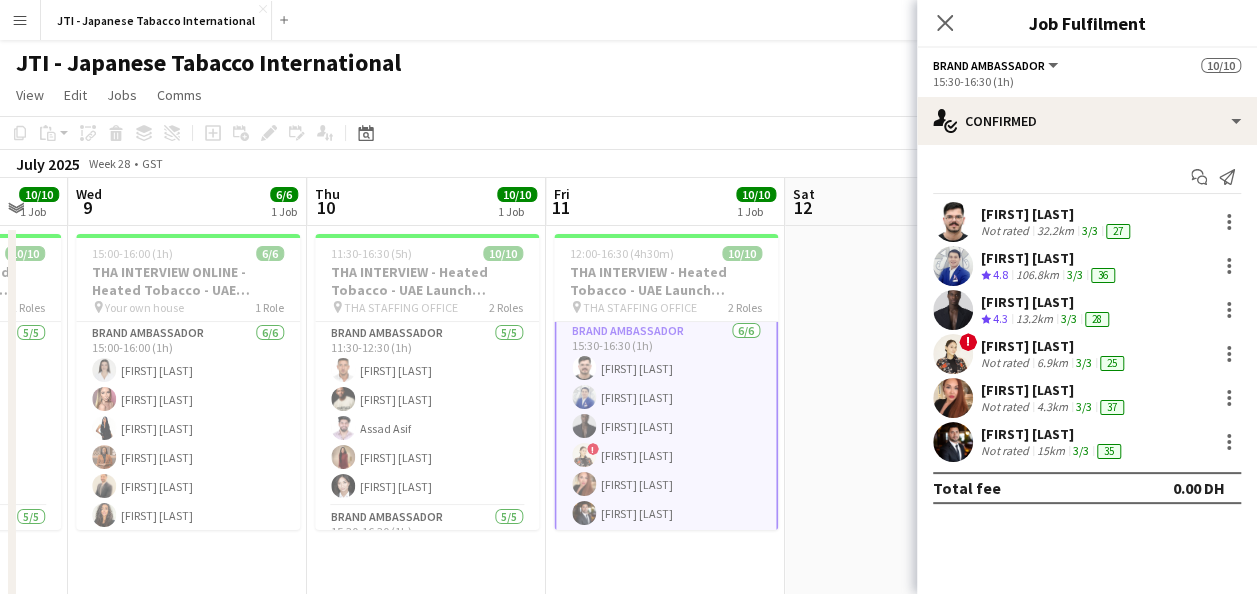 scroll, scrollTop: 161, scrollLeft: 0, axis: vertical 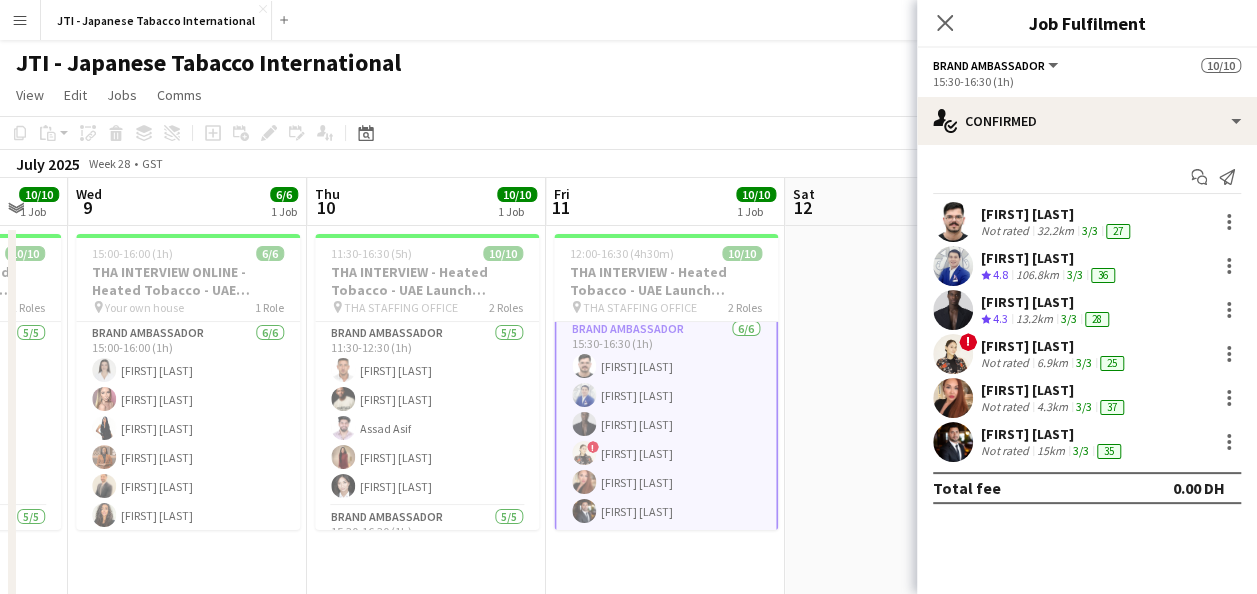 click on "[FIRST] [LAST]" at bounding box center (1054, 390) 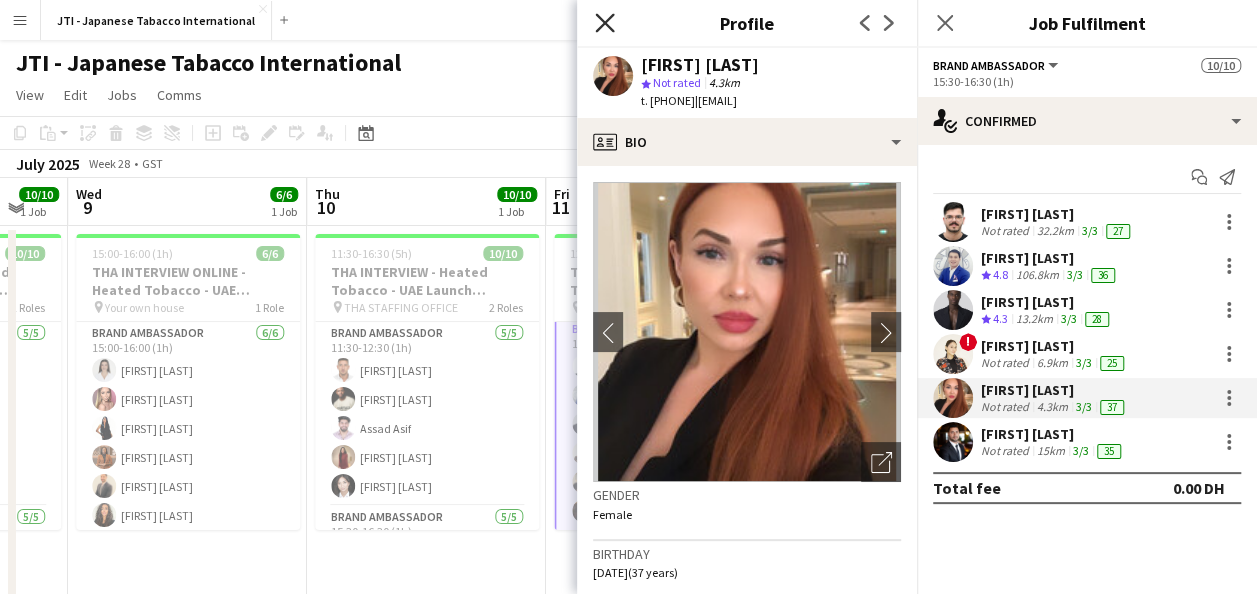 click on "Close pop-in" 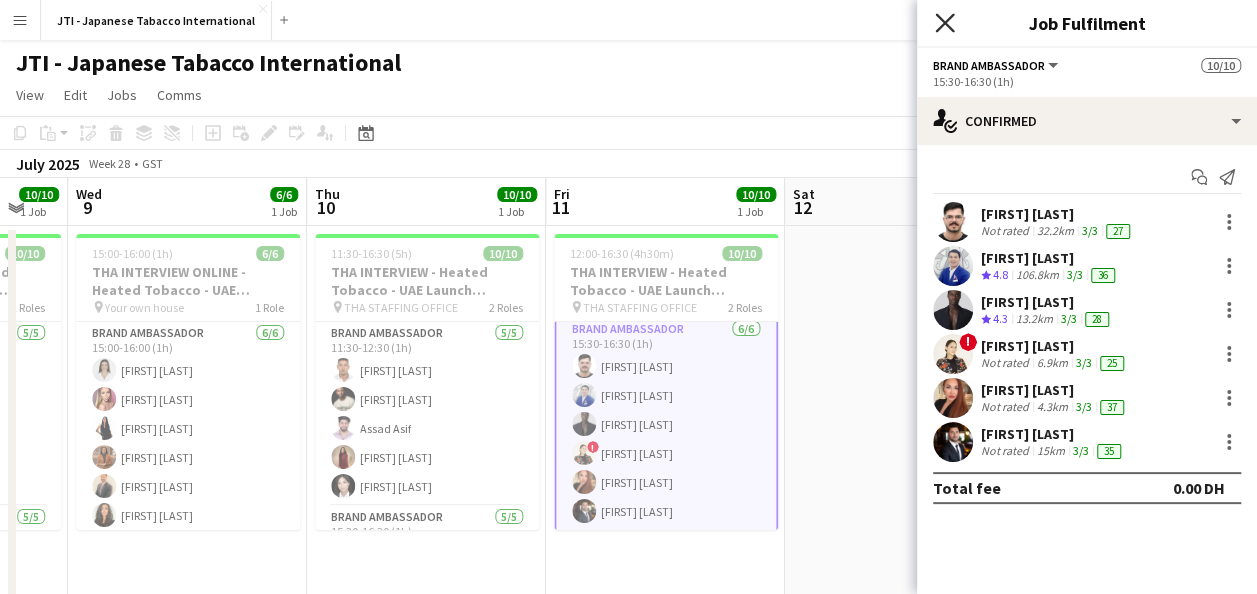 click on "Close pop-in" 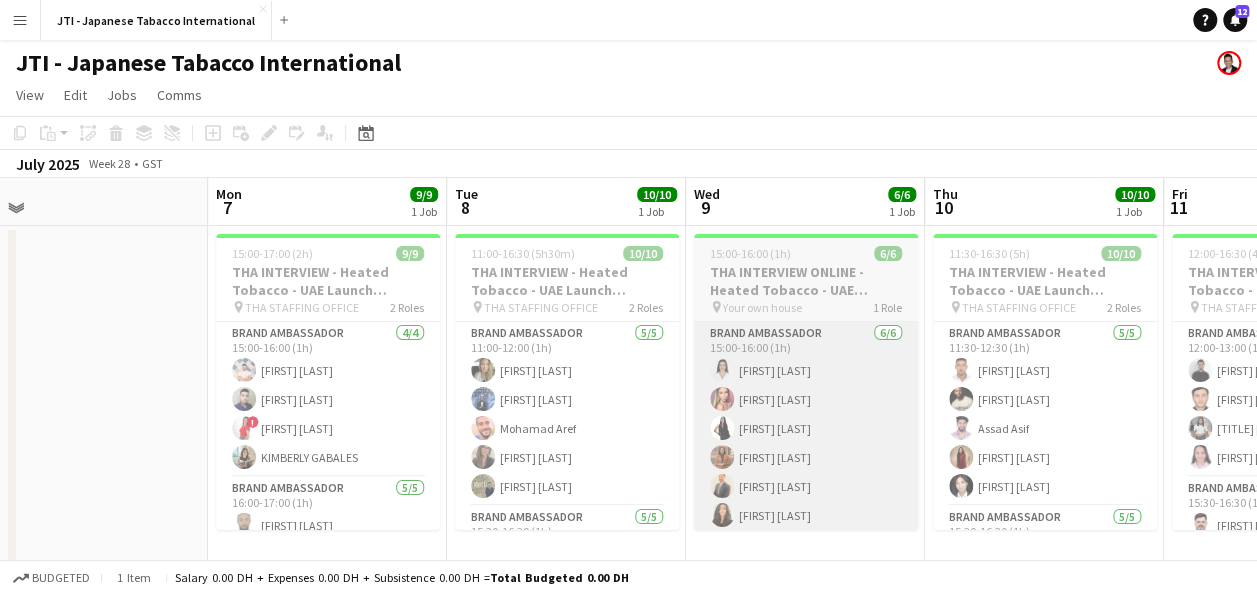scroll, scrollTop: 0, scrollLeft: 492, axis: horizontal 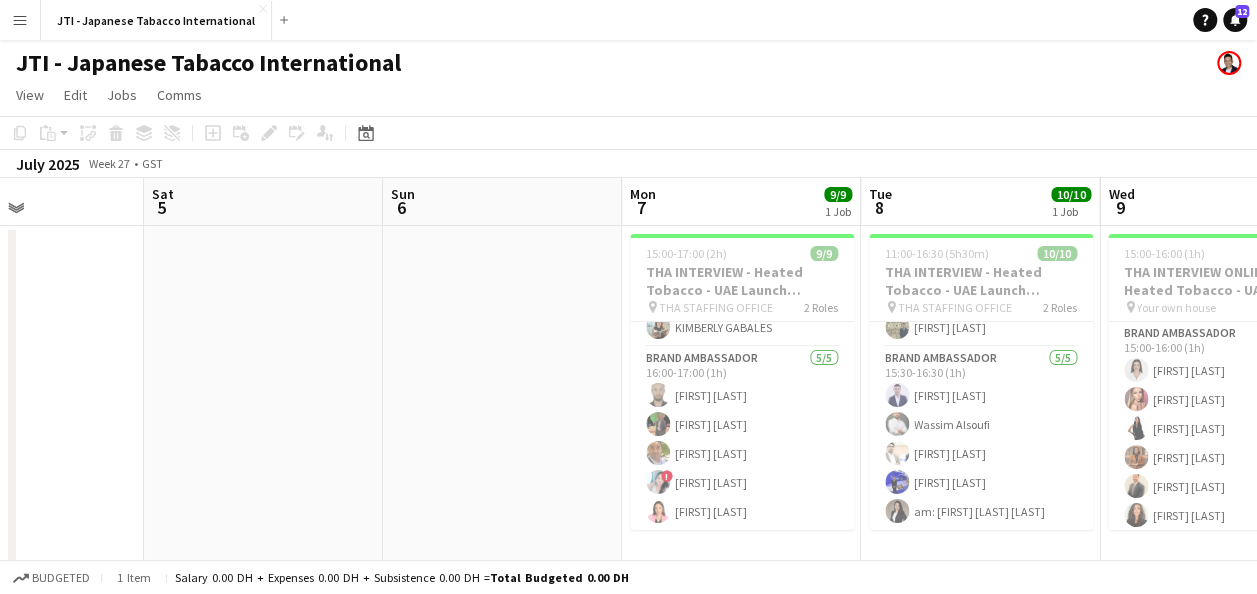 drag, startPoint x: 87, startPoint y: 323, endPoint x: 484, endPoint y: 329, distance: 397.04535 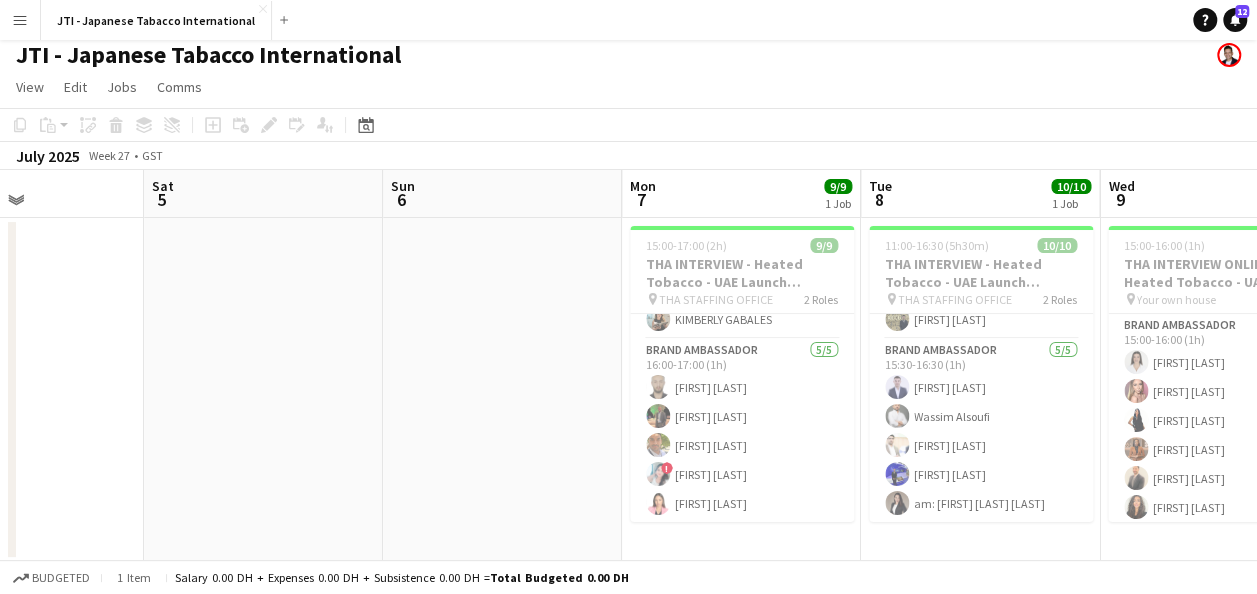 scroll, scrollTop: 10, scrollLeft: 0, axis: vertical 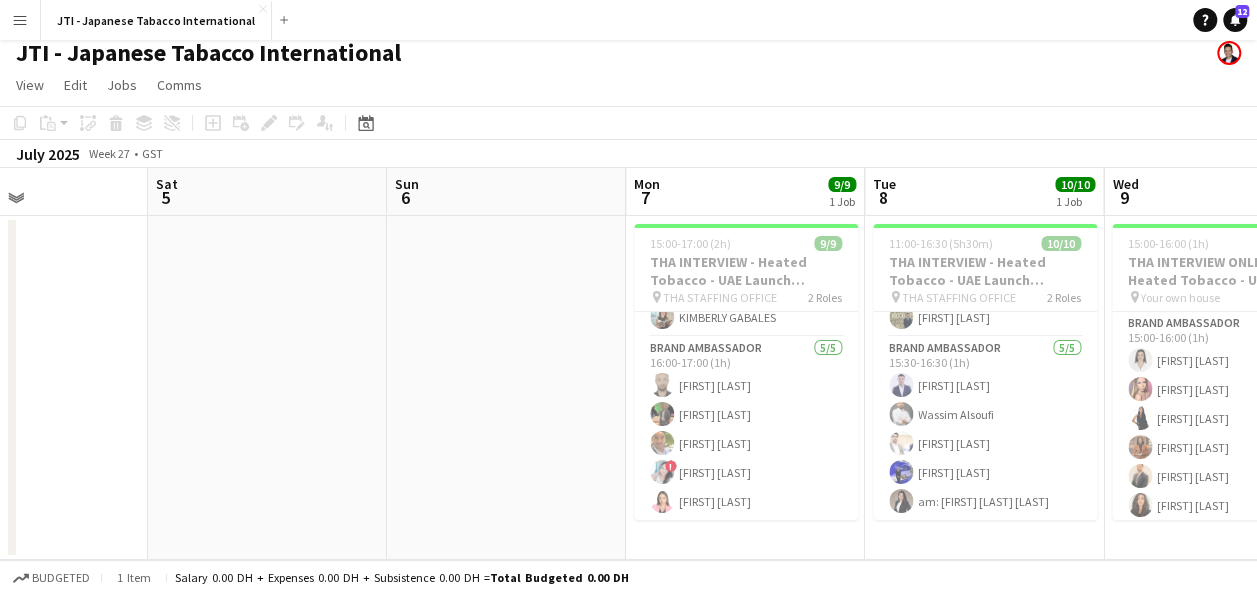 drag, startPoint x: 811, startPoint y: 376, endPoint x: 106, endPoint y: 116, distance: 751.41534 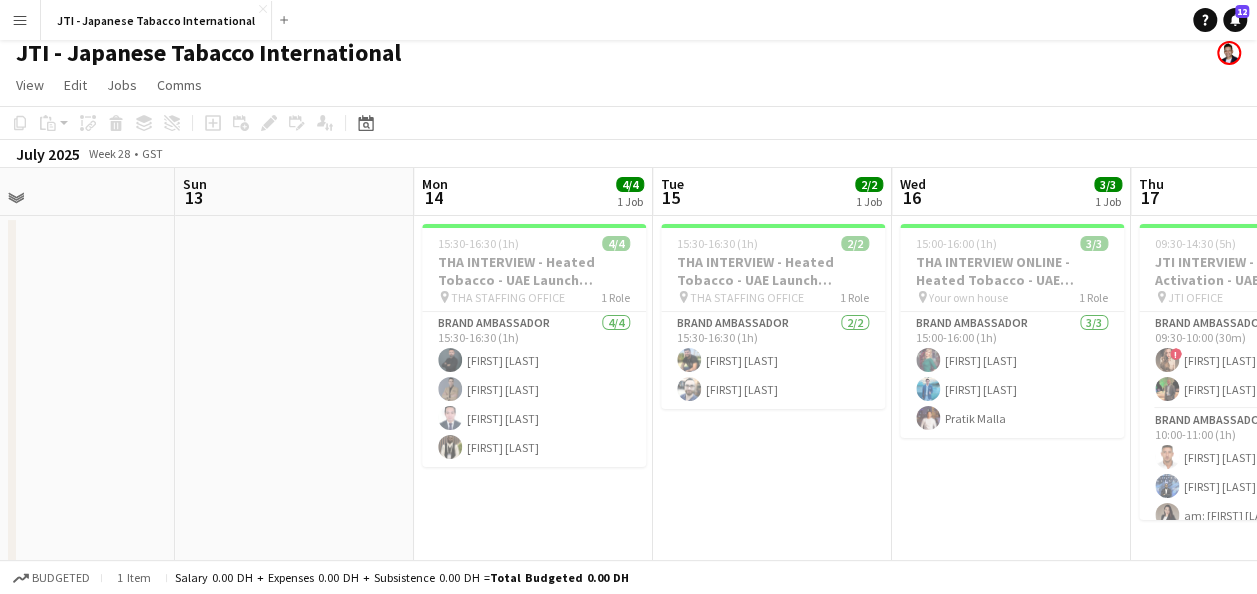 scroll, scrollTop: 0, scrollLeft: 540, axis: horizontal 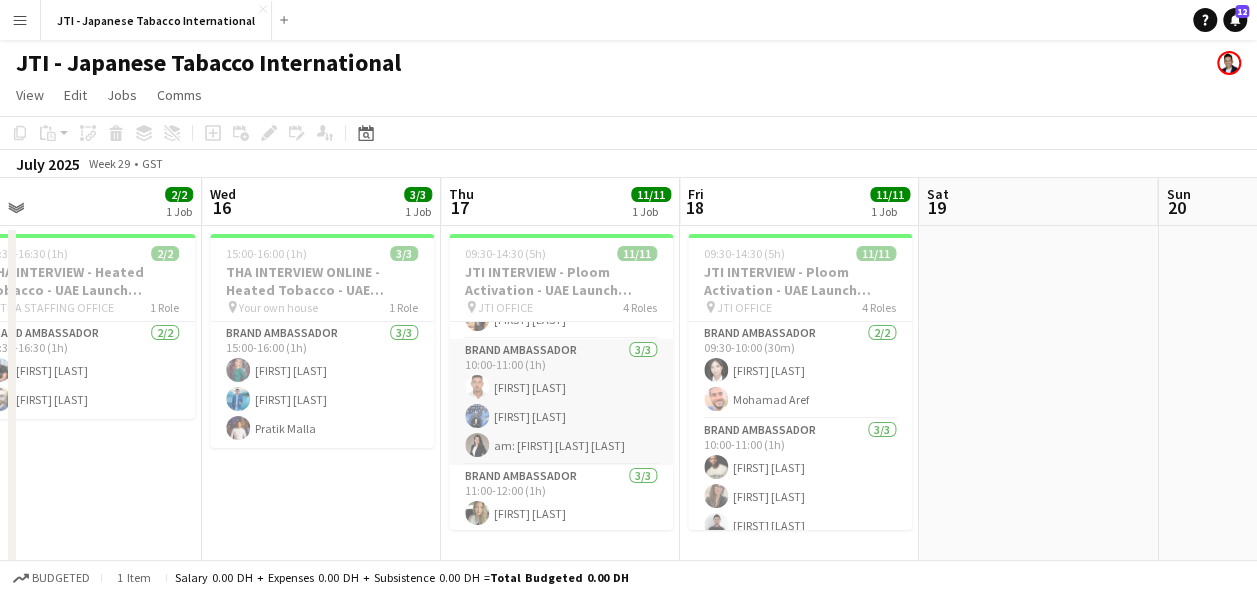 click on "Brand Ambassador    [SLOT]   [TIME] ([DURATION])
[FIRST] [LAST] [FIRST] [LAST] am: [FIRST] [LAST]" at bounding box center (561, 402) 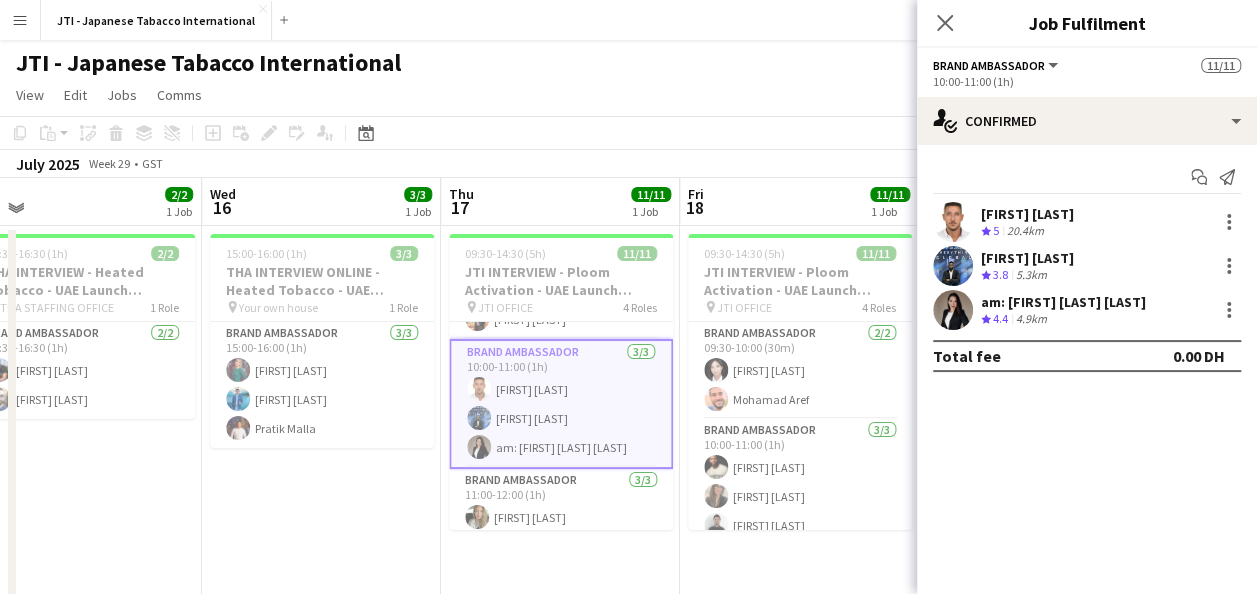 click on "[FIRST] [LAST]" at bounding box center [1027, 258] 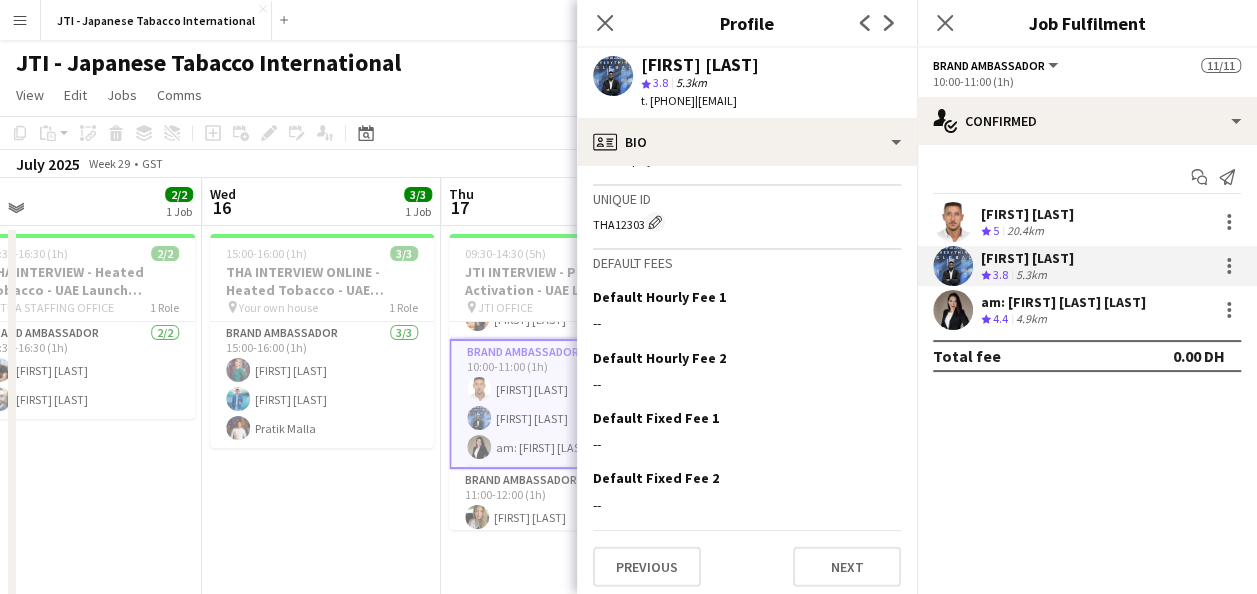 scroll, scrollTop: 2250, scrollLeft: 0, axis: vertical 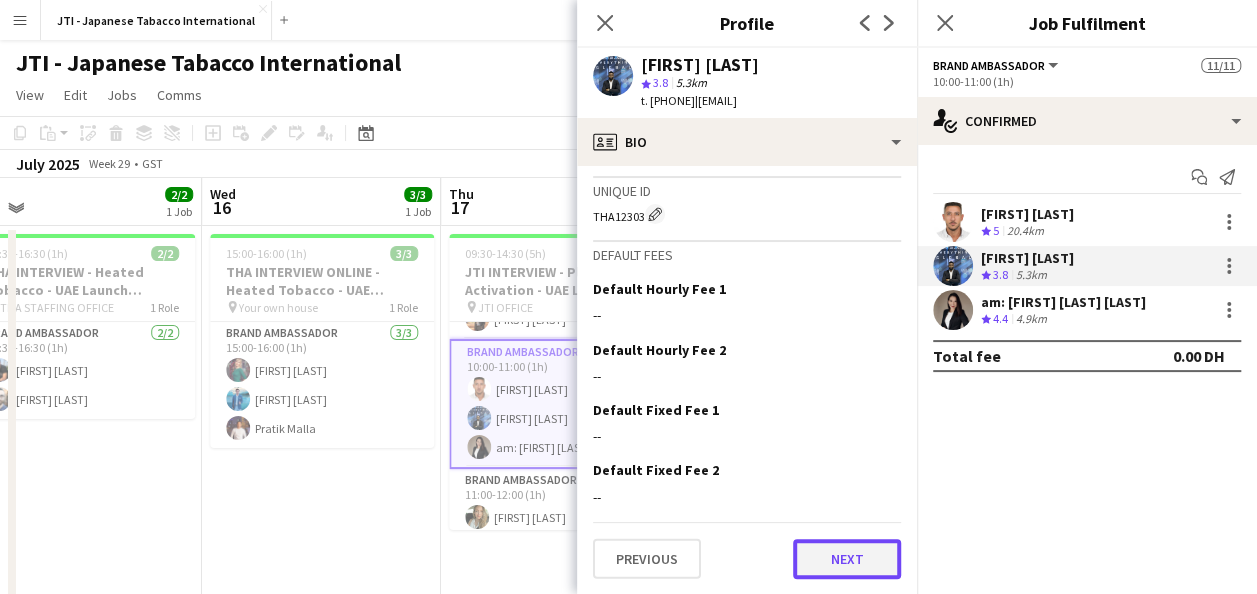 click on "Next" 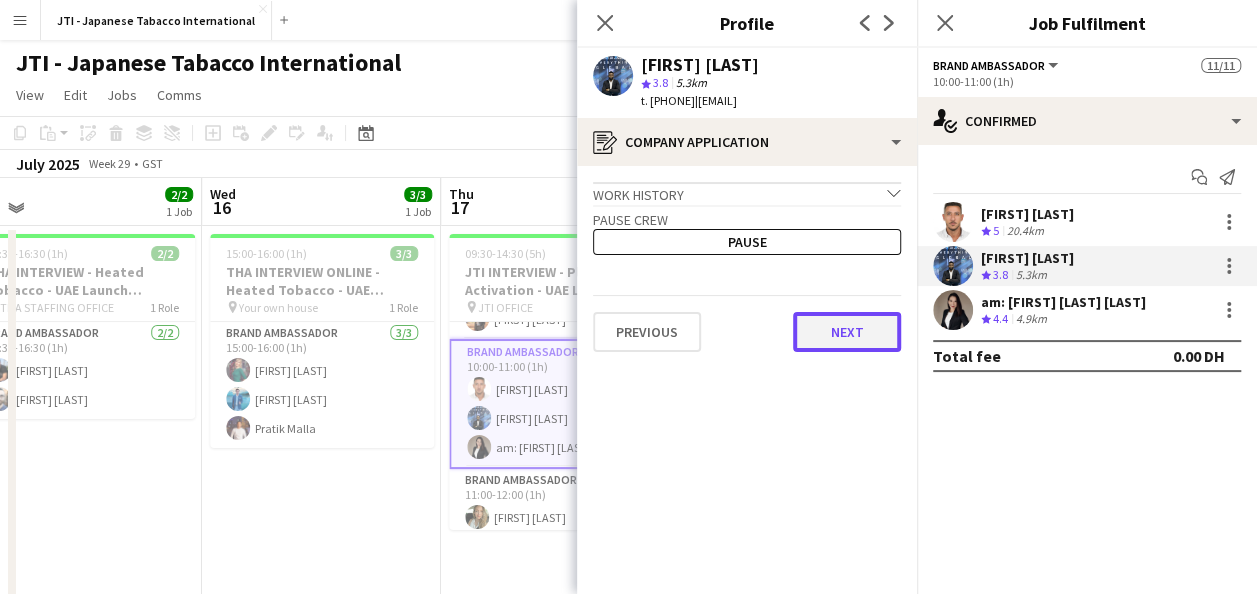 click on "Next" 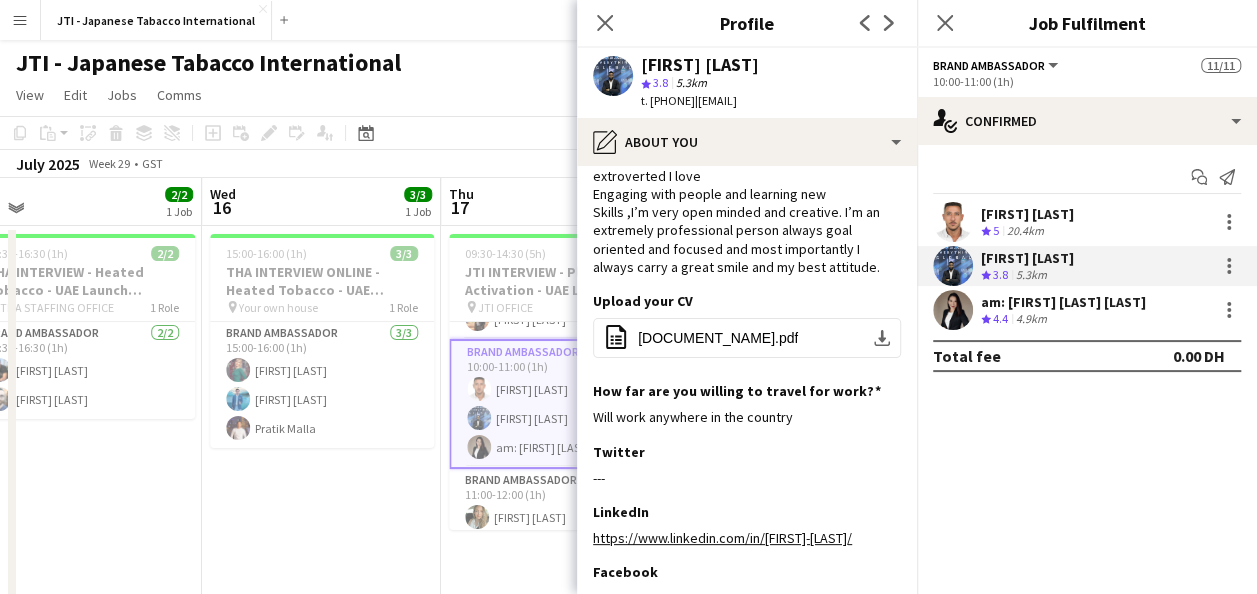 scroll, scrollTop: 426, scrollLeft: 0, axis: vertical 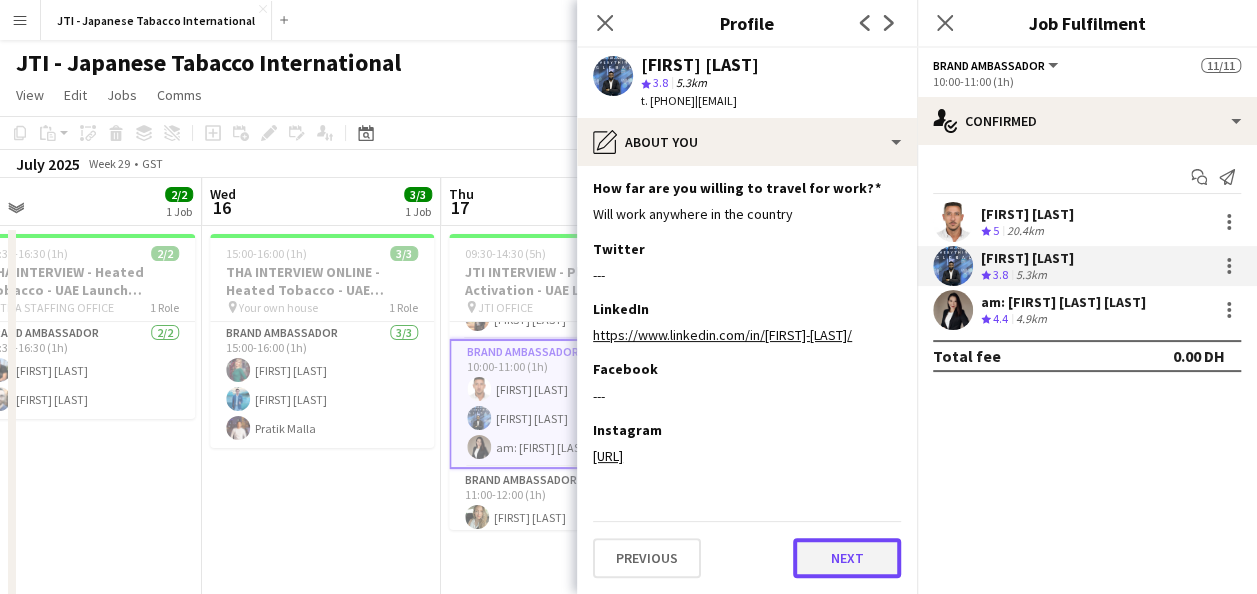 click on "Next" 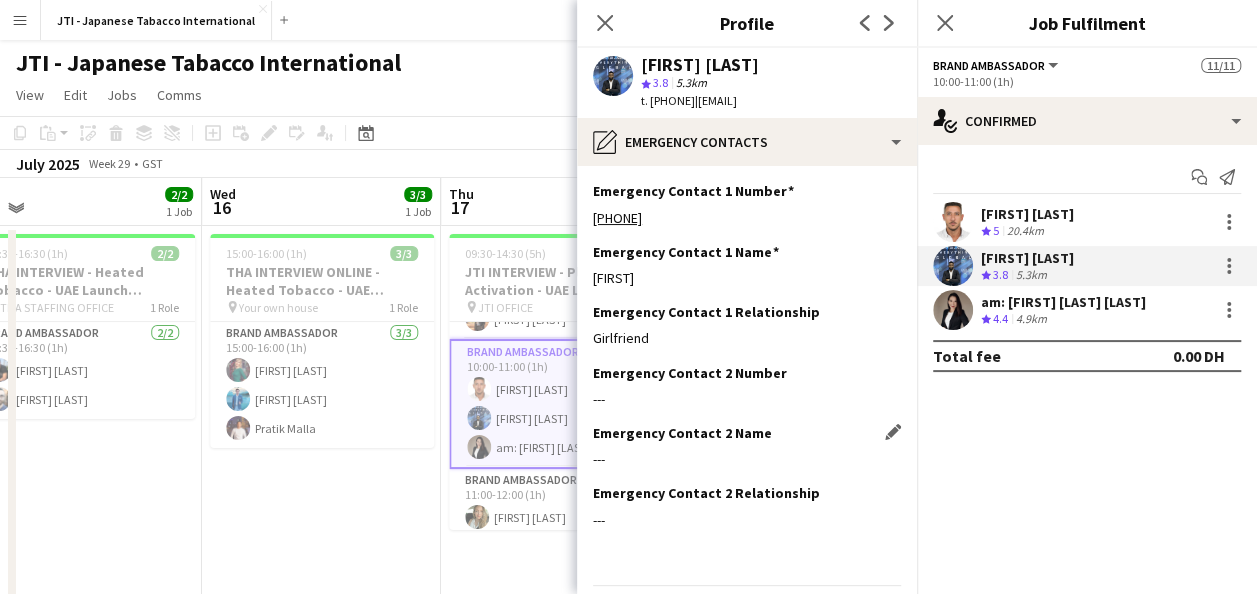 scroll, scrollTop: 63, scrollLeft: 0, axis: vertical 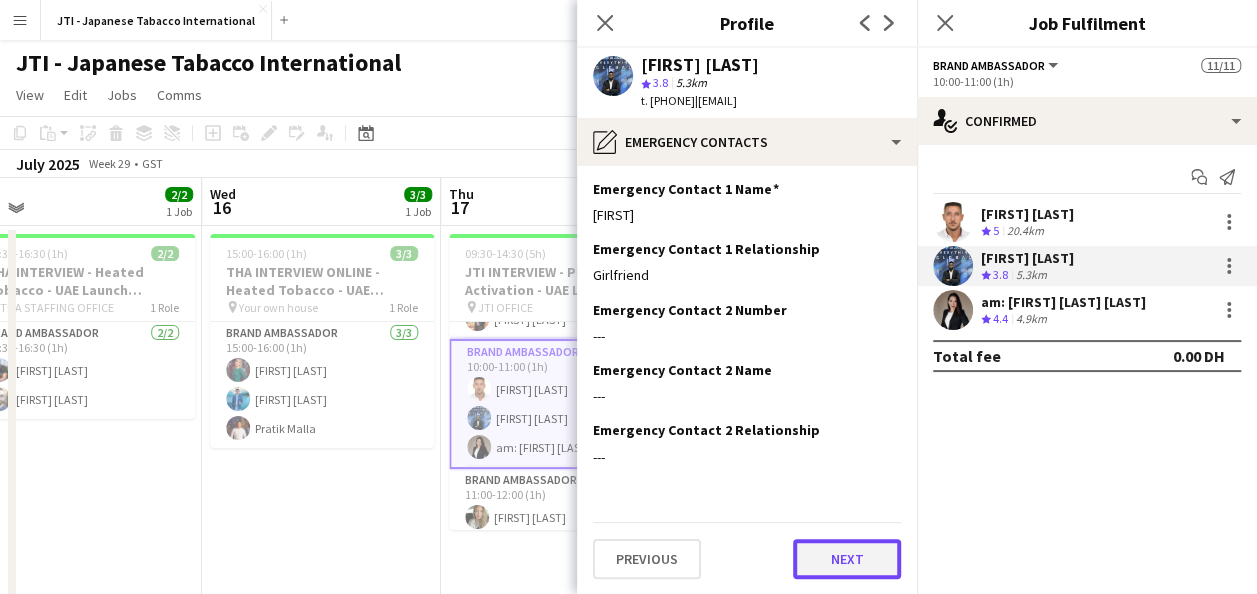 click on "Next" 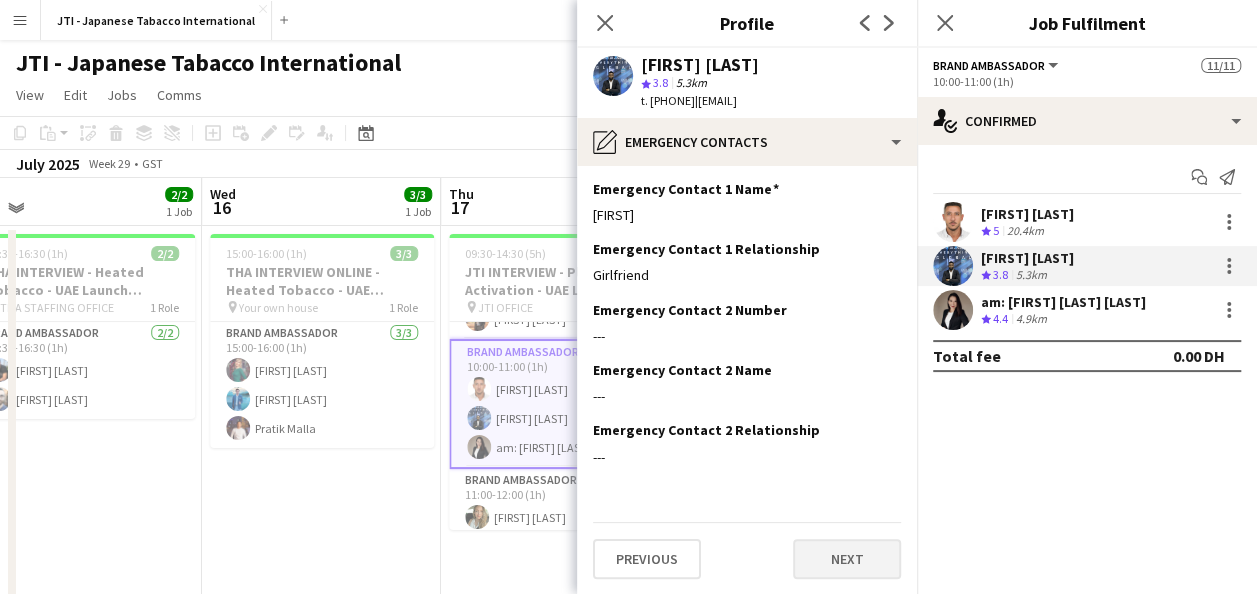 scroll, scrollTop: 0, scrollLeft: 0, axis: both 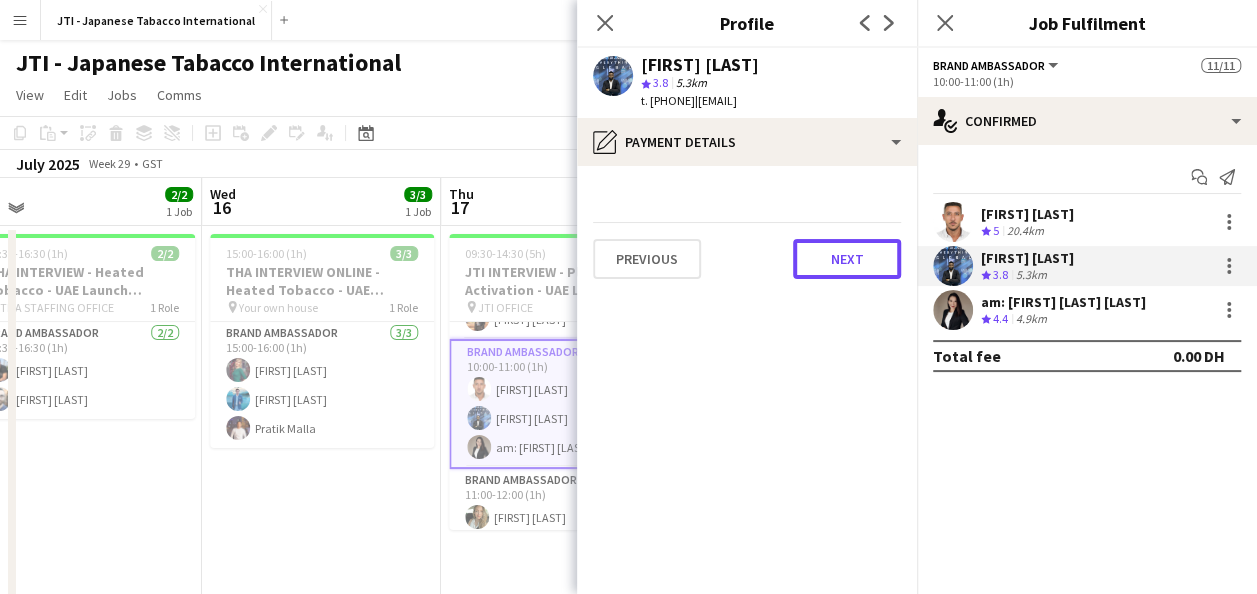 drag, startPoint x: 849, startPoint y: 258, endPoint x: 842, endPoint y: 234, distance: 25 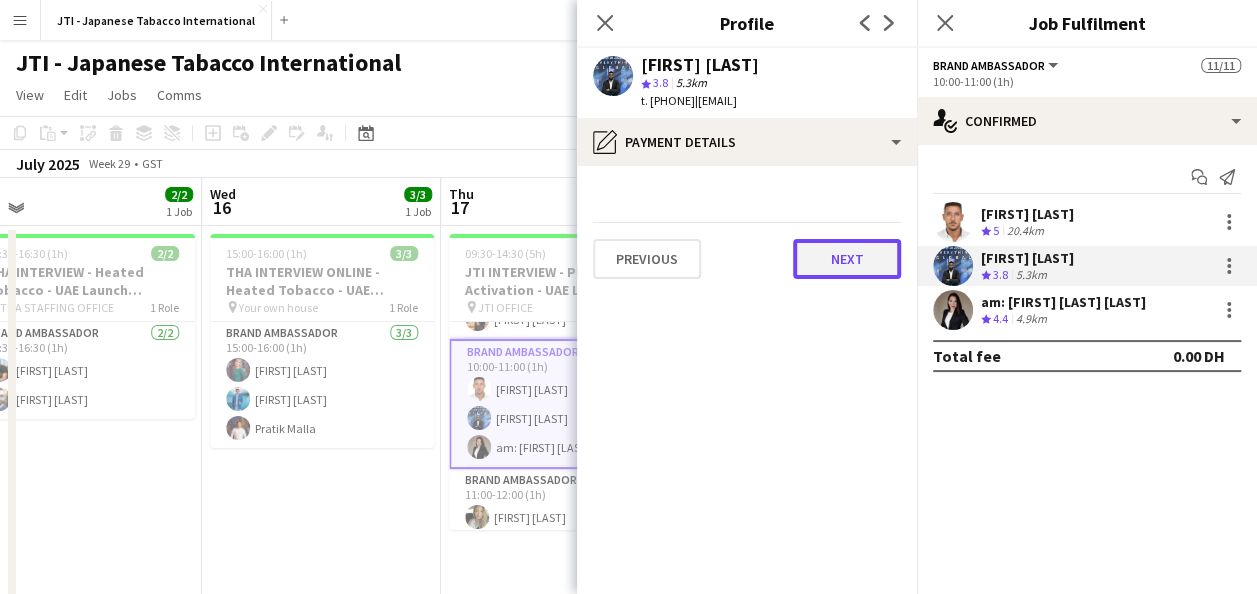 click on "Next" 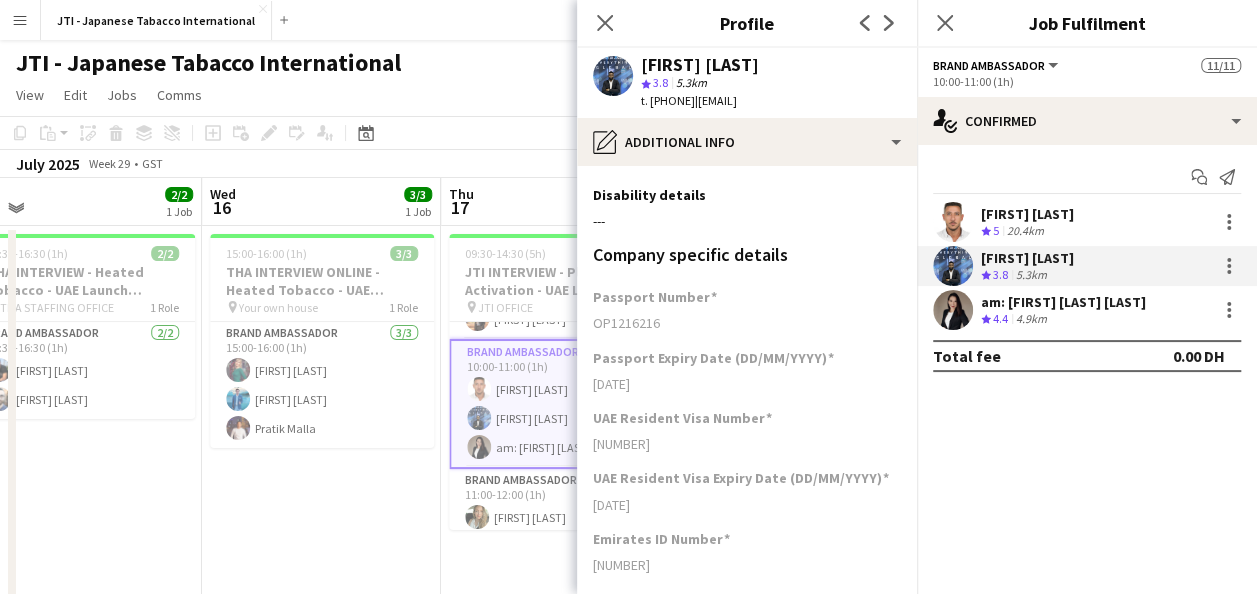 scroll, scrollTop: 323, scrollLeft: 0, axis: vertical 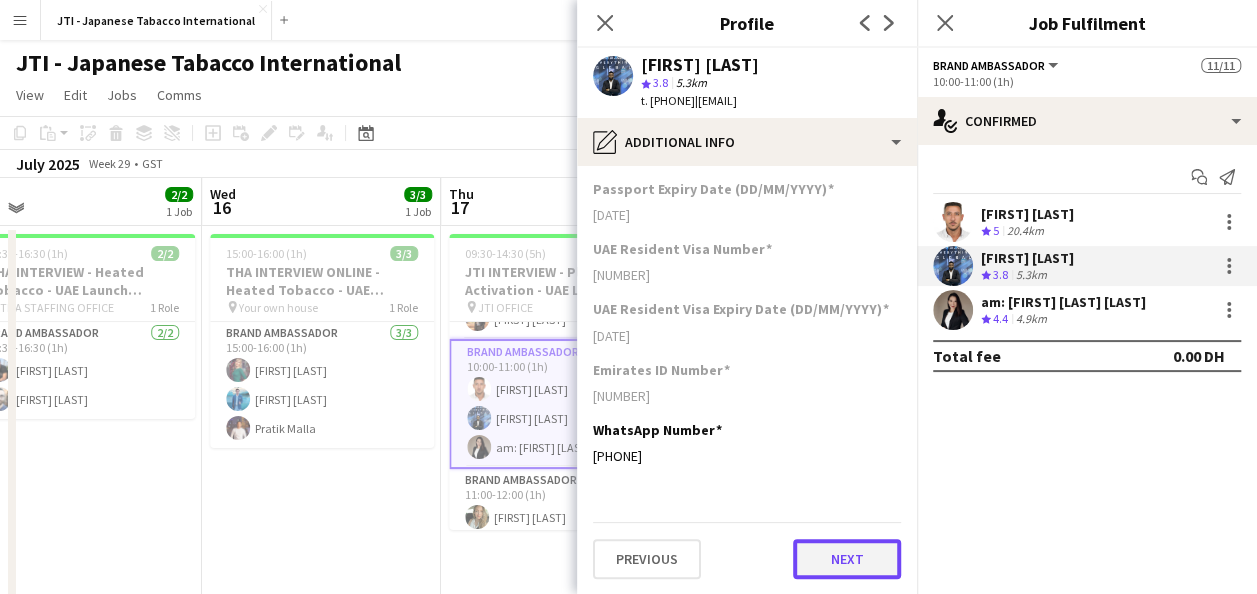 click on "Next" 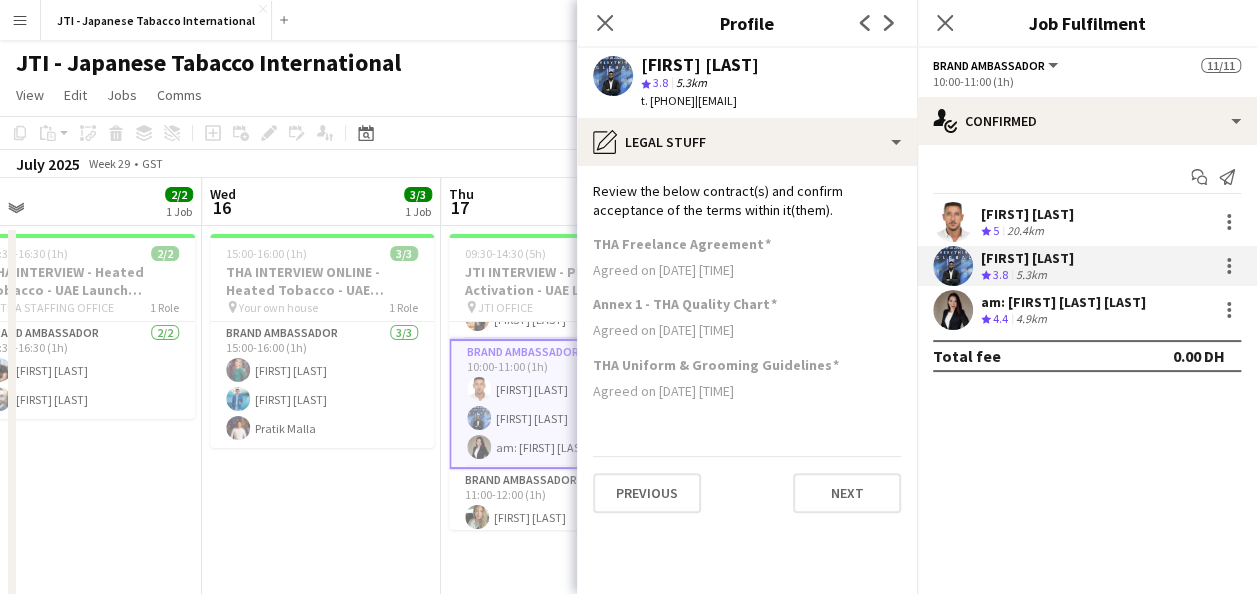 scroll, scrollTop: 0, scrollLeft: 0, axis: both 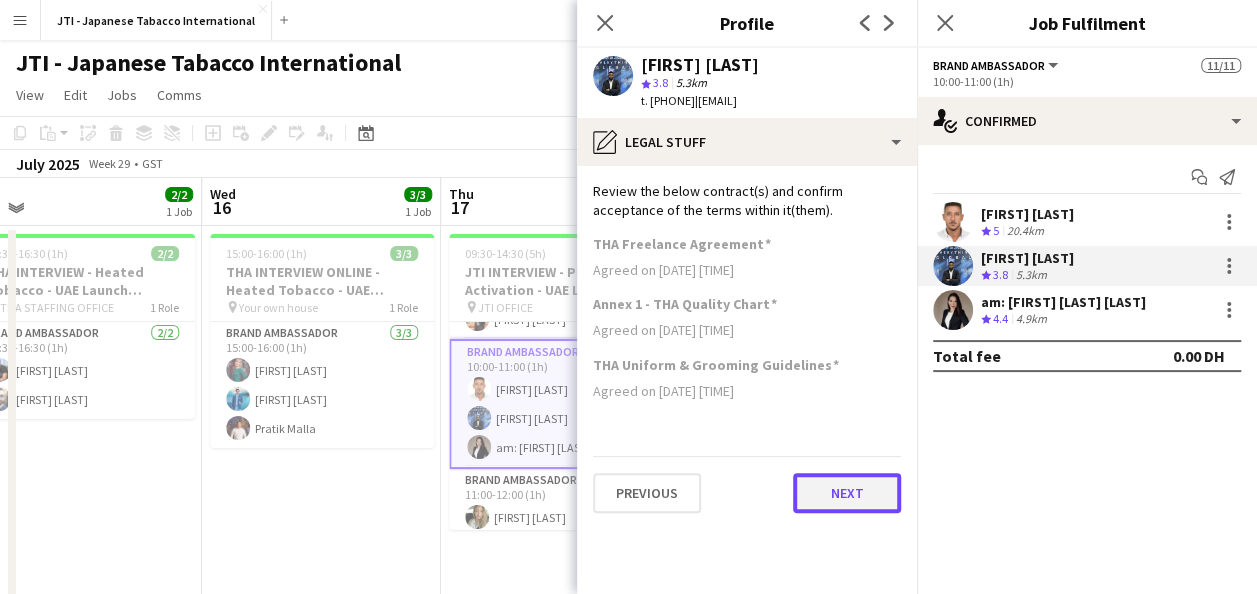 click on "Next" 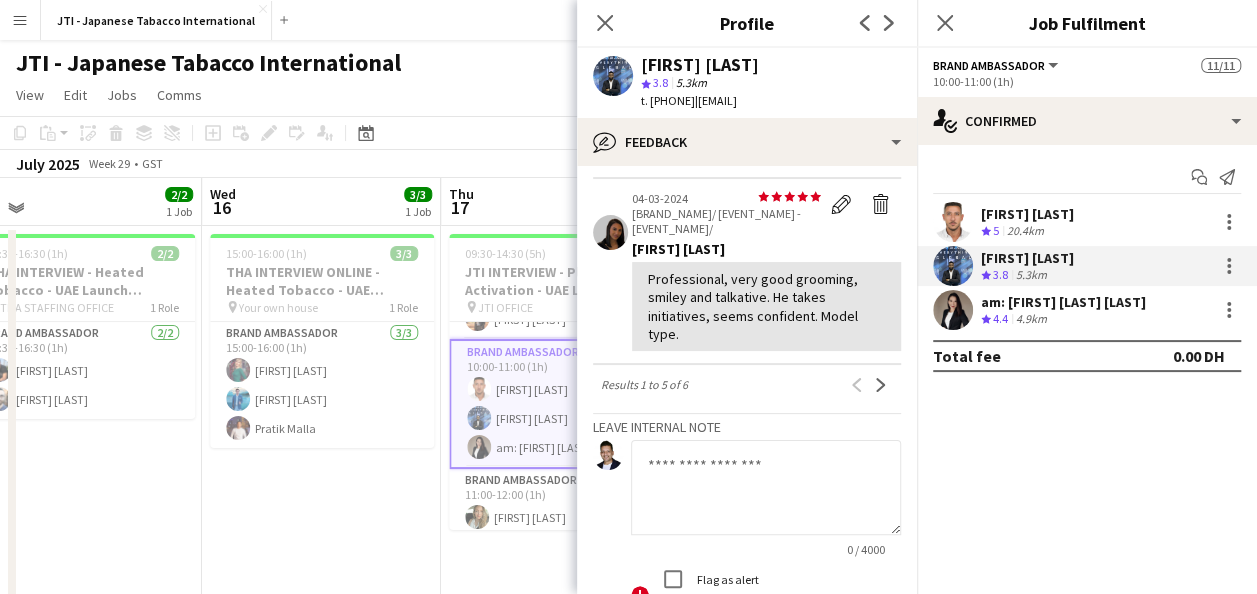 scroll, scrollTop: 900, scrollLeft: 0, axis: vertical 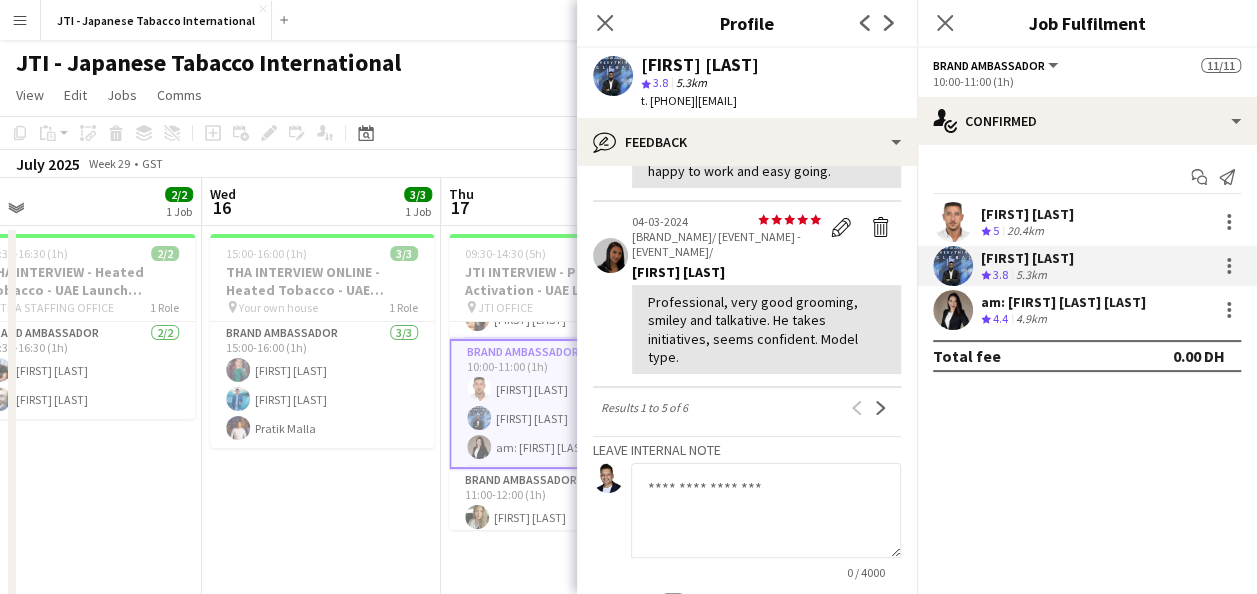 click on "Next" 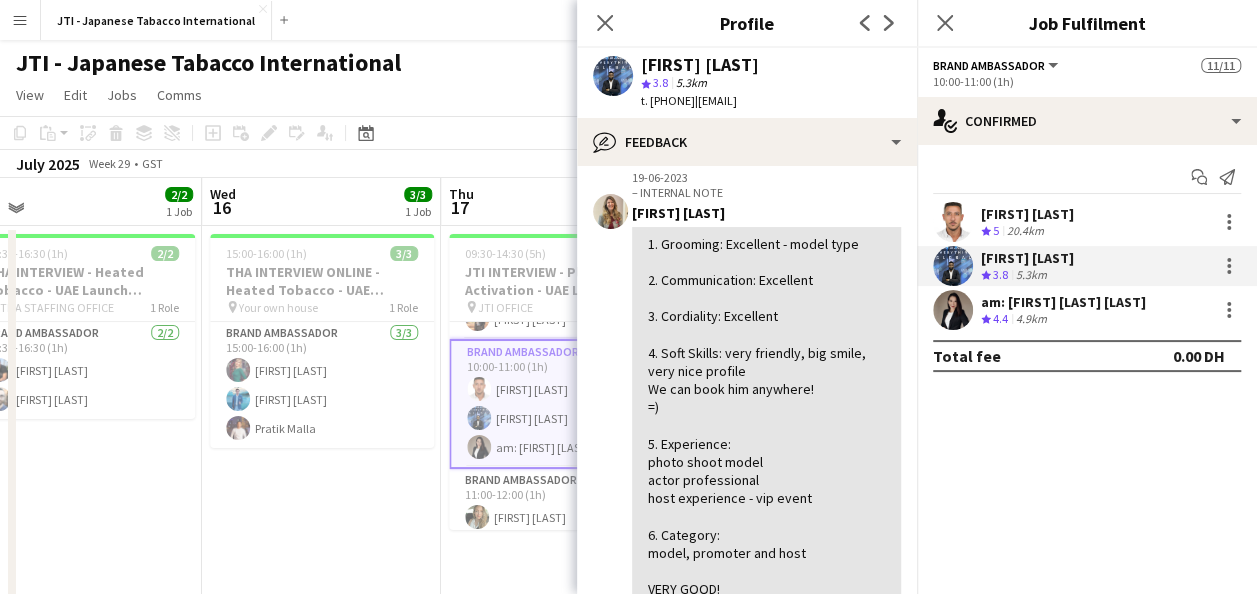scroll, scrollTop: 0, scrollLeft: 0, axis: both 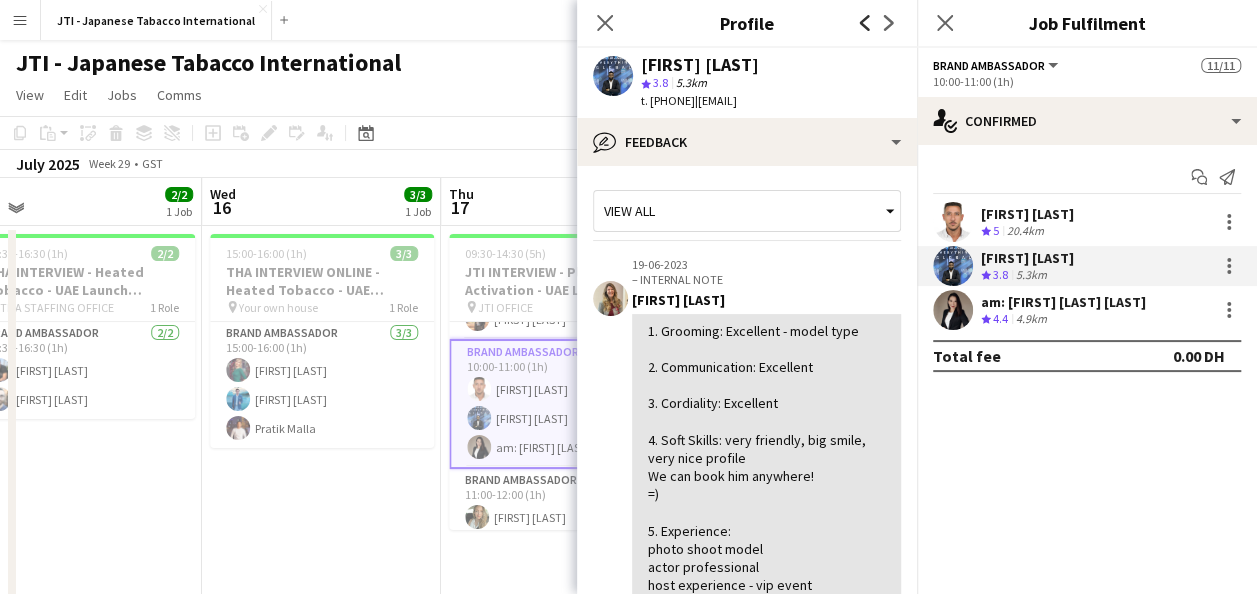 click 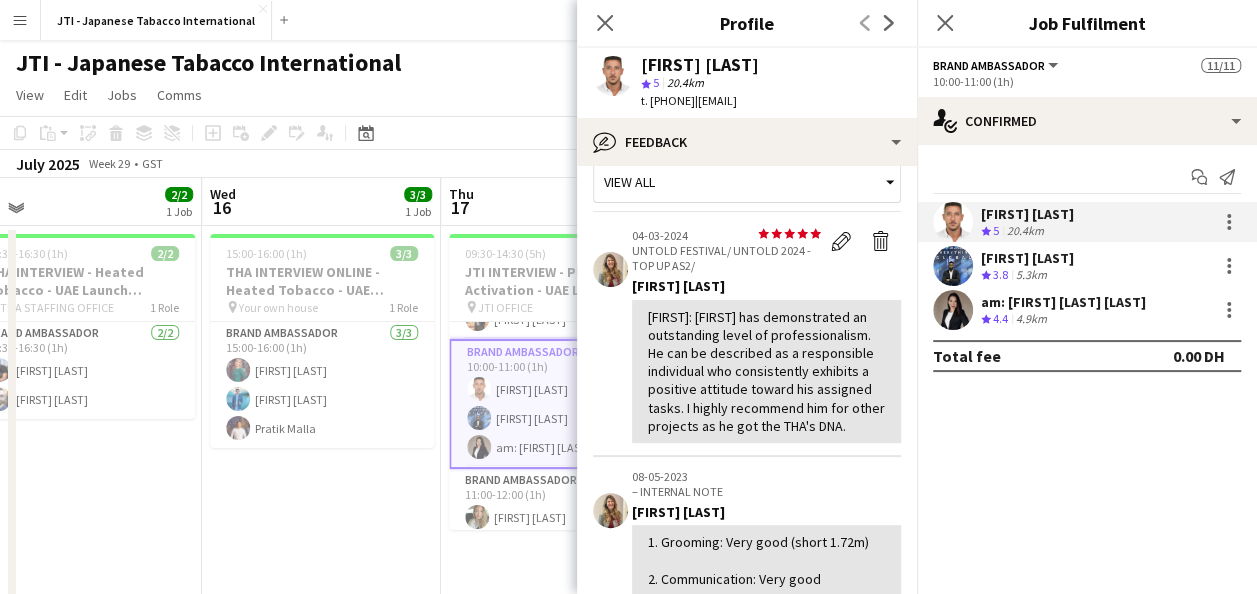 scroll, scrollTop: 0, scrollLeft: 0, axis: both 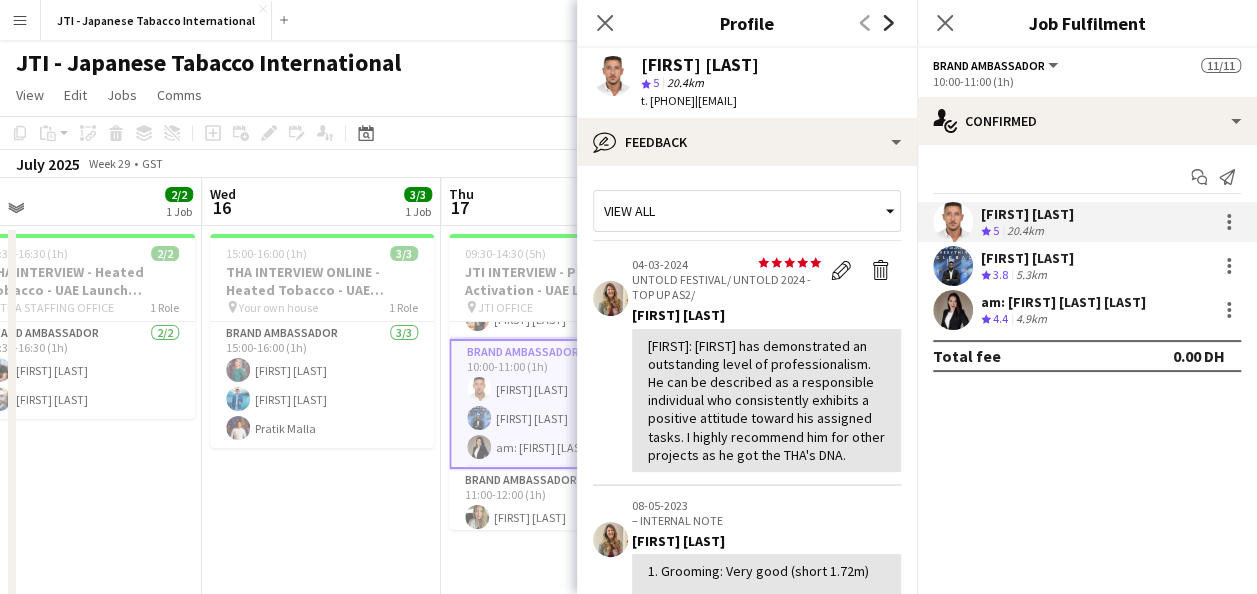 click on "Next" 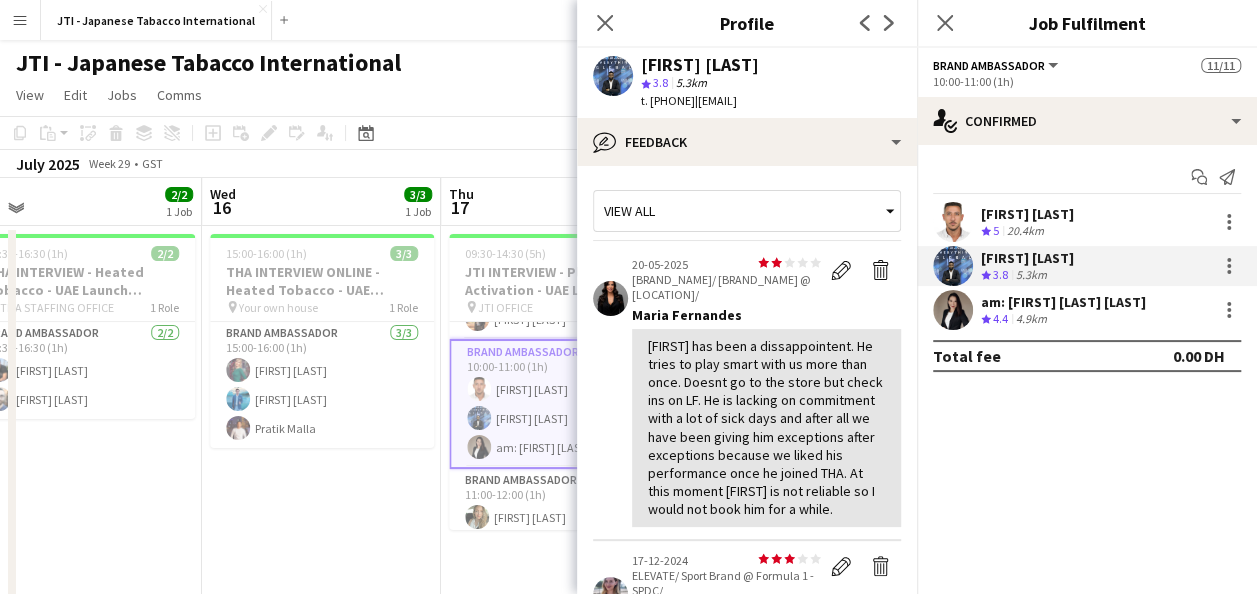 click 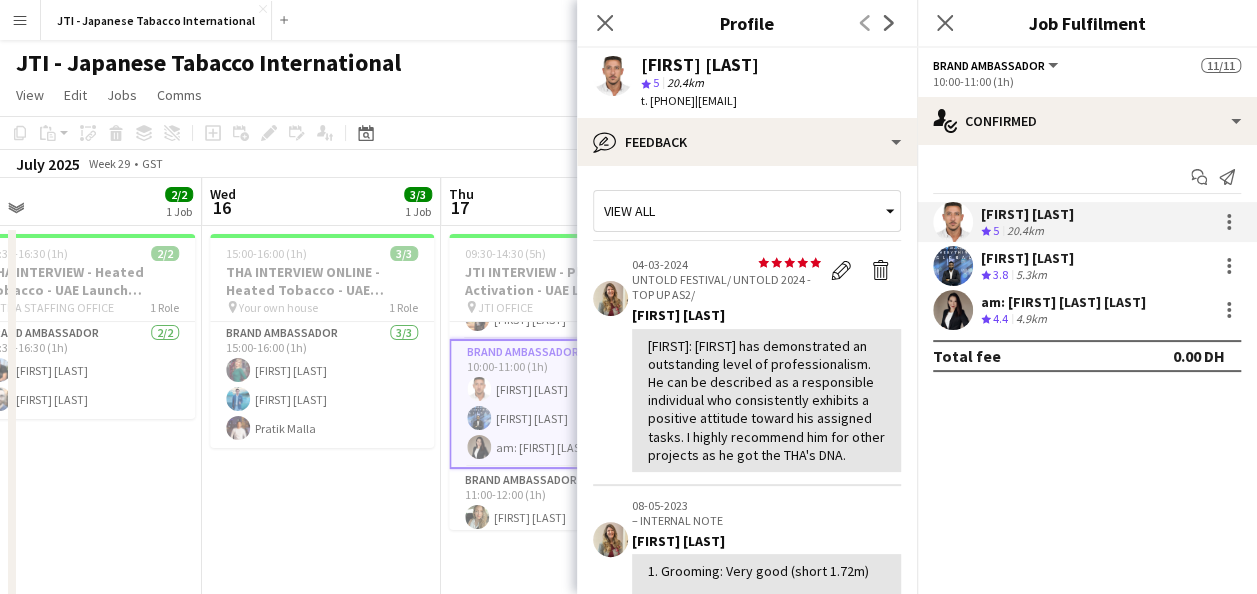 click on "Previous
Next" 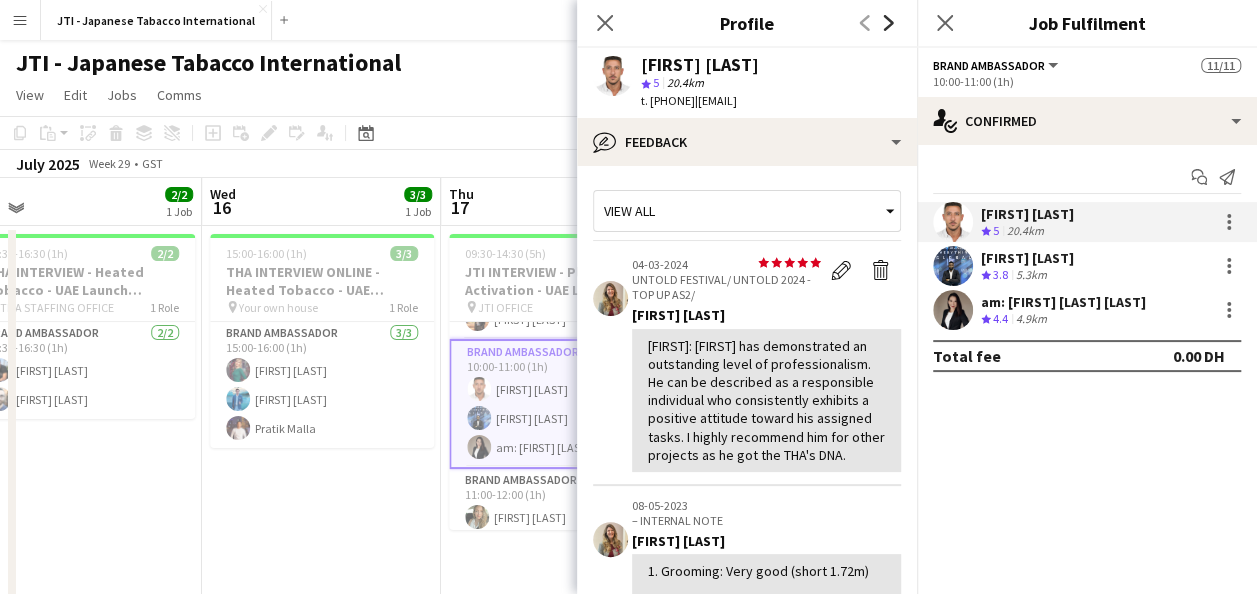 click on "Next" 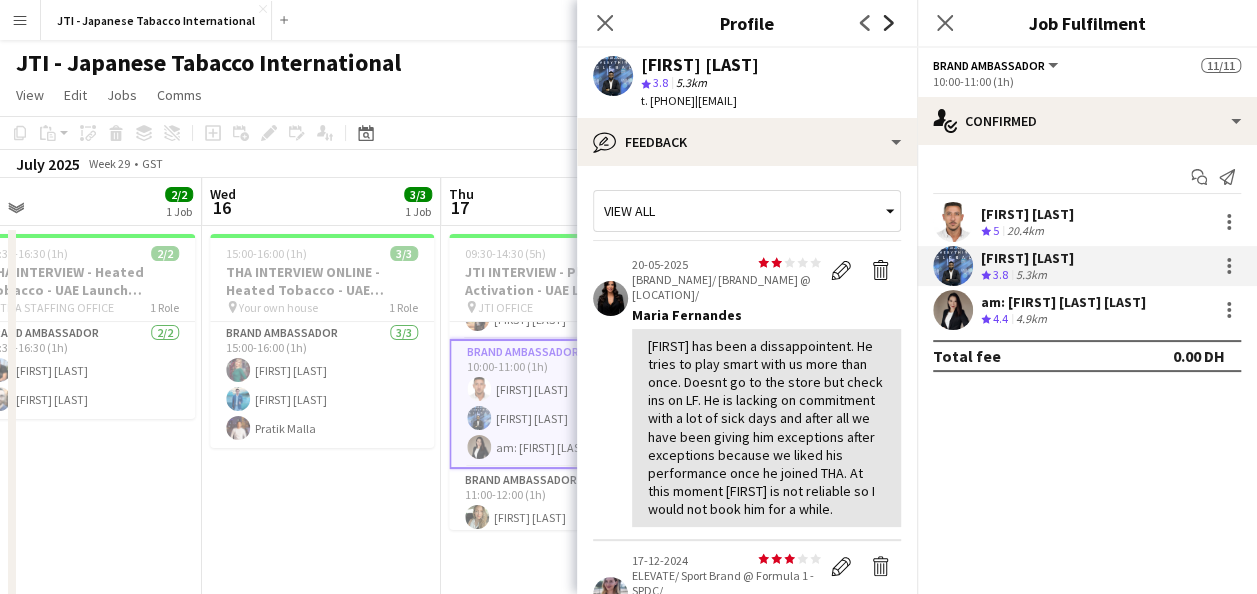 click 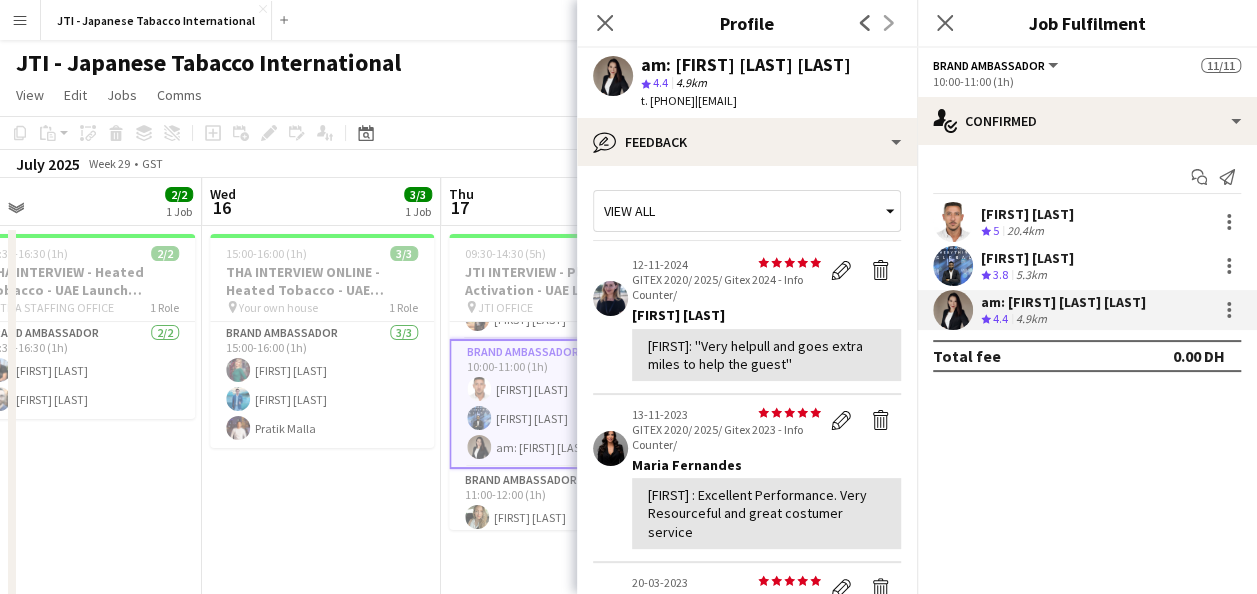 click on "Previous
Next" 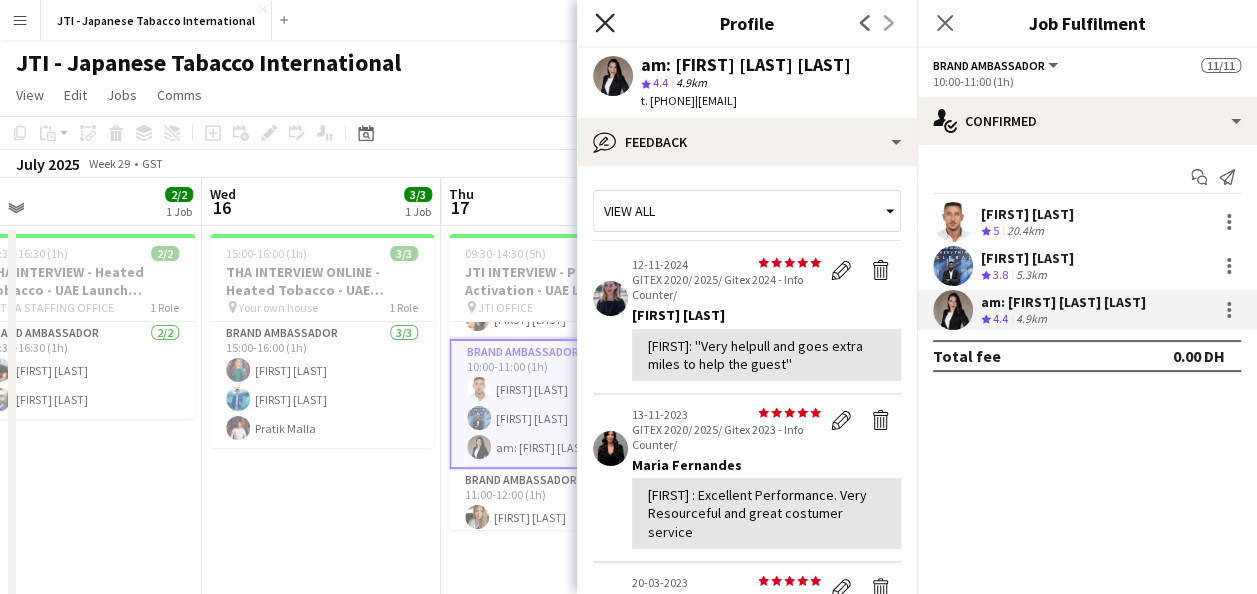 click on "Close pop-in" 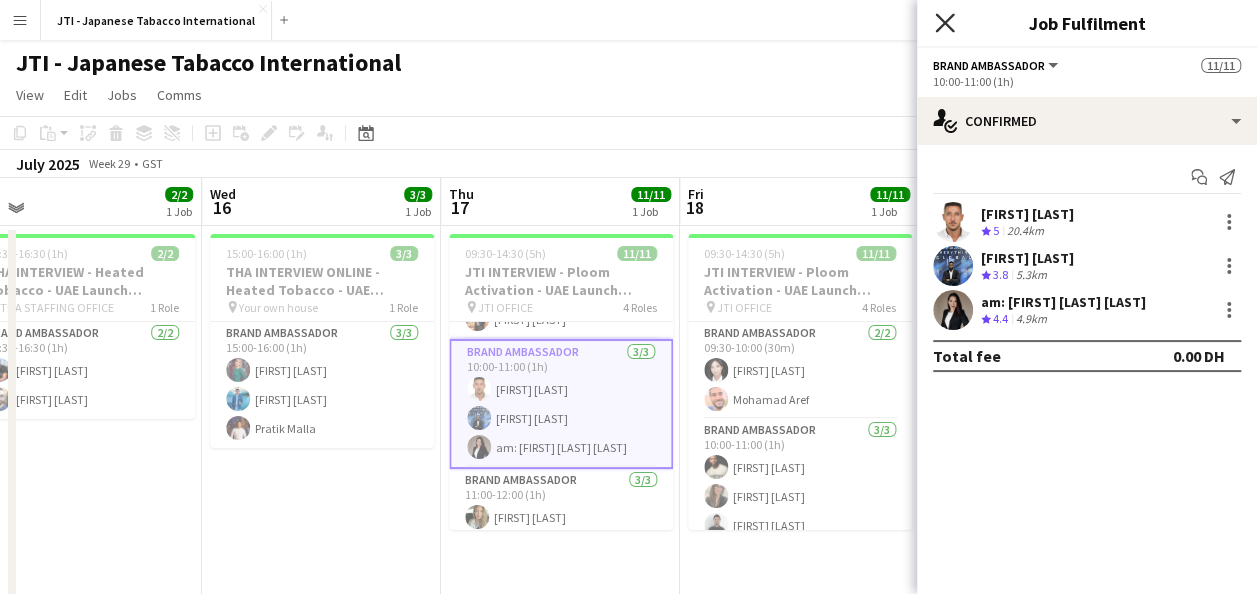 click 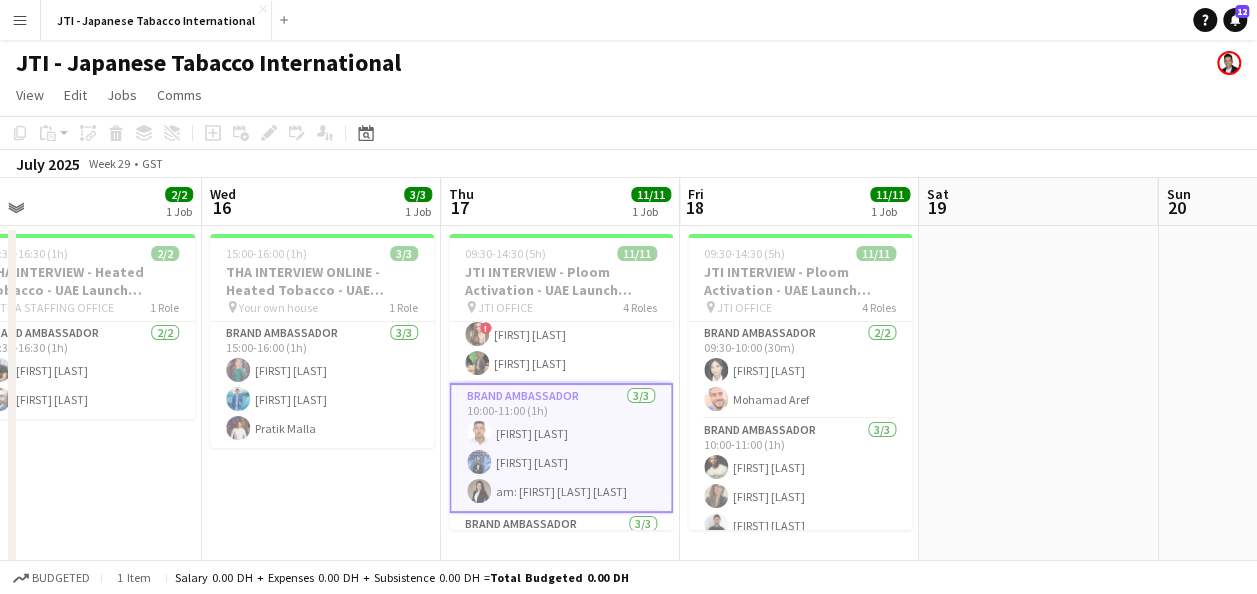 scroll, scrollTop: 0, scrollLeft: 0, axis: both 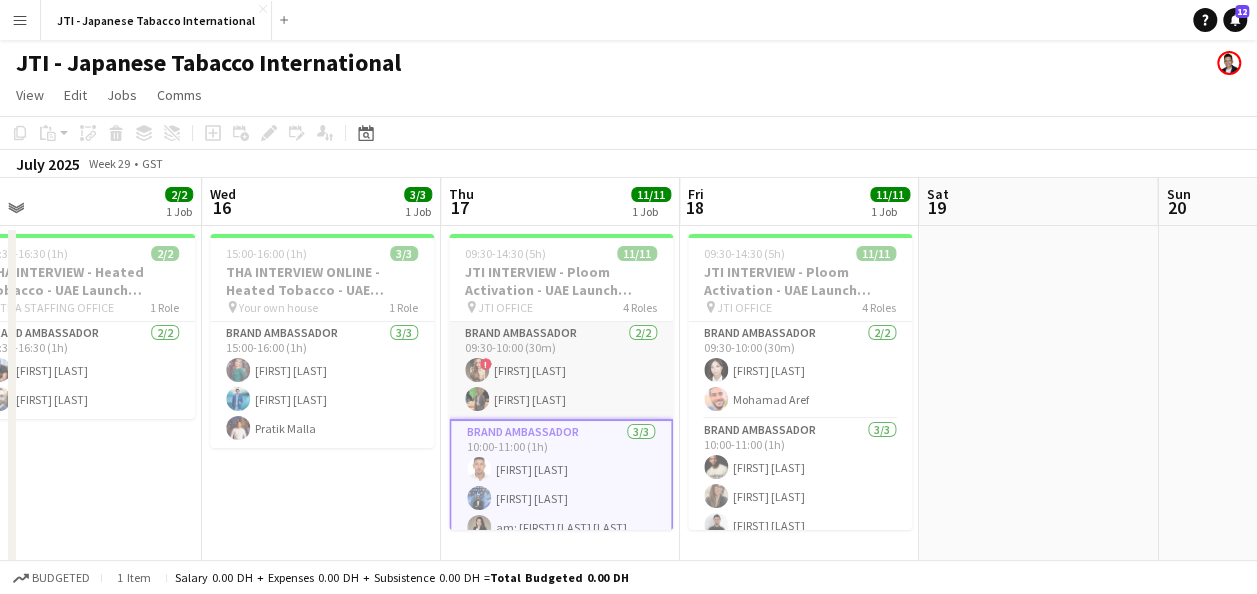click on "Brand Ambassador    2/2   [TIME] (30m)
! [FIRST] [LAST] [FIRST] [LAST]" at bounding box center (561, 370) 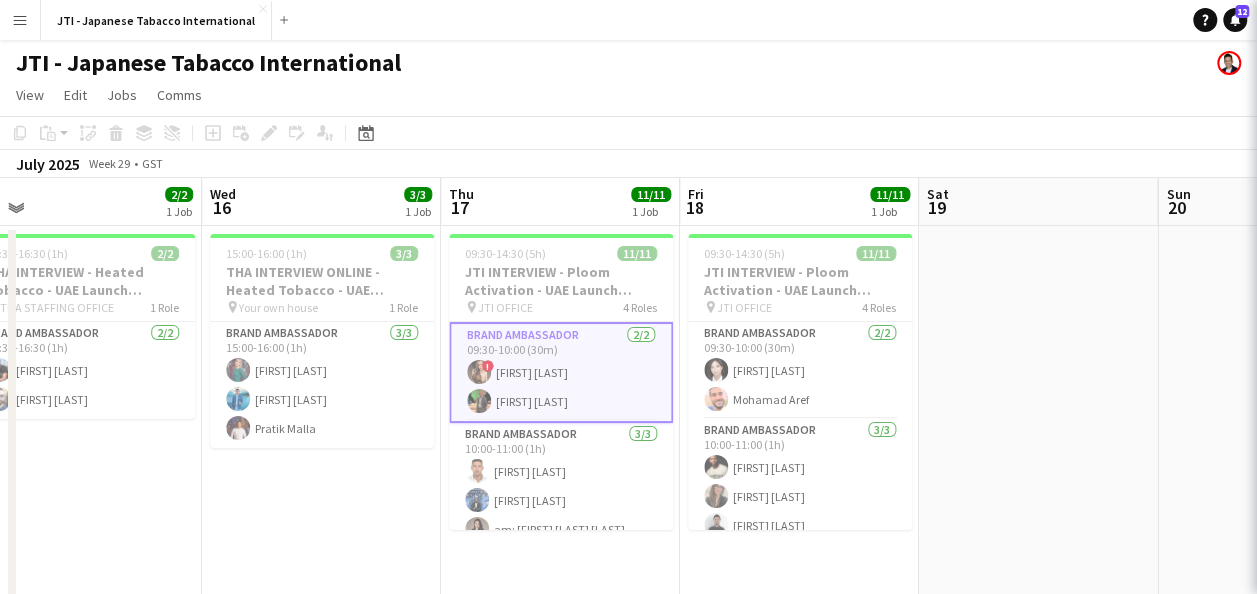 scroll, scrollTop: 0, scrollLeft: 754, axis: horizontal 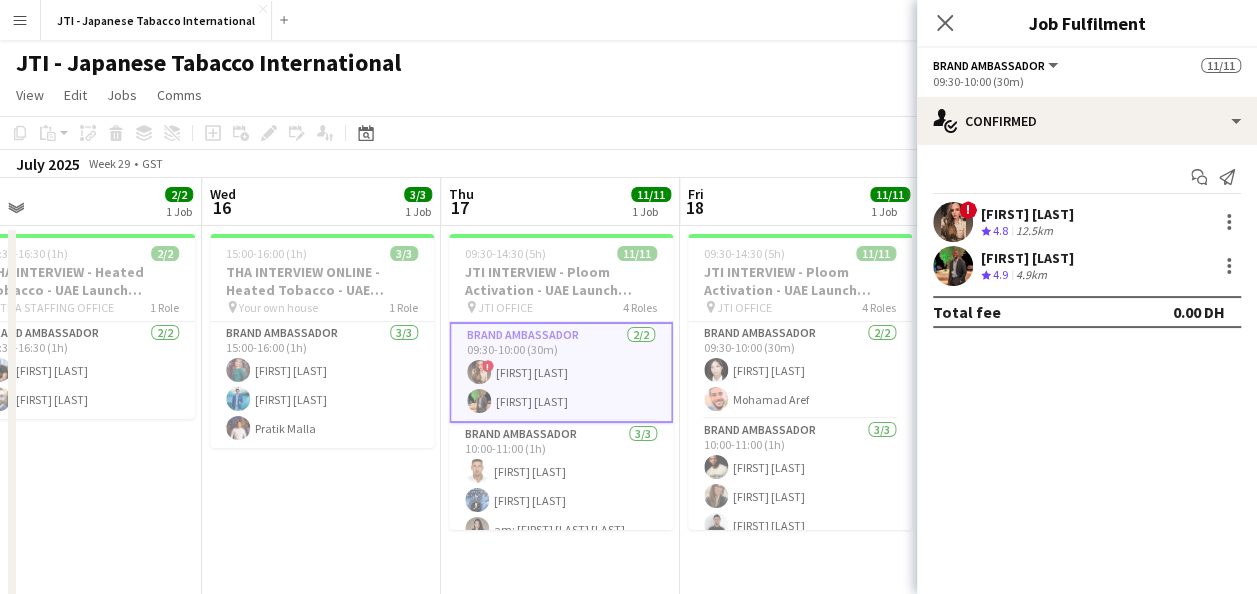 click at bounding box center (953, 222) 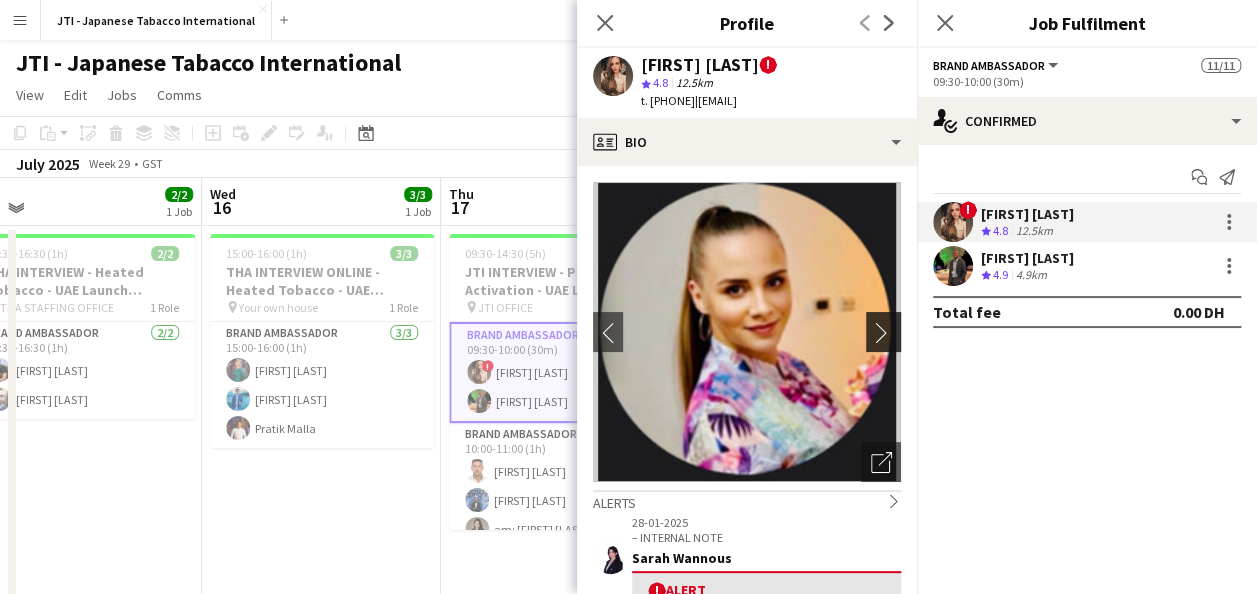 click on "chevron-right" 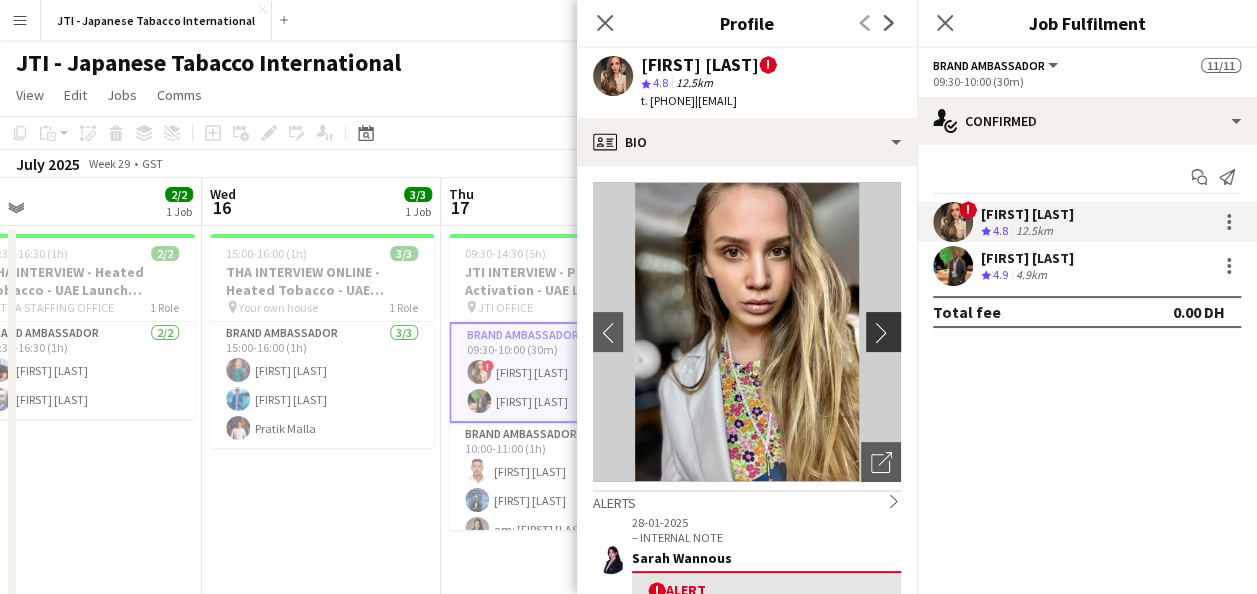 click on "chevron-right" 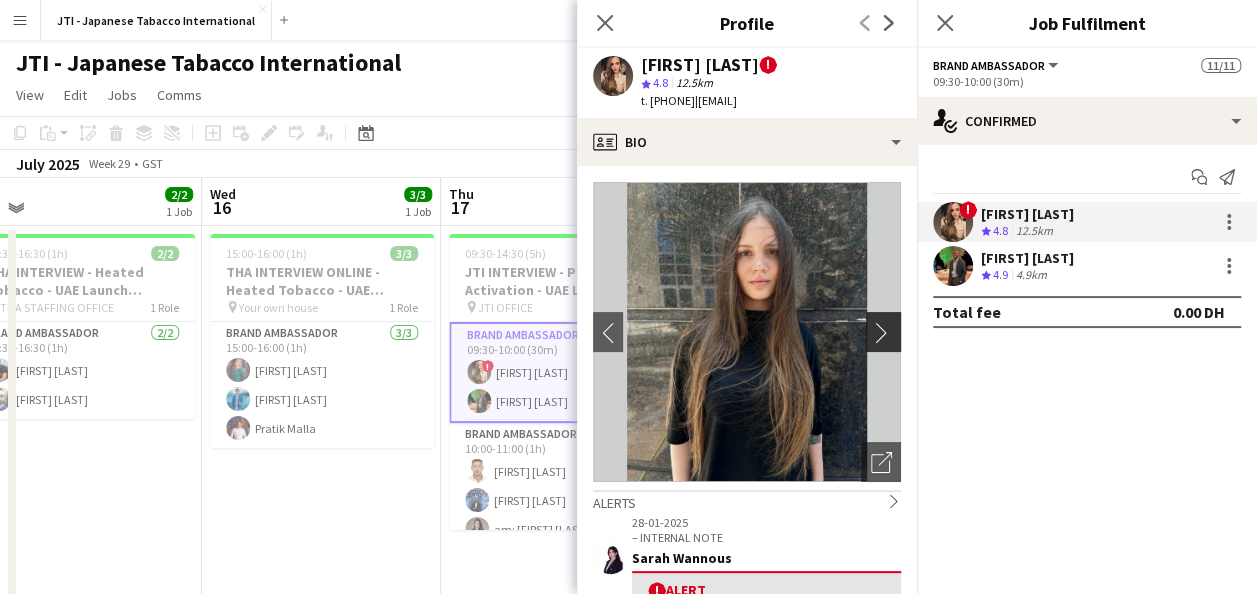 click on "chevron-right" 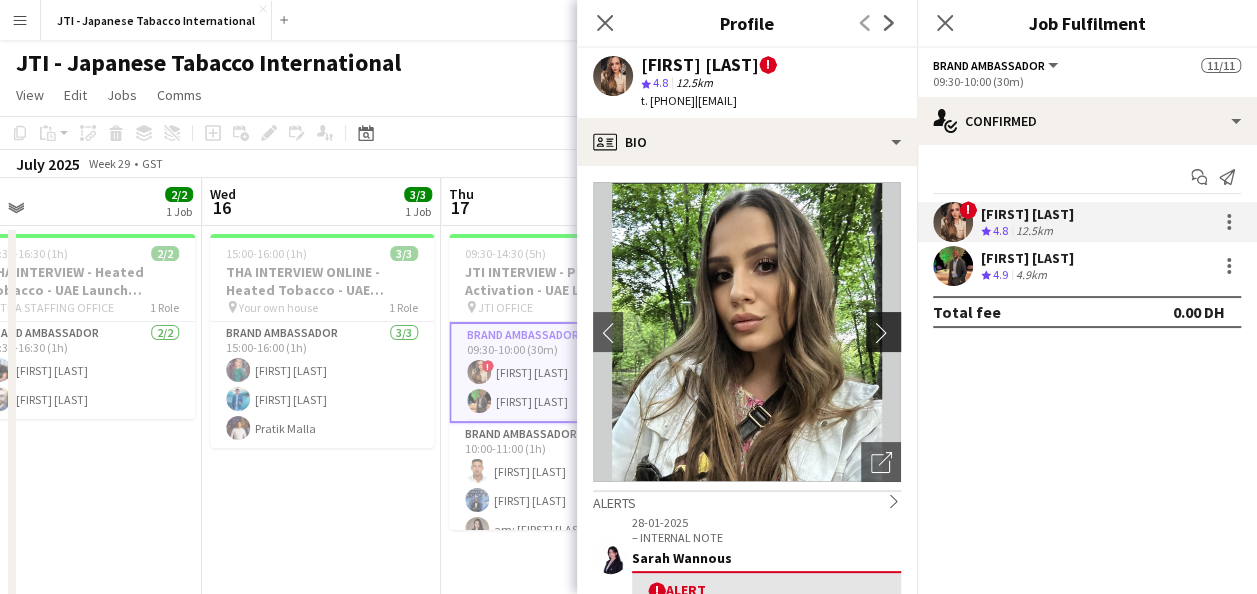 click on "chevron-right" 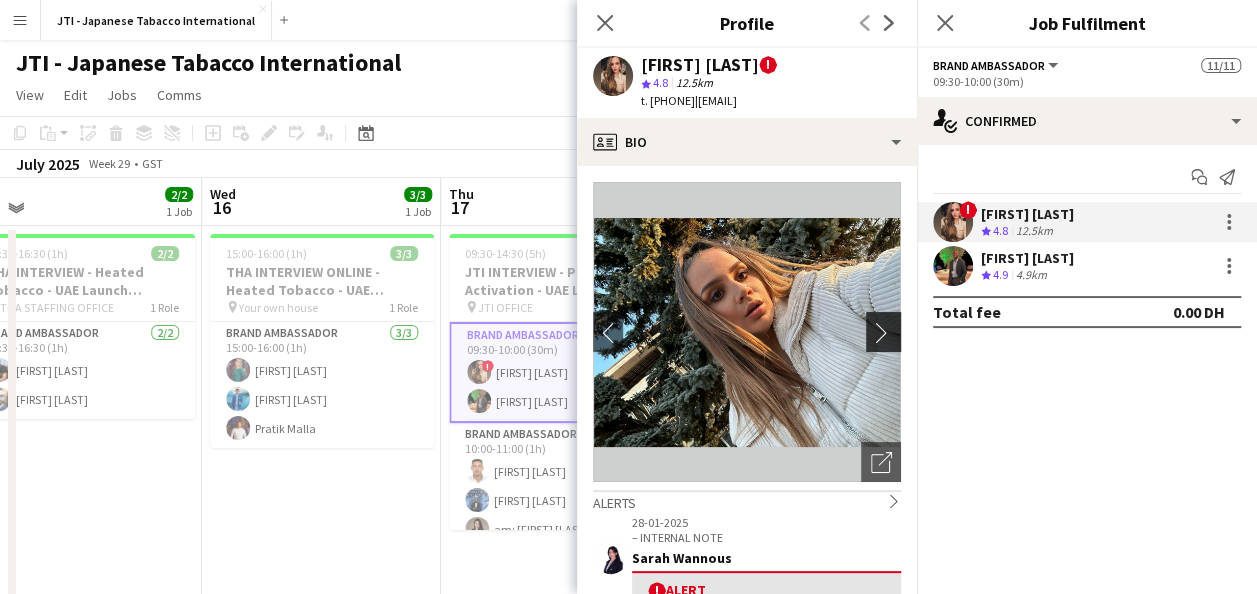click on "chevron-right" 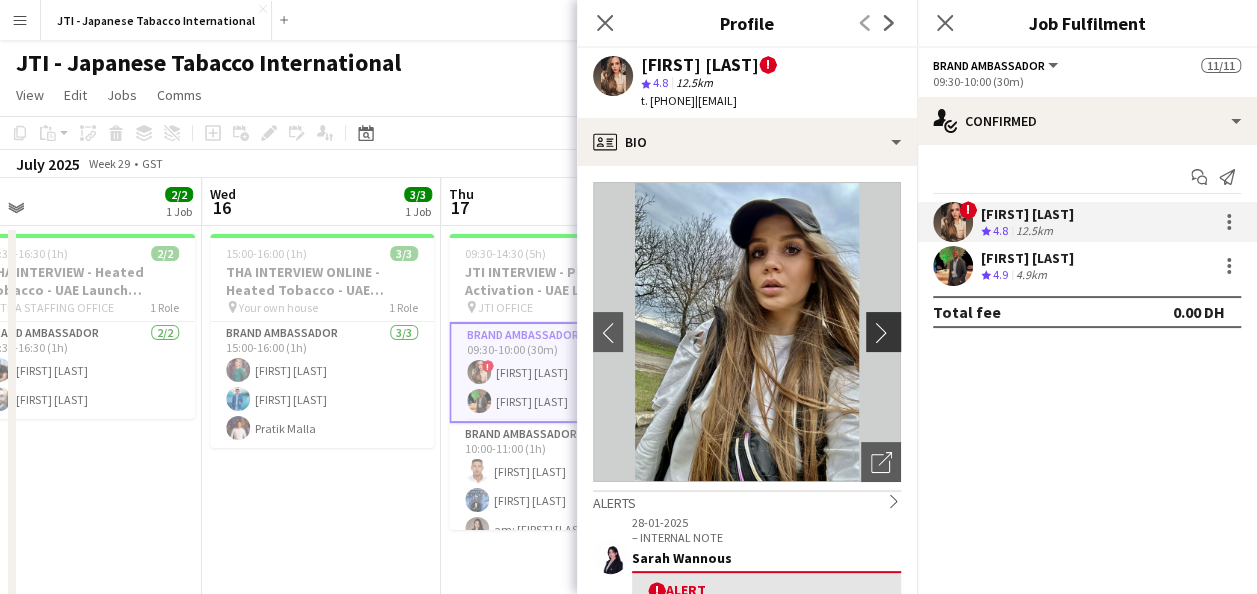 click on "chevron-right" 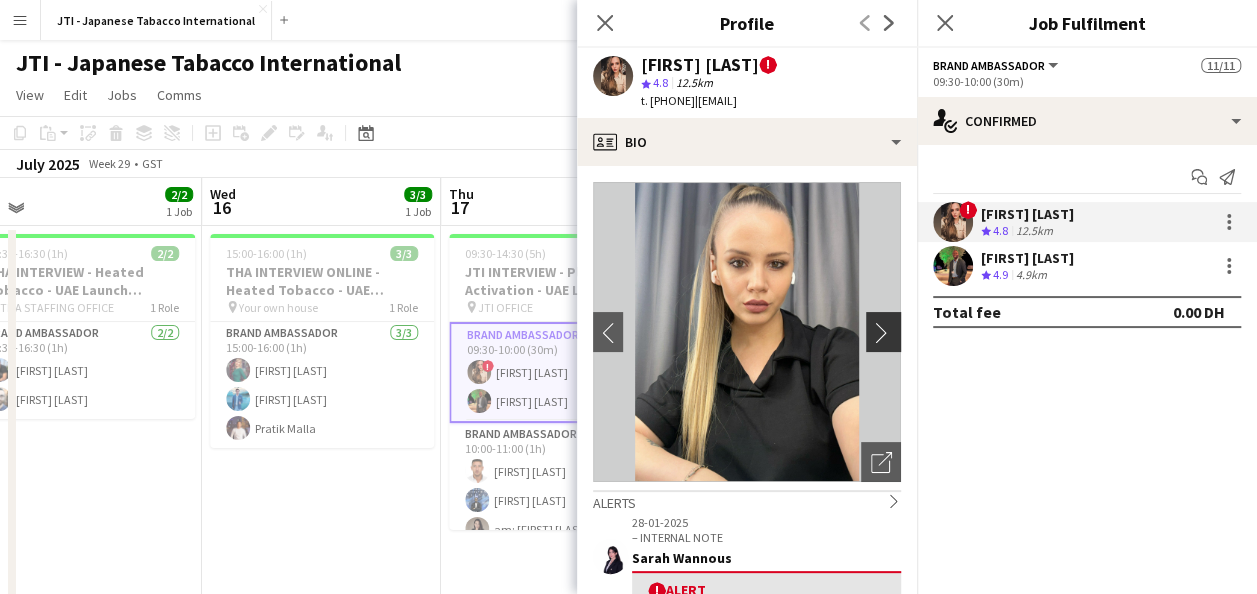 click on "chevron-right" 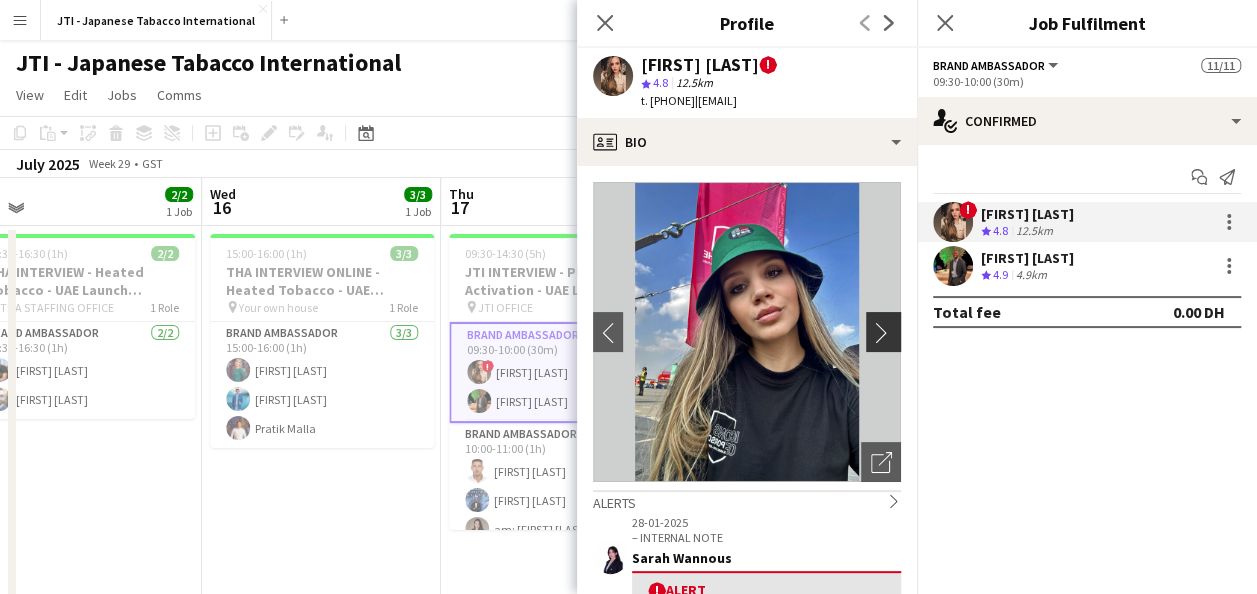 click on "chevron-right" 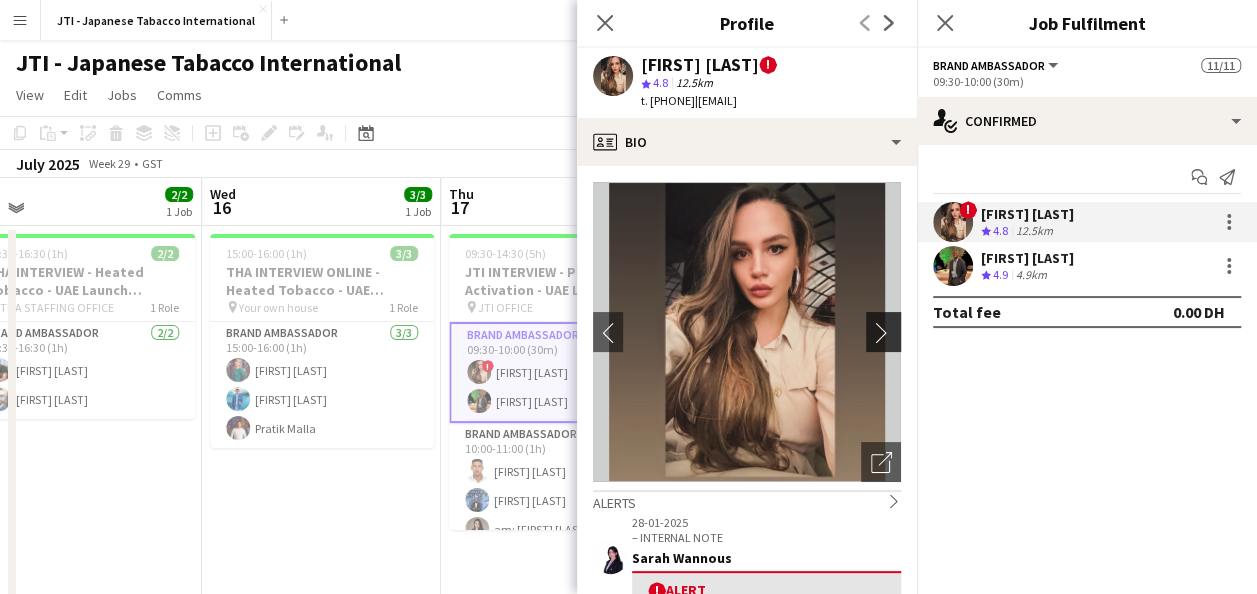 click on "chevron-right" 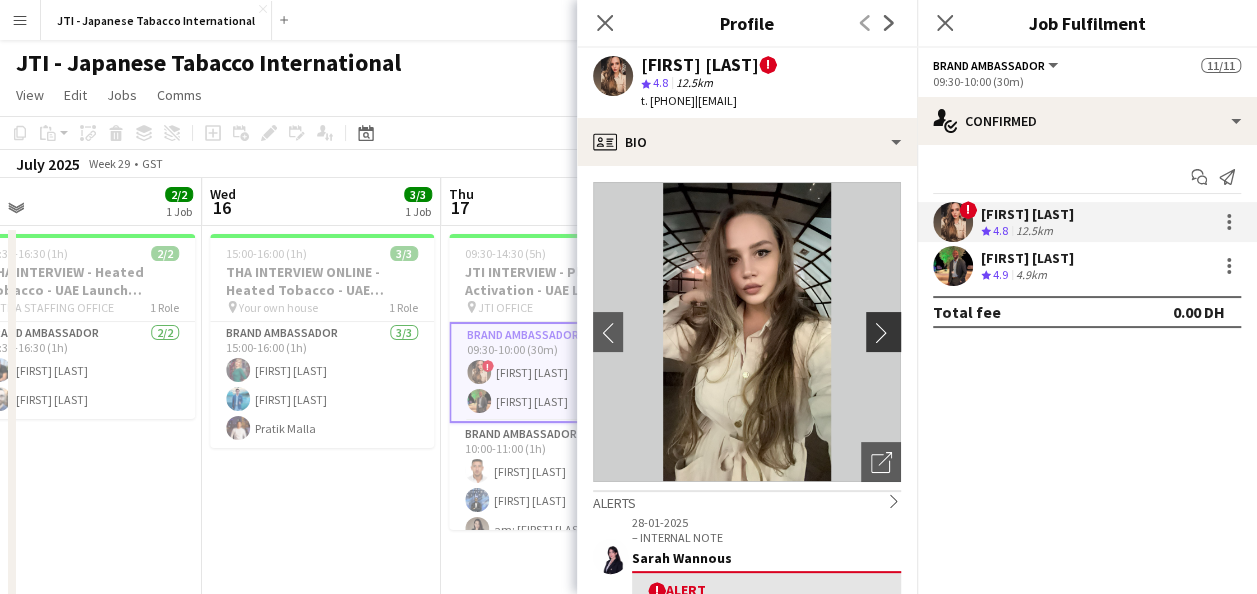 click on "chevron-right" 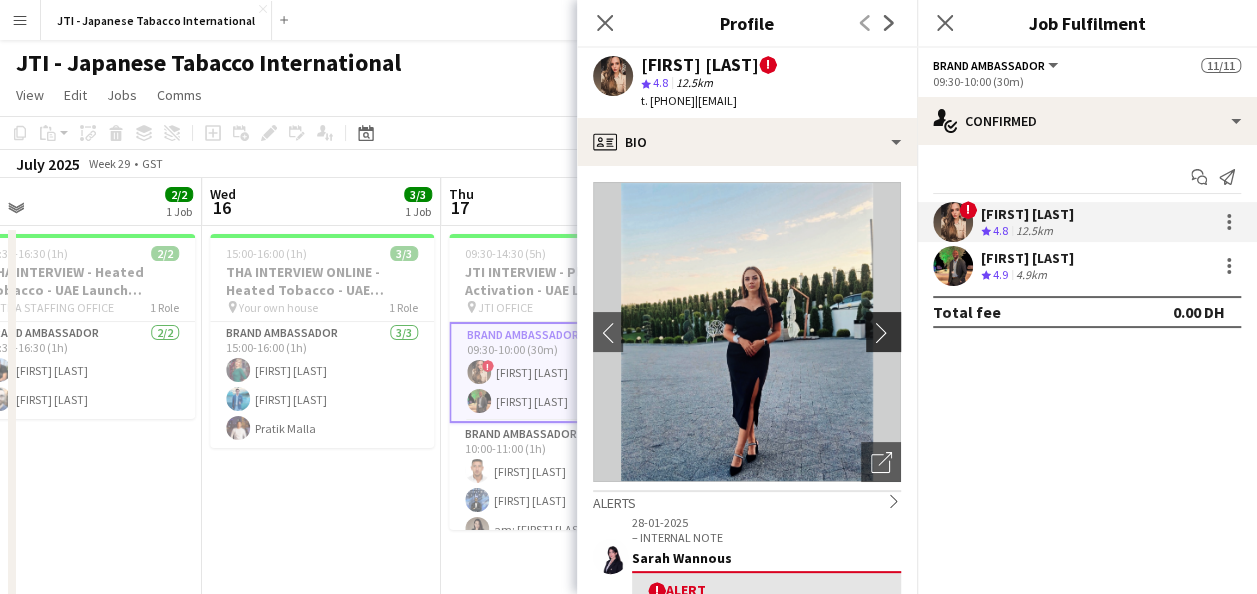 click on "chevron-right" 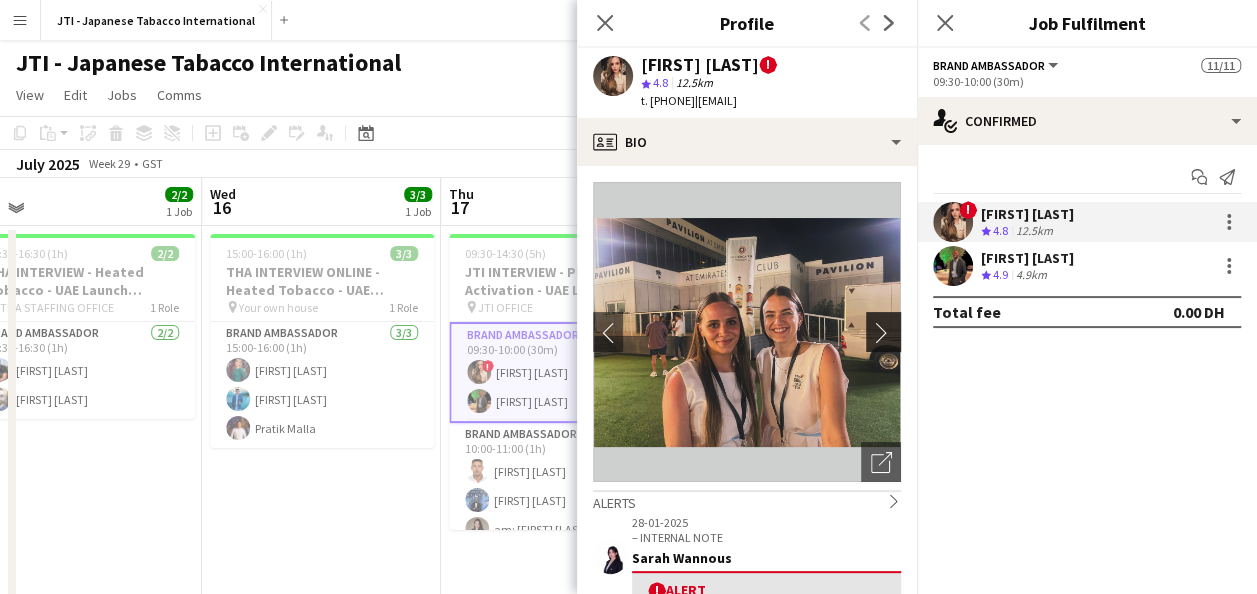 click on "chevron-right" 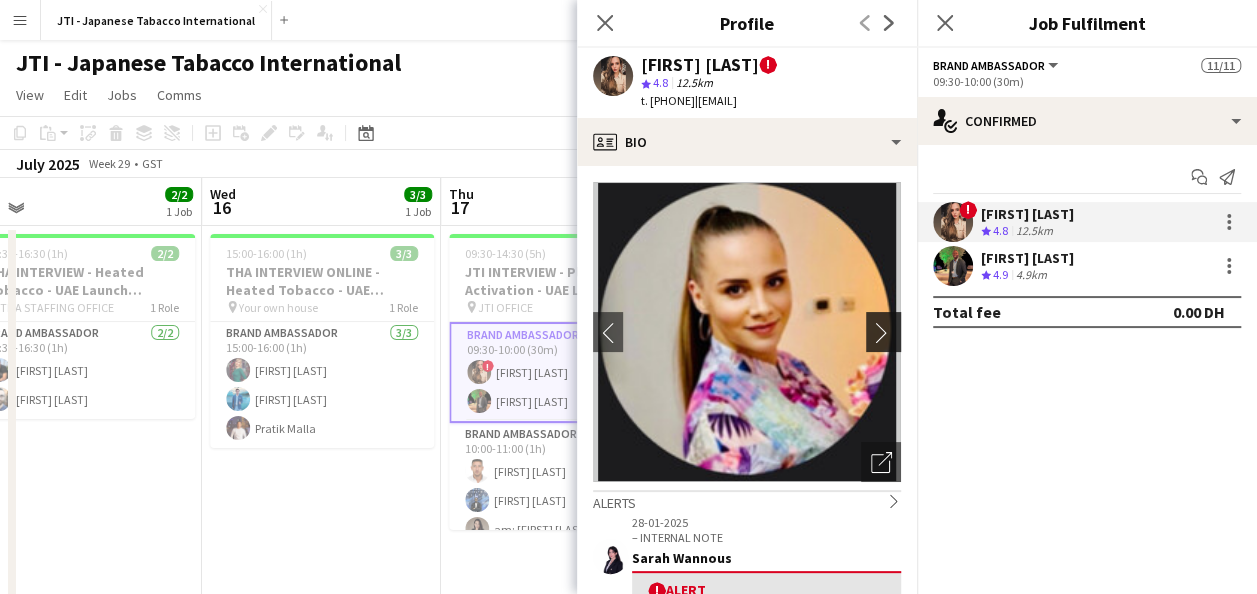 click on "chevron-right" 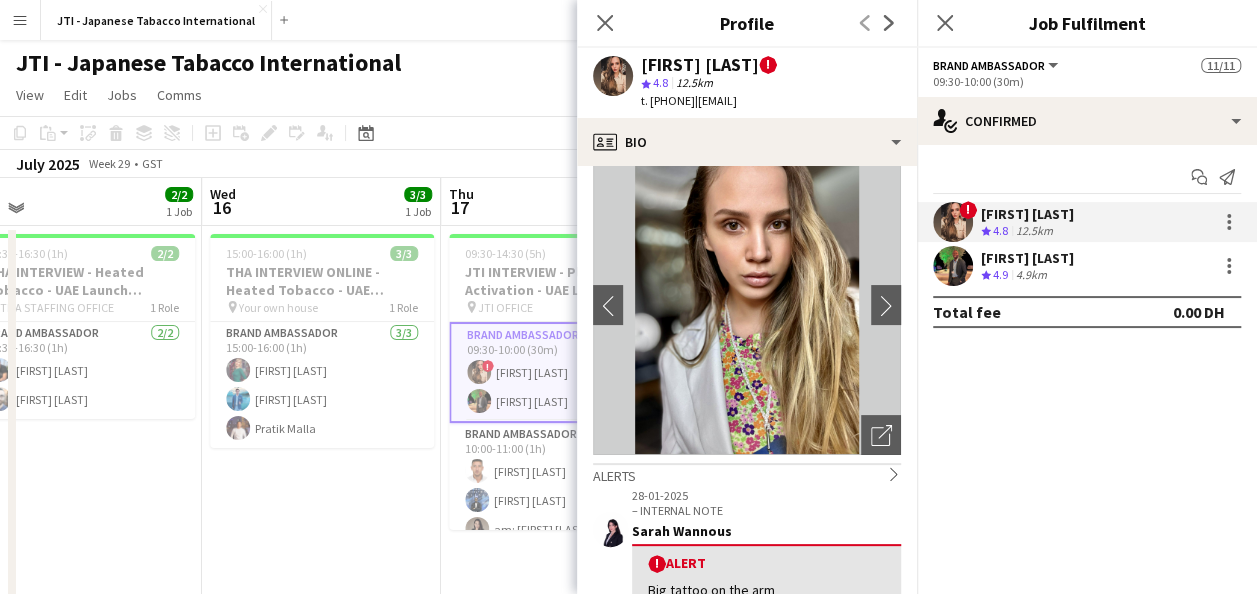 scroll, scrollTop: 0, scrollLeft: 0, axis: both 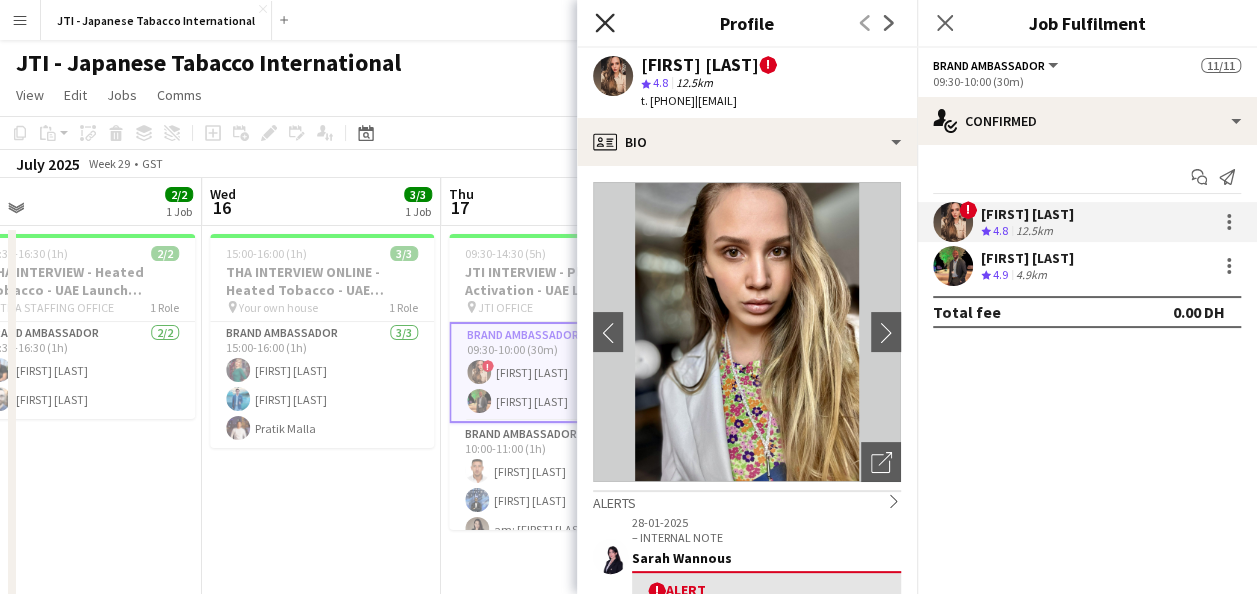 click on "Close pop-in" 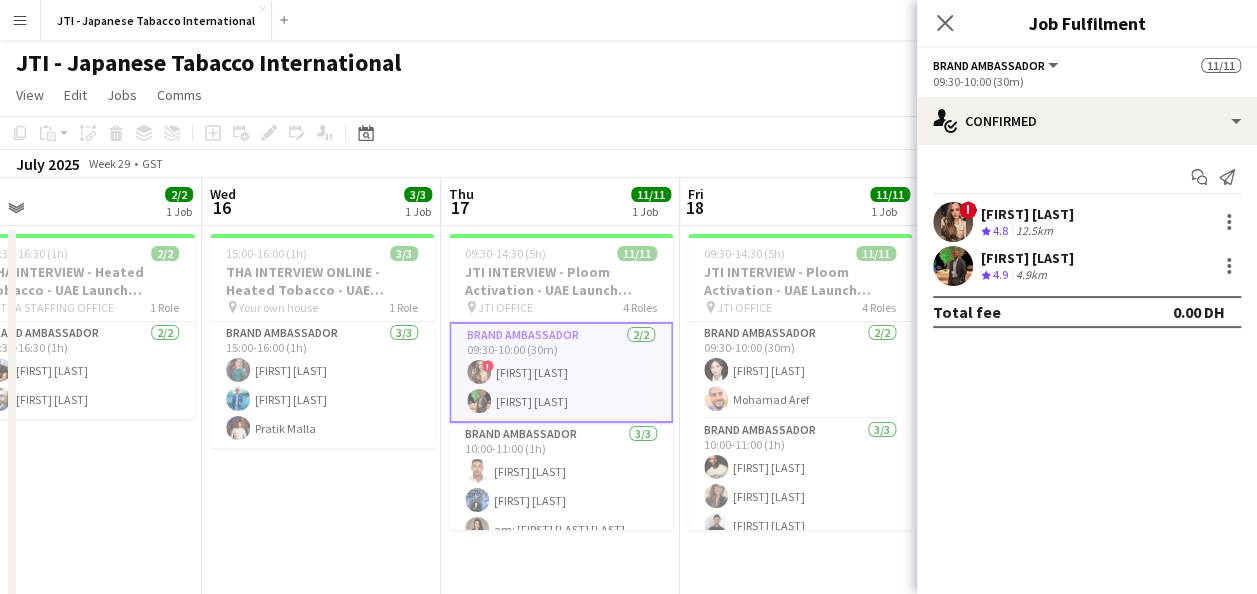 click at bounding box center [953, 266] 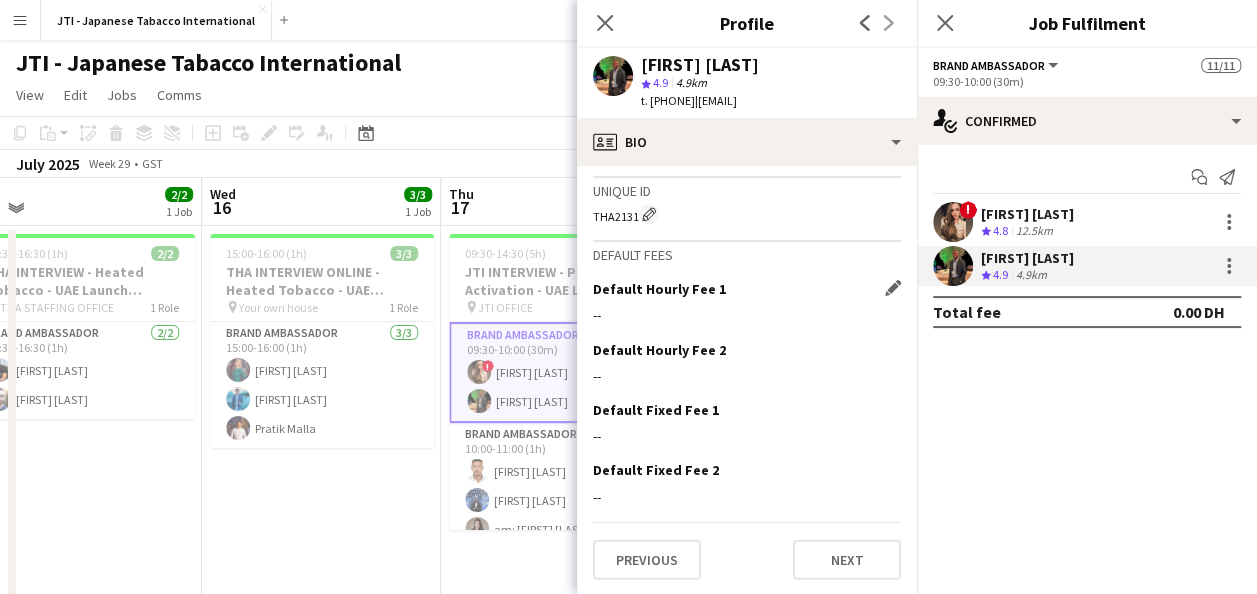 scroll, scrollTop: 2066, scrollLeft: 0, axis: vertical 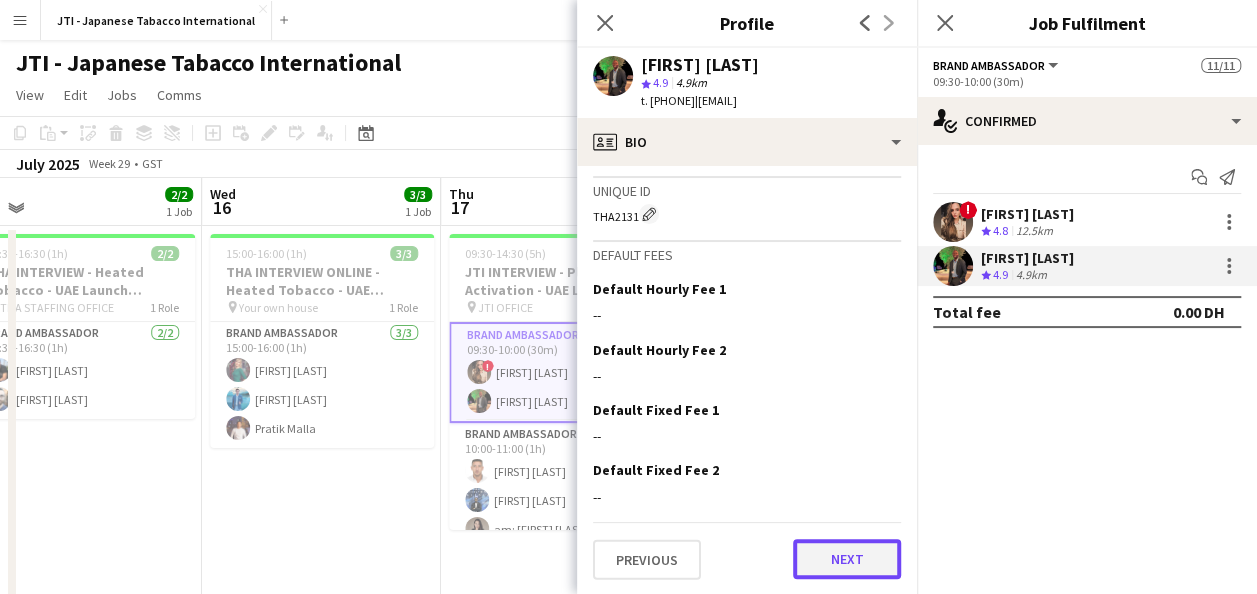 click on "Next" 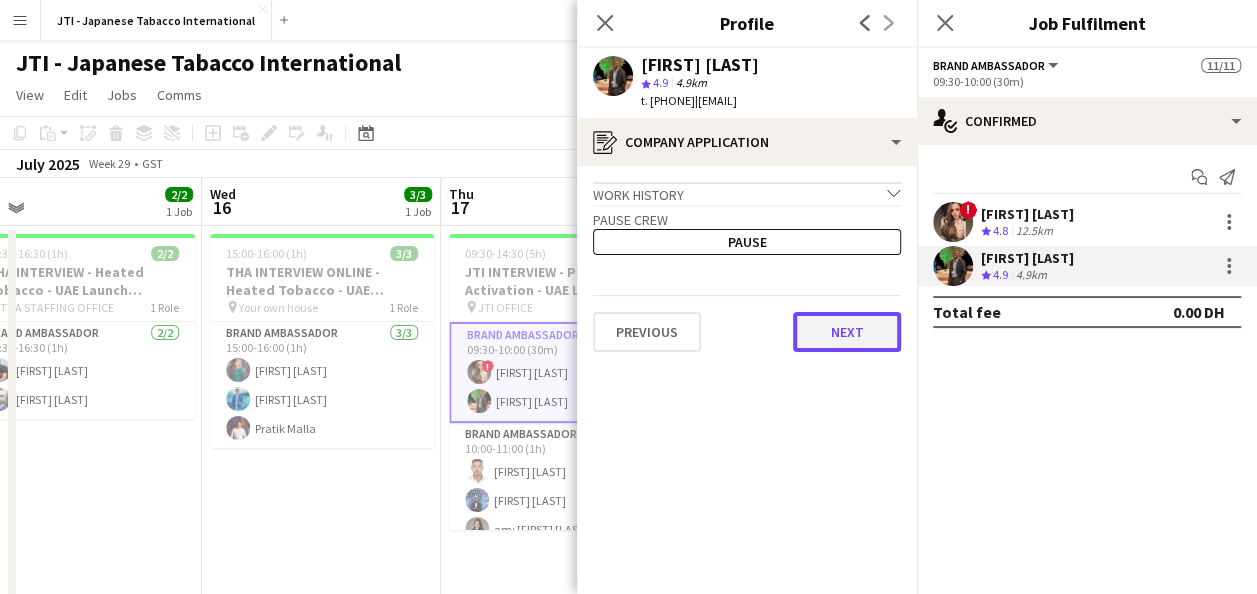 click on "Next" 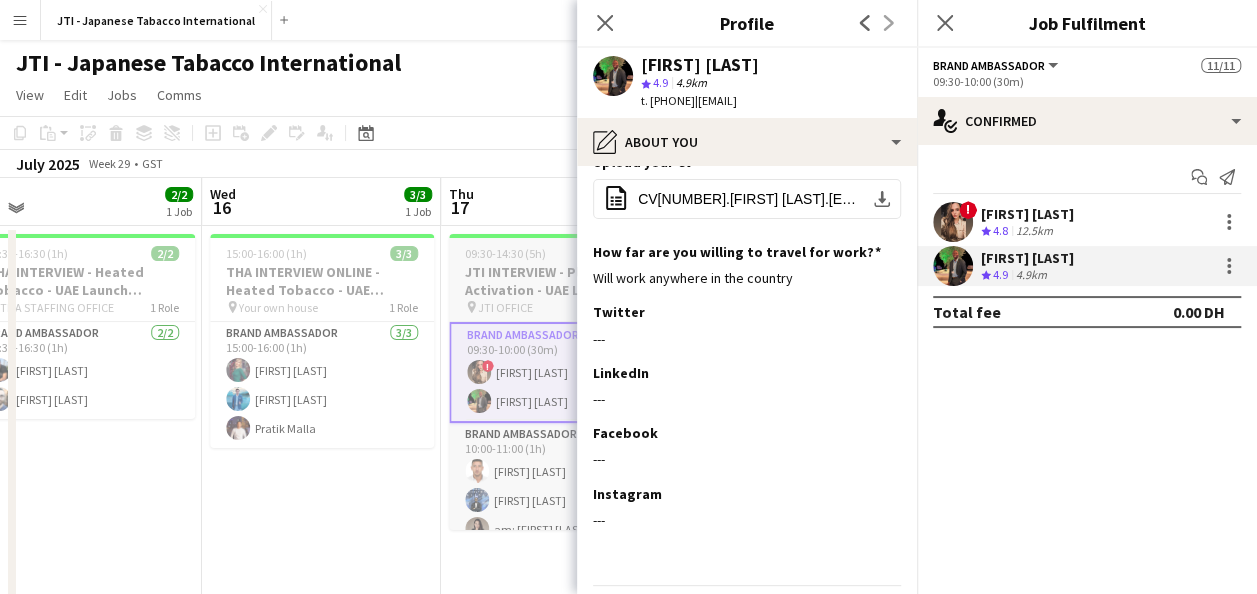 scroll, scrollTop: 354, scrollLeft: 0, axis: vertical 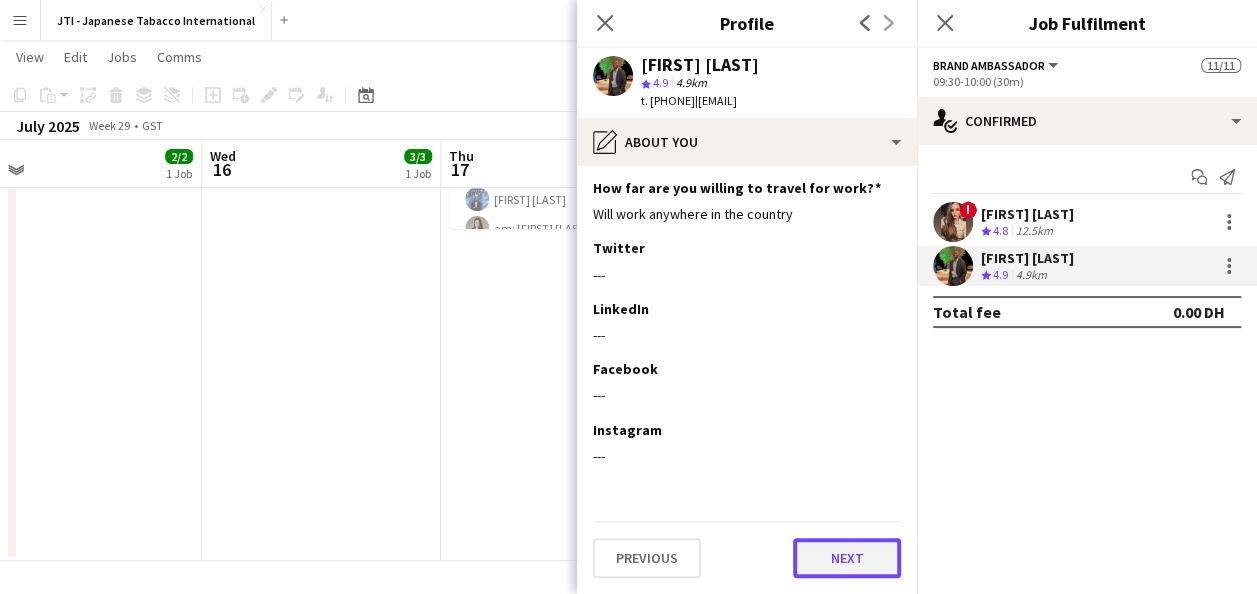 click on "Next" 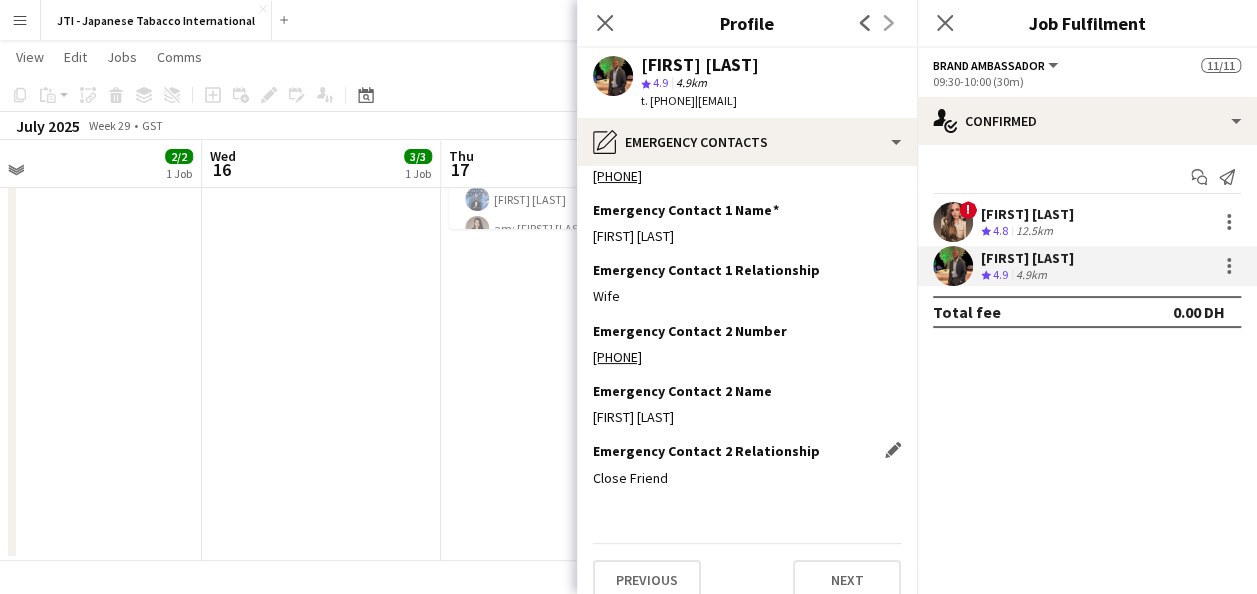 scroll, scrollTop: 63, scrollLeft: 0, axis: vertical 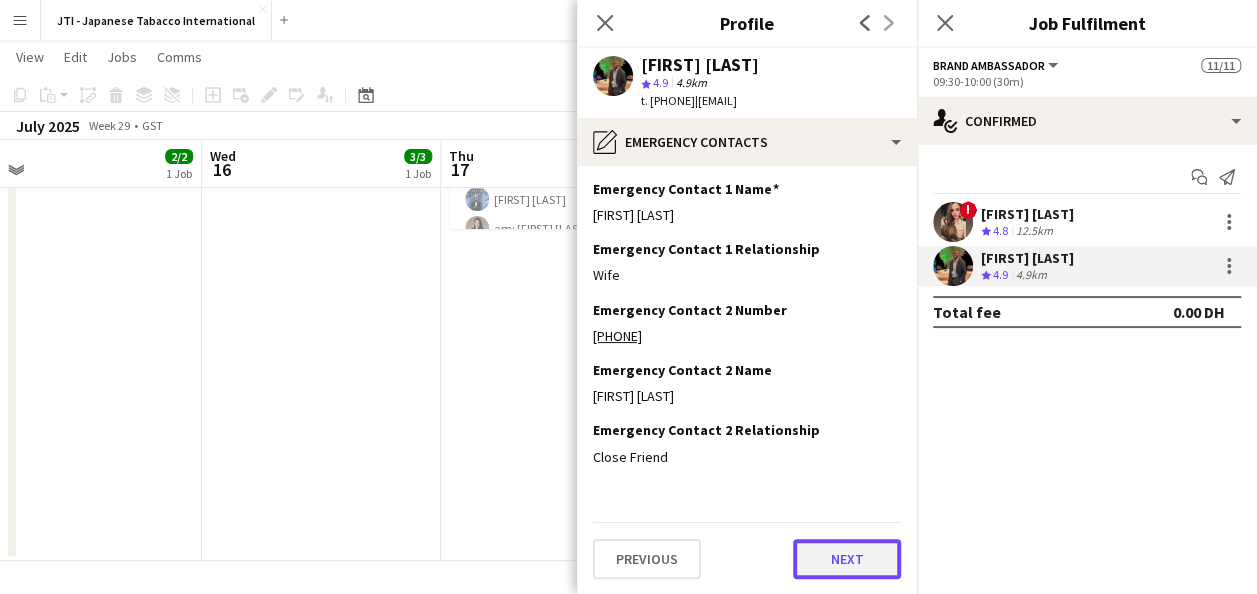 click on "Next" 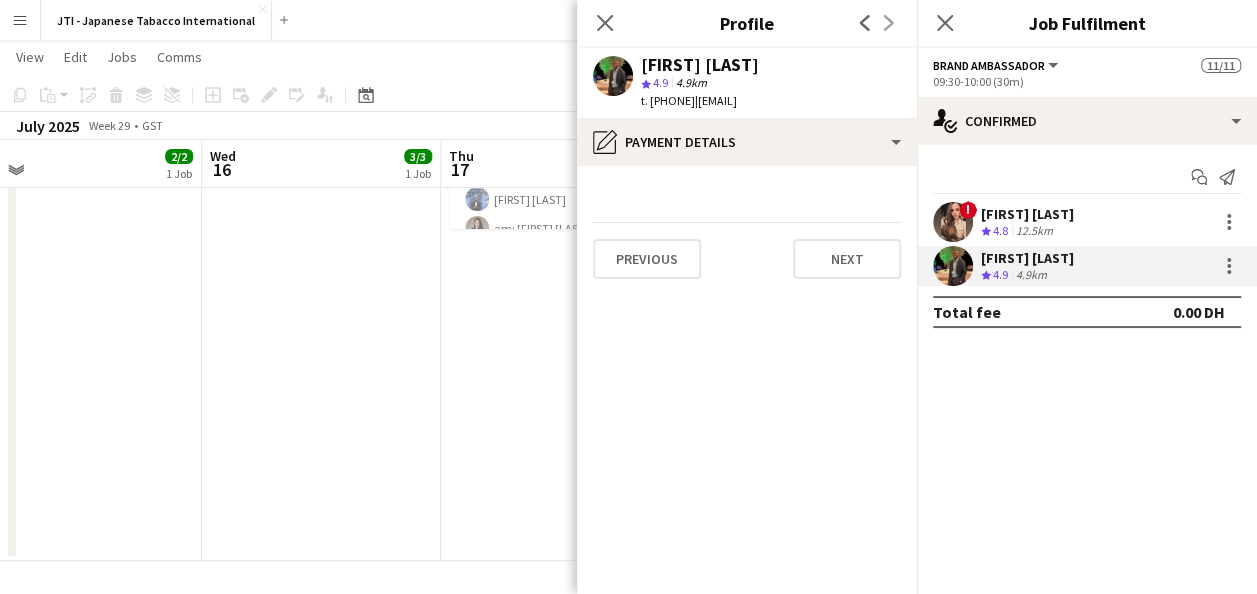 scroll, scrollTop: 0, scrollLeft: 0, axis: both 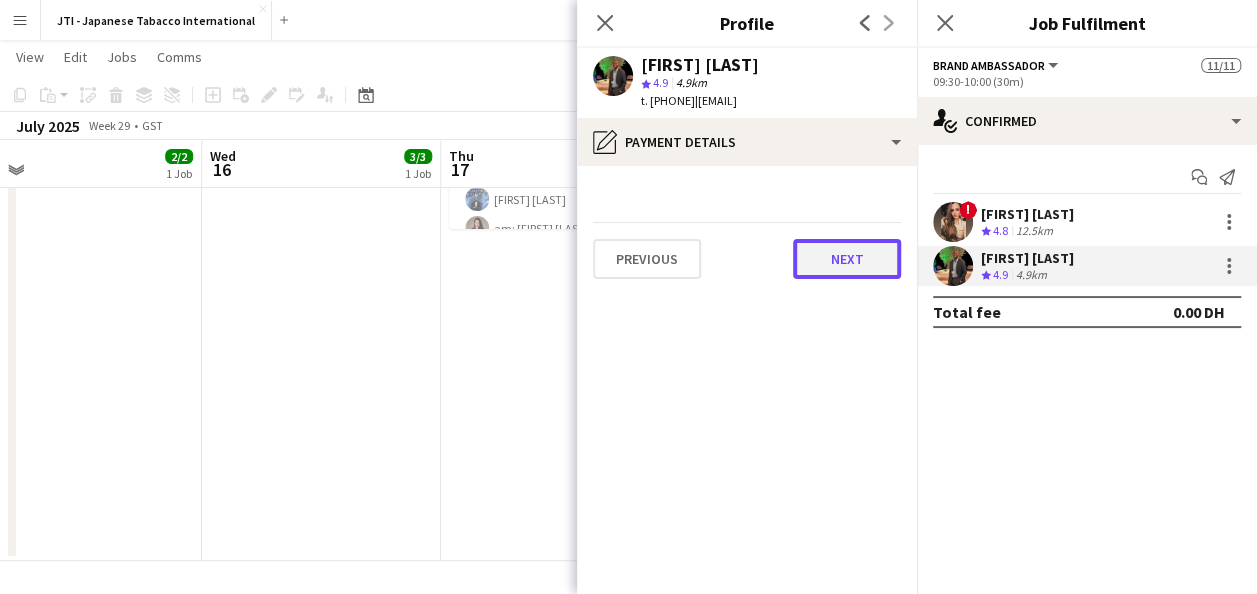 click on "Next" 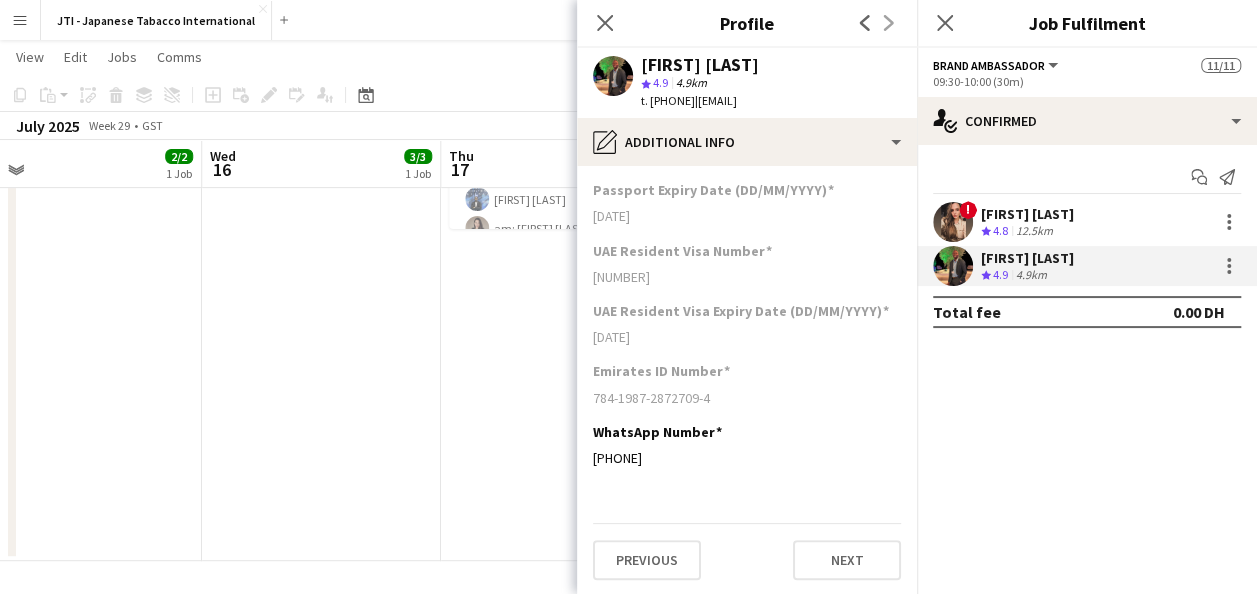 scroll, scrollTop: 468, scrollLeft: 0, axis: vertical 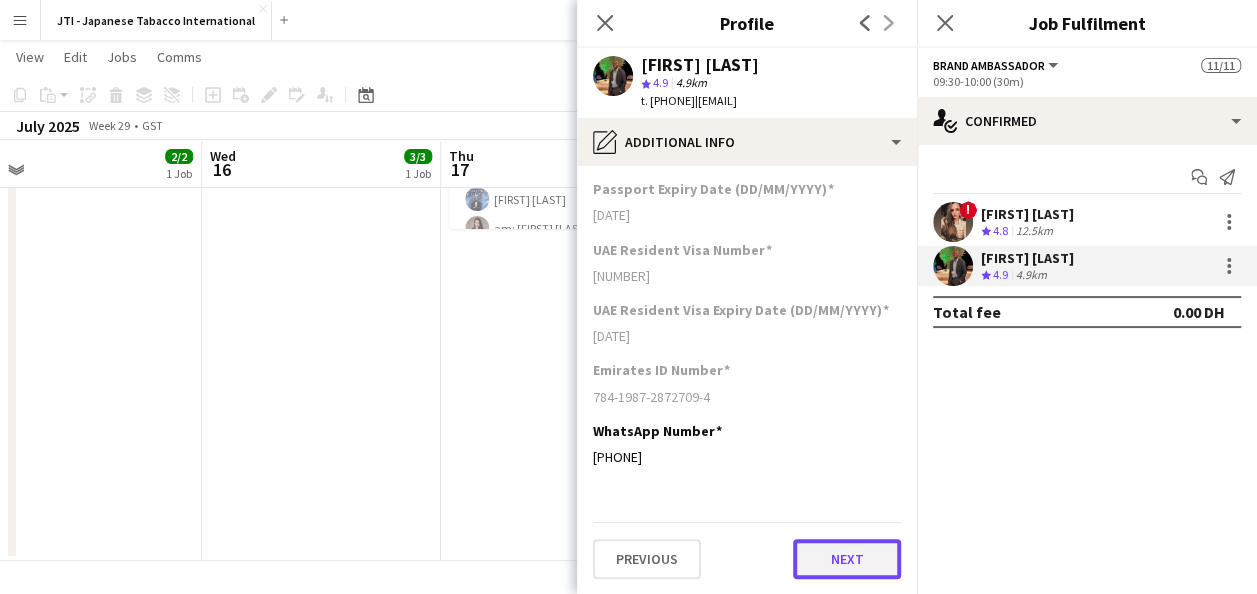 click on "Next" 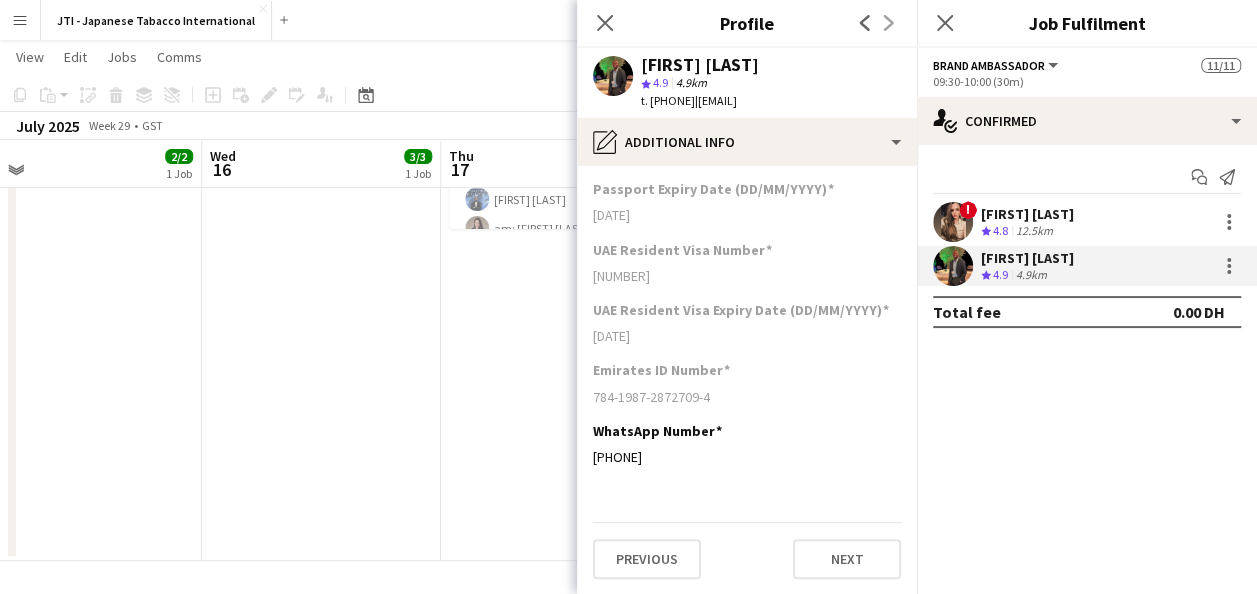 scroll, scrollTop: 0, scrollLeft: 0, axis: both 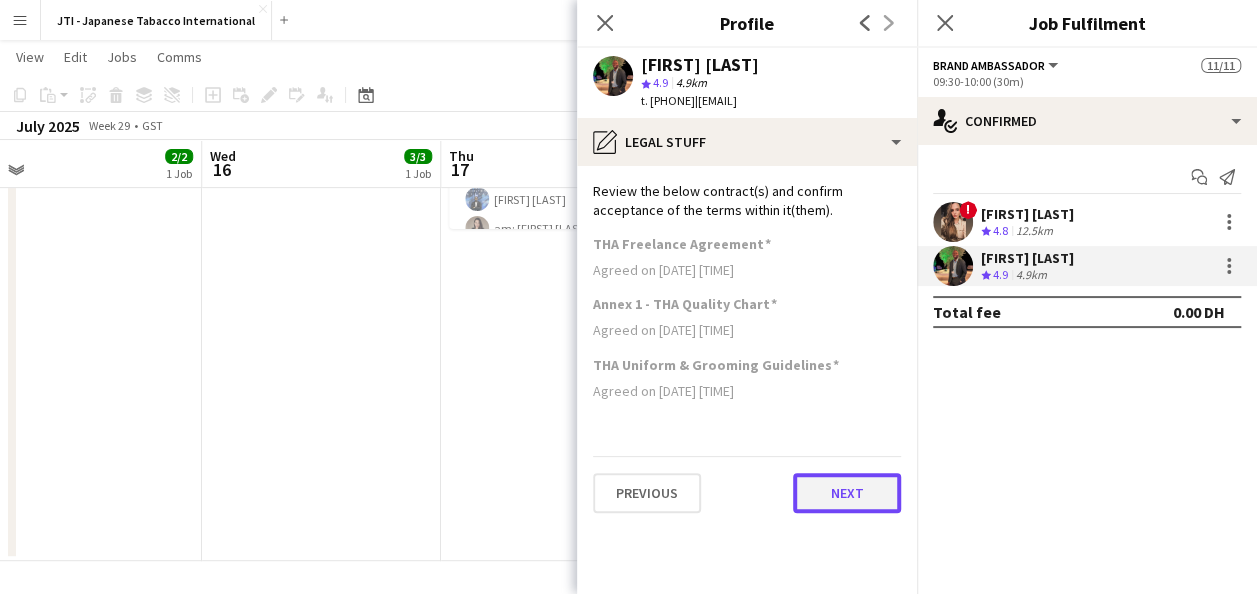 click on "Next" 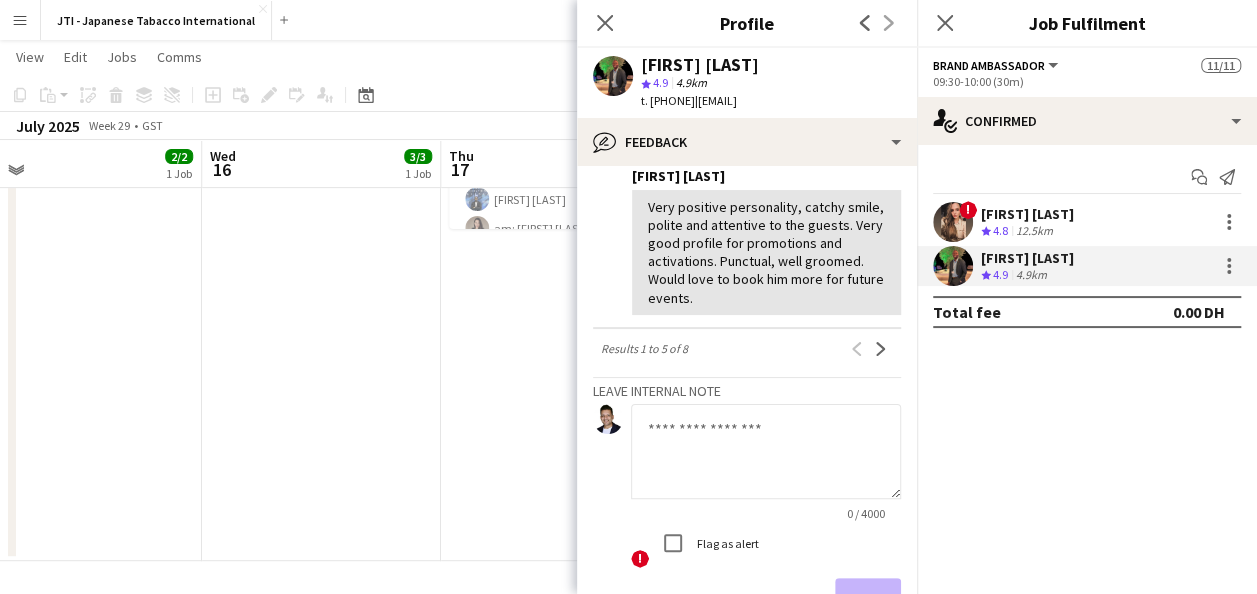 scroll, scrollTop: 900, scrollLeft: 0, axis: vertical 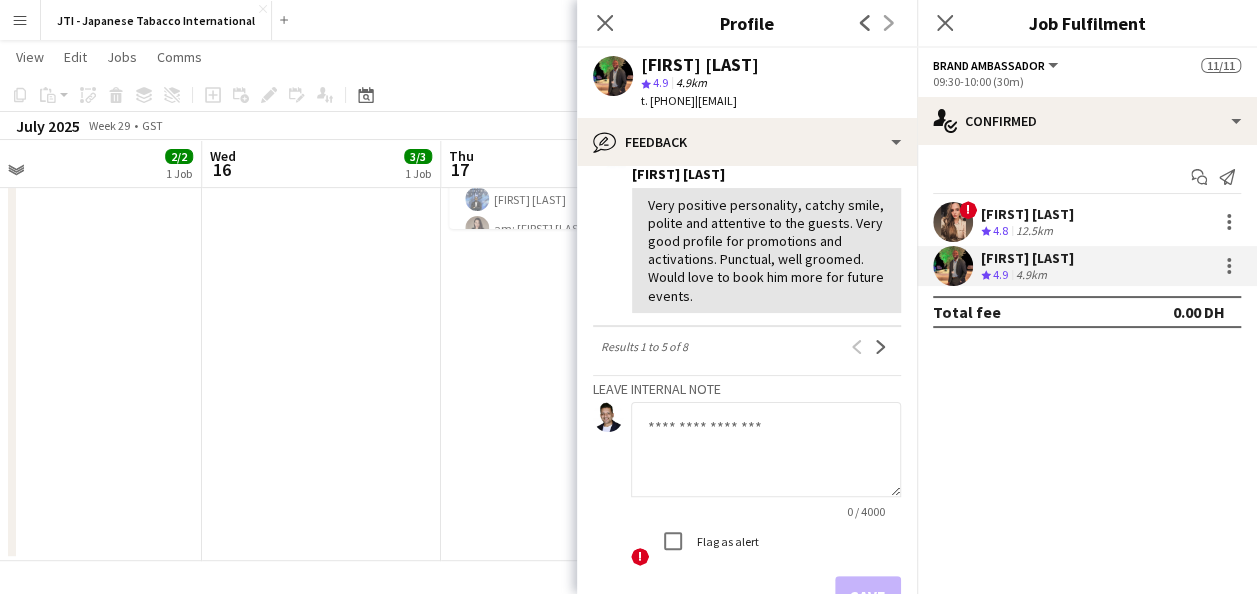 click on "View all
star
star
star
star
star
star
star
star
star
star
star
09-01-2025  LINK VIVA/ Liwa Festival 2024 - Ticketing/
Edit feedback
Delete feedback
[FIRST] [LAST]   [FIRST] [LAST]:
Great supervisor, constantly supported the ushers. needs to be able to communicate with the client no matter how difficult the client is. I had to settle all payments for tickets at the end of the day as the client and [FIRST] weren't very understanding.
star
star
star
star
star
star
star
star
star
star
04-12-2024  CFI GLOBAL MANAGEMENT/ Corporate Event @Museum of the Future/
Edit feedback
Delete feedback
[FIRST] [LAST]
star
star
star
star
star
star
star
star
star
star" 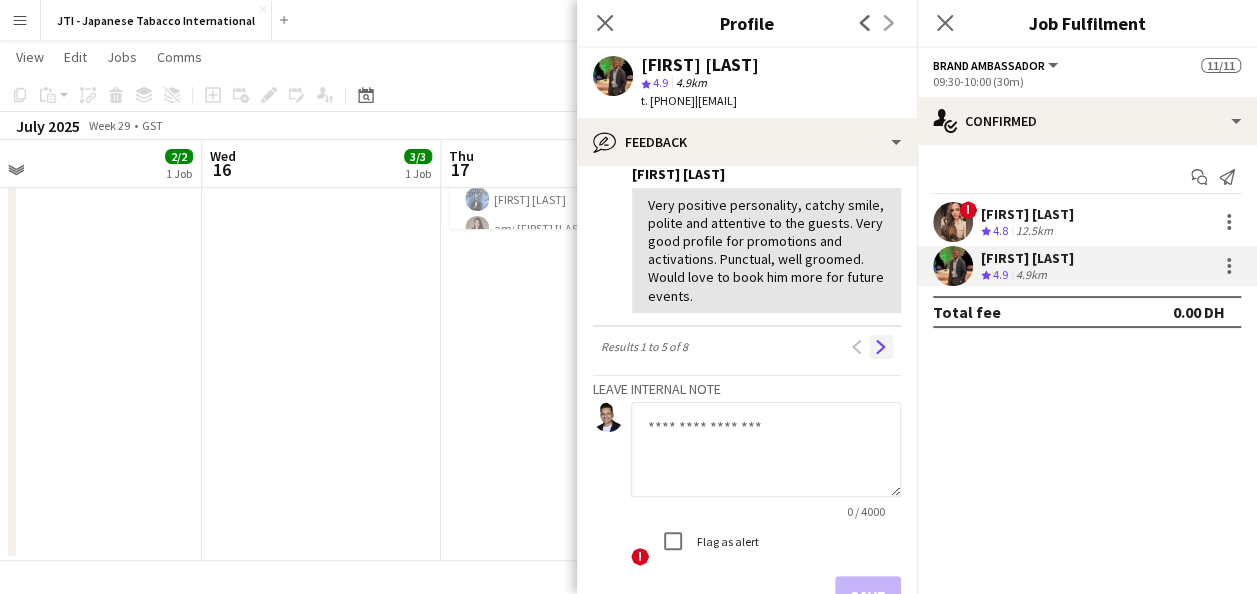 click on "Next" 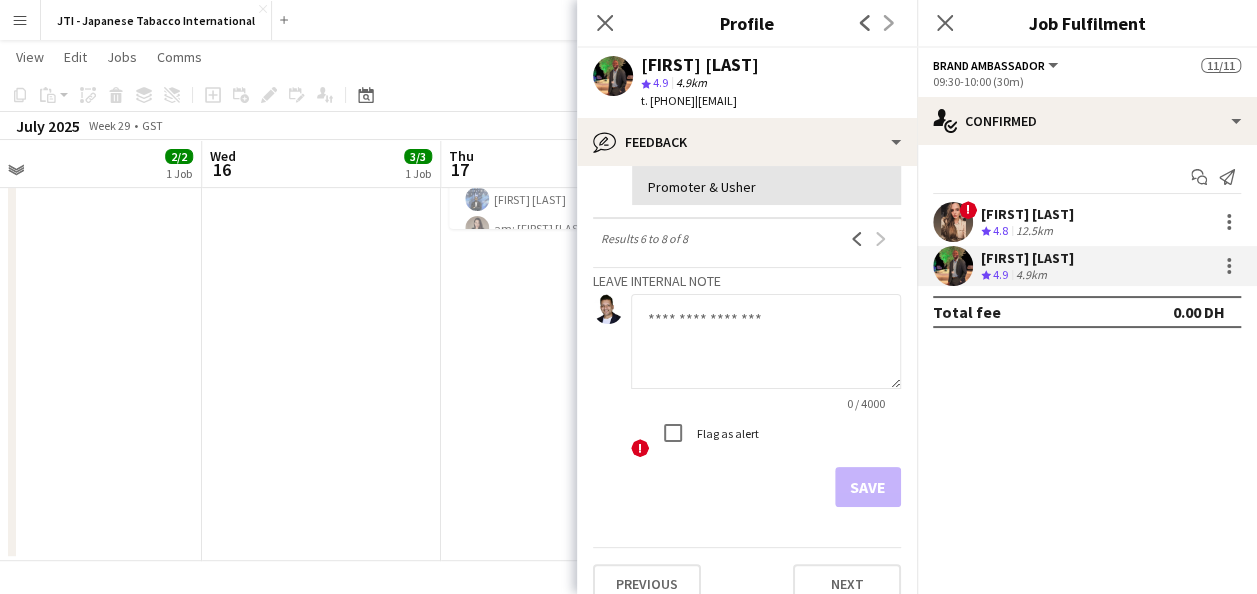 scroll, scrollTop: 853, scrollLeft: 0, axis: vertical 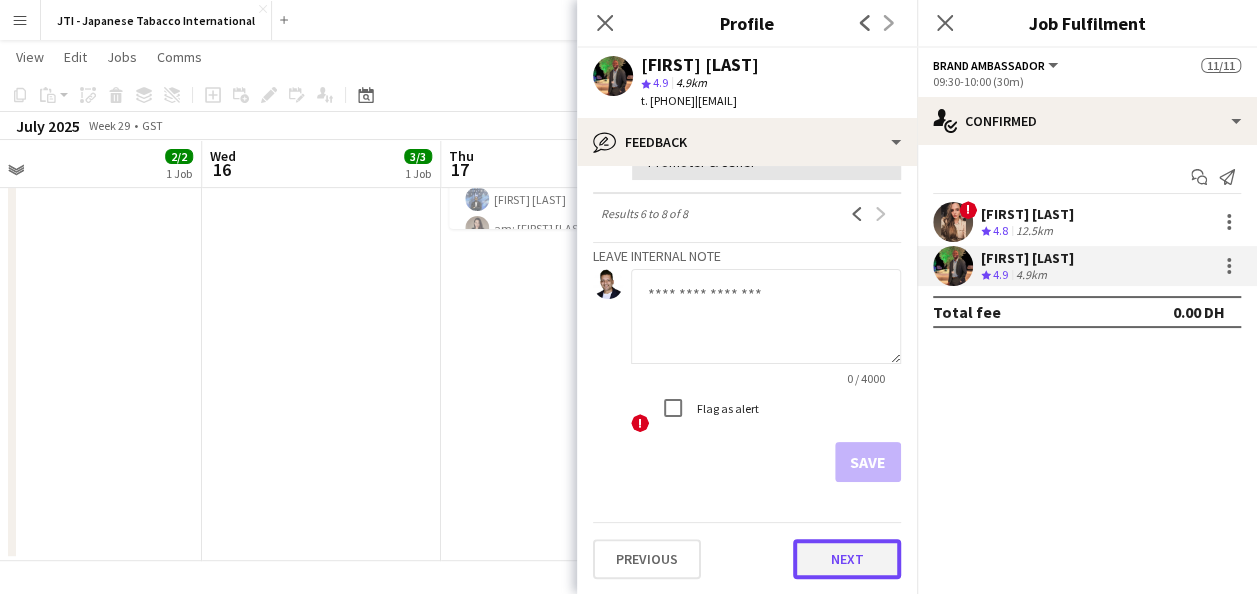 click on "Next" 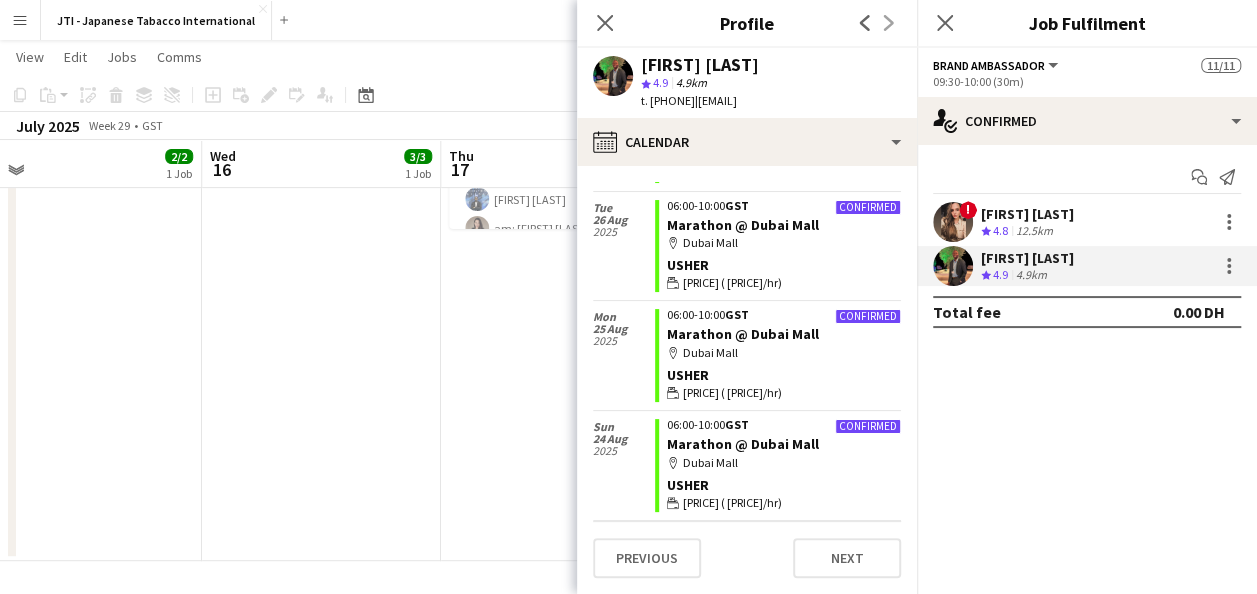 scroll, scrollTop: 500, scrollLeft: 0, axis: vertical 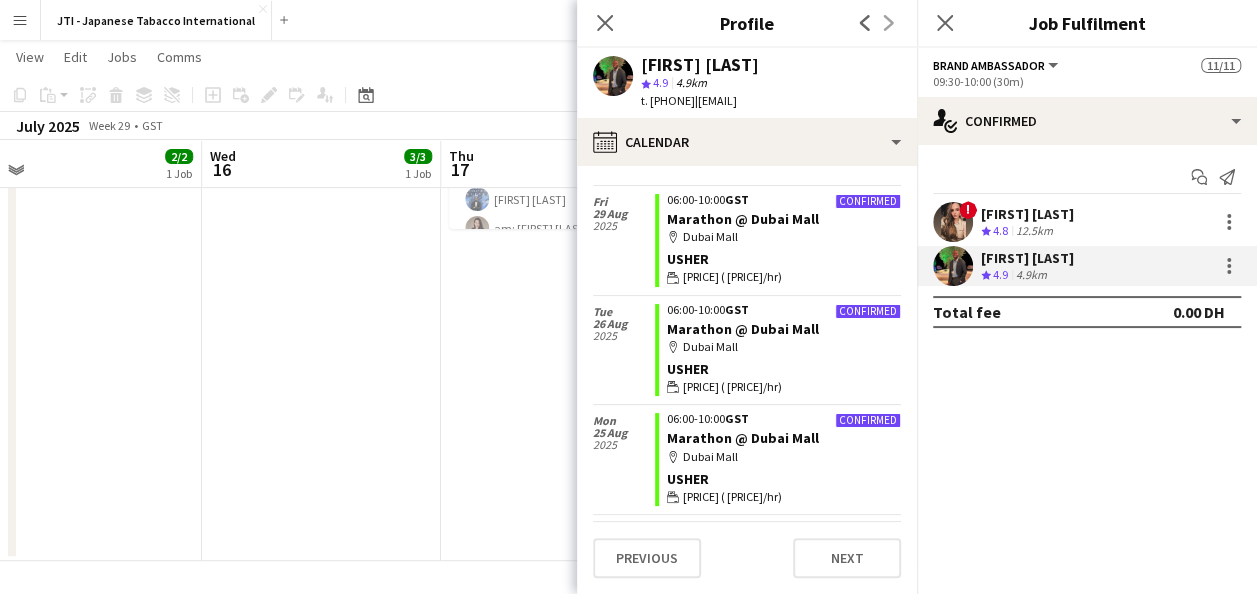click on "Close pop-in" 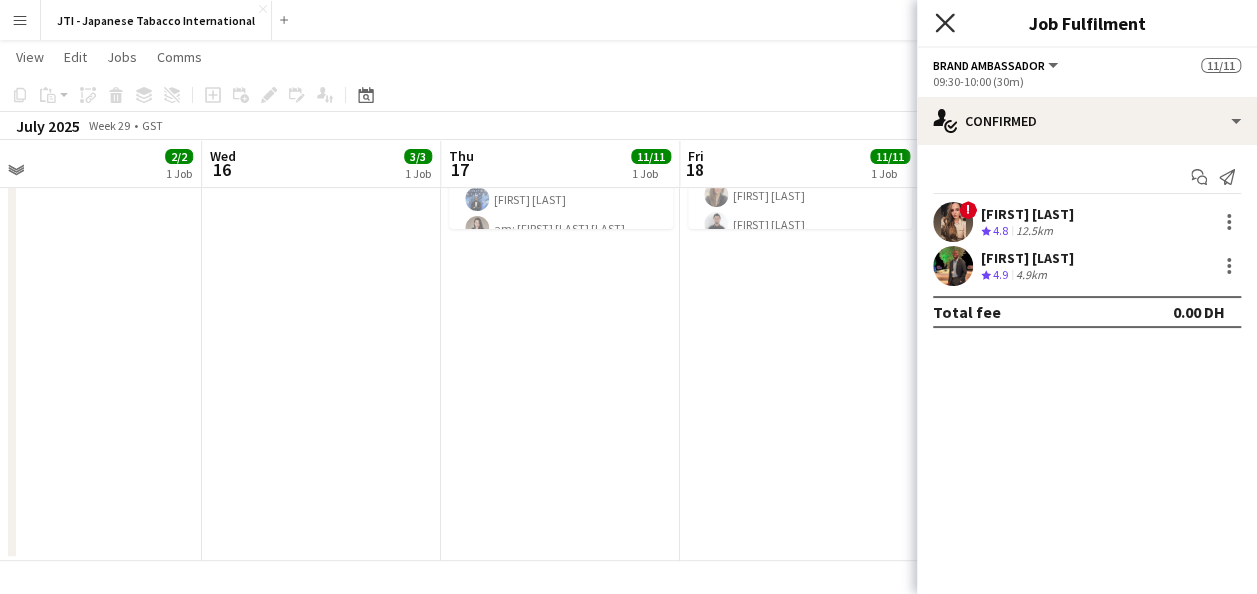 click on "Close pop-in" 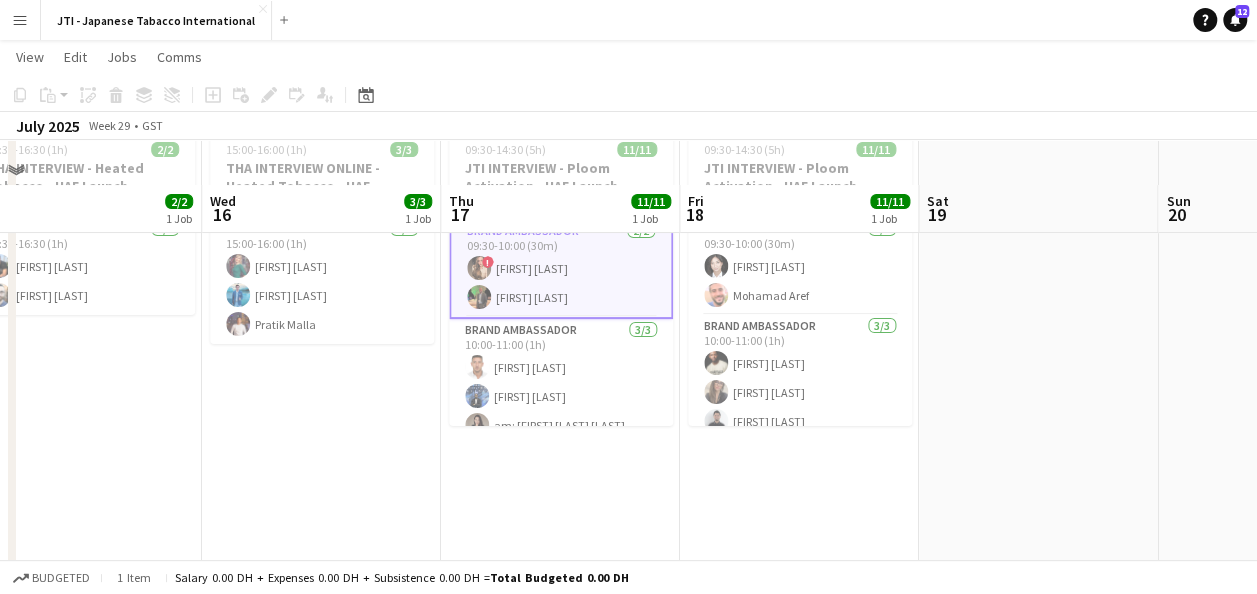 scroll, scrollTop: 99, scrollLeft: 0, axis: vertical 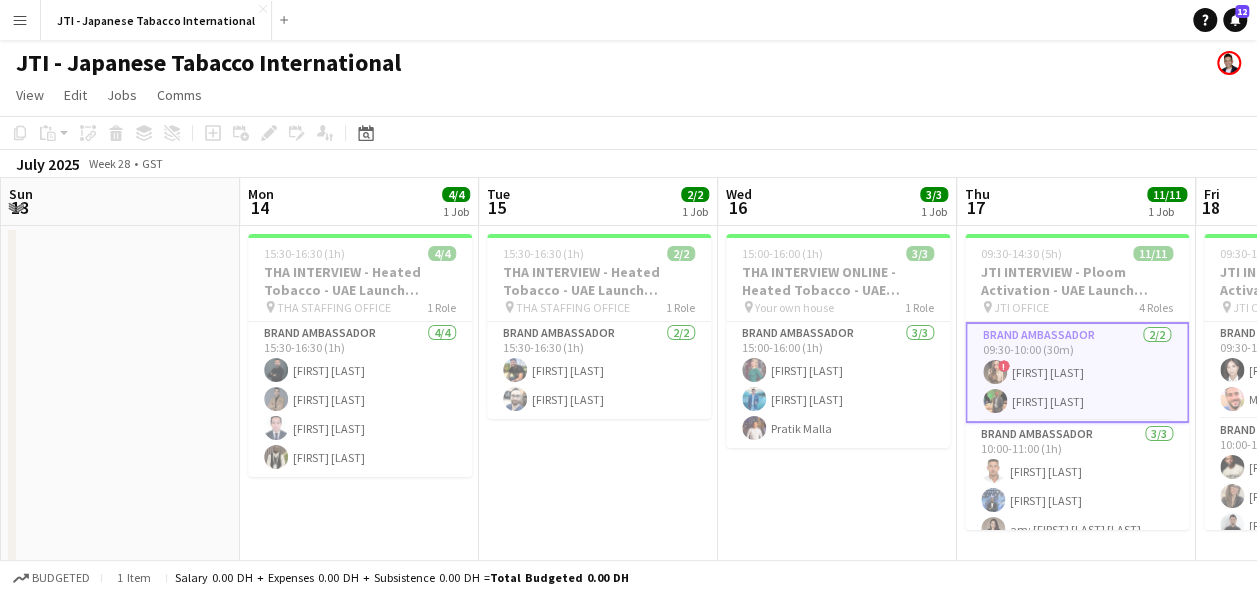 drag, startPoint x: 398, startPoint y: 492, endPoint x: 914, endPoint y: 453, distance: 517.47174 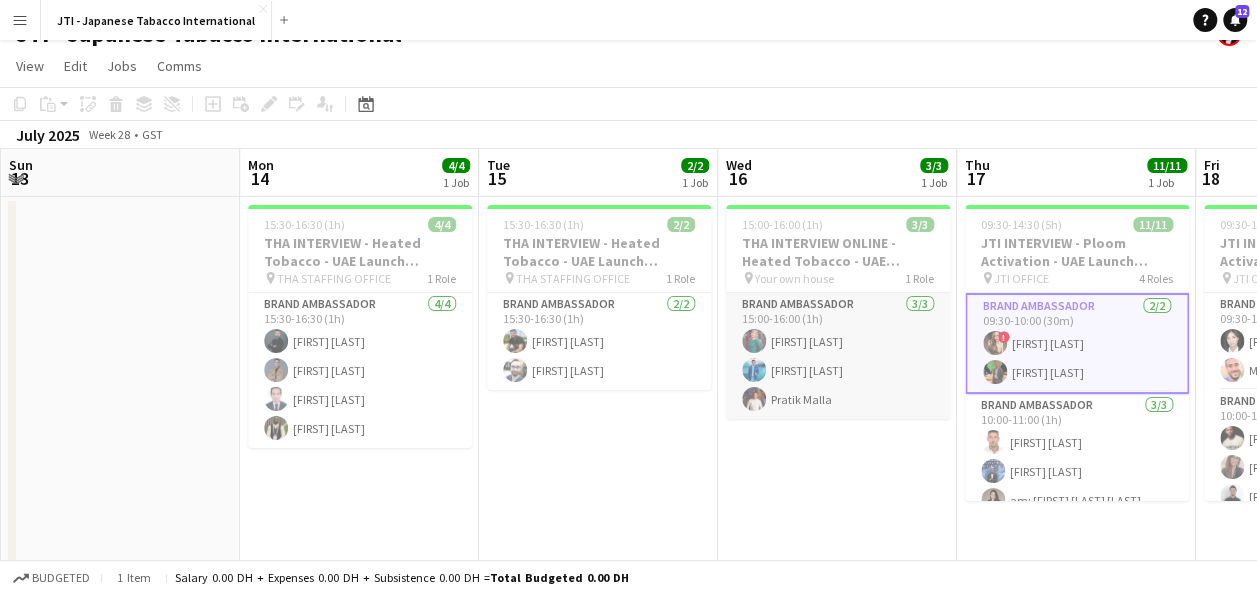 scroll, scrollTop: 0, scrollLeft: 0, axis: both 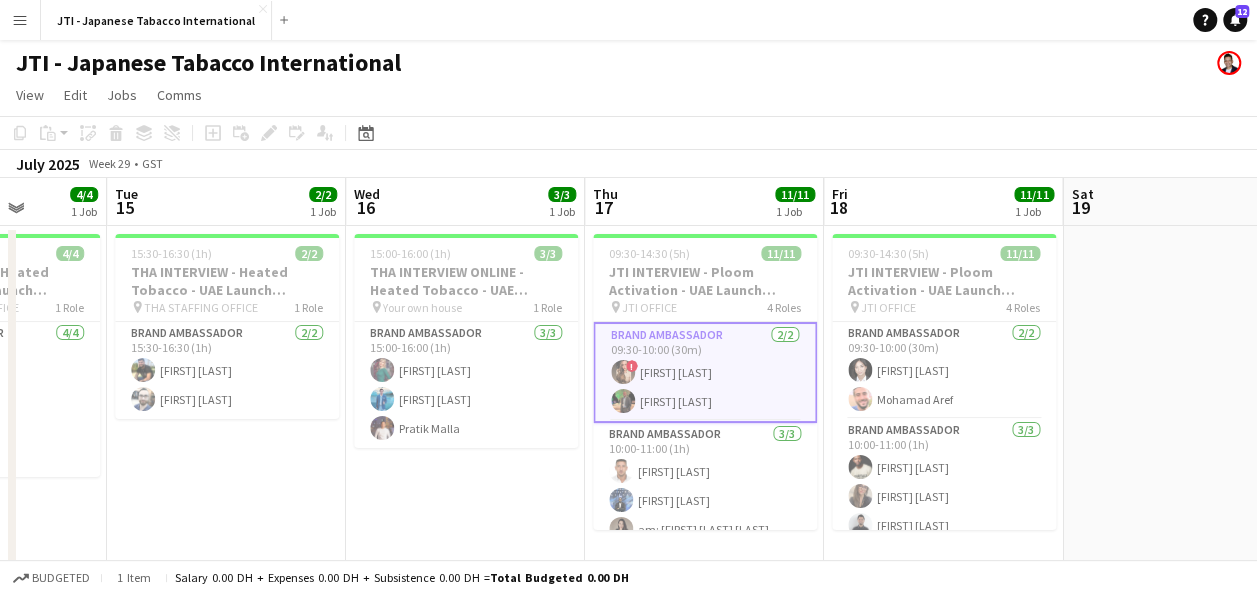 drag, startPoint x: 900, startPoint y: 511, endPoint x: 528, endPoint y: 480, distance: 373.28943 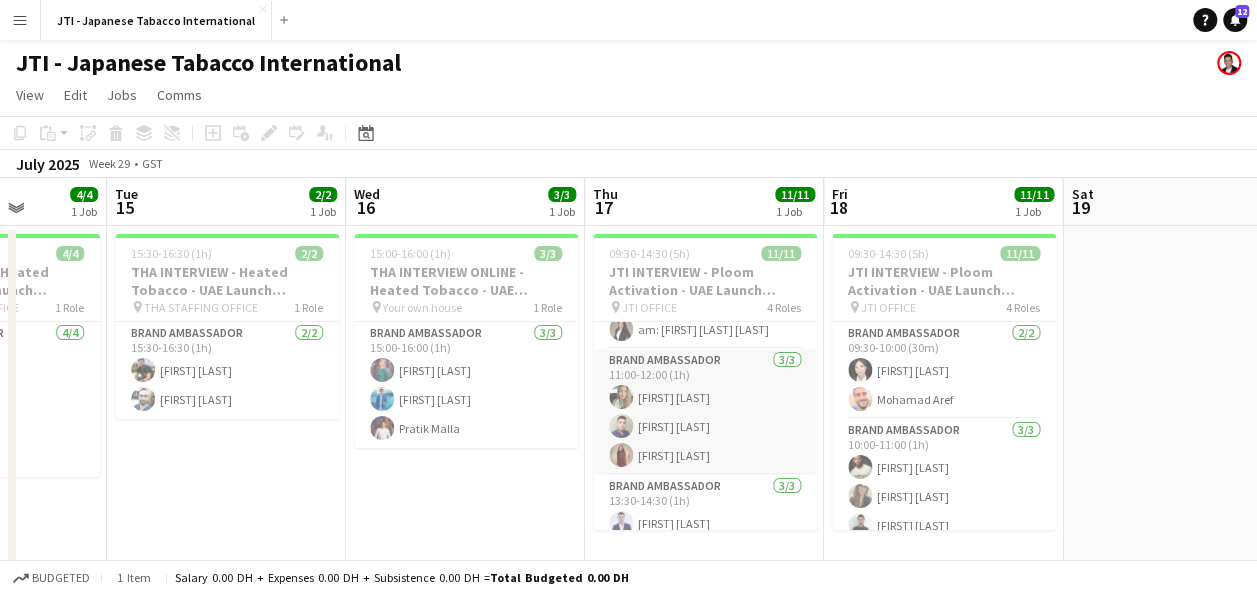 scroll, scrollTop: 270, scrollLeft: 0, axis: vertical 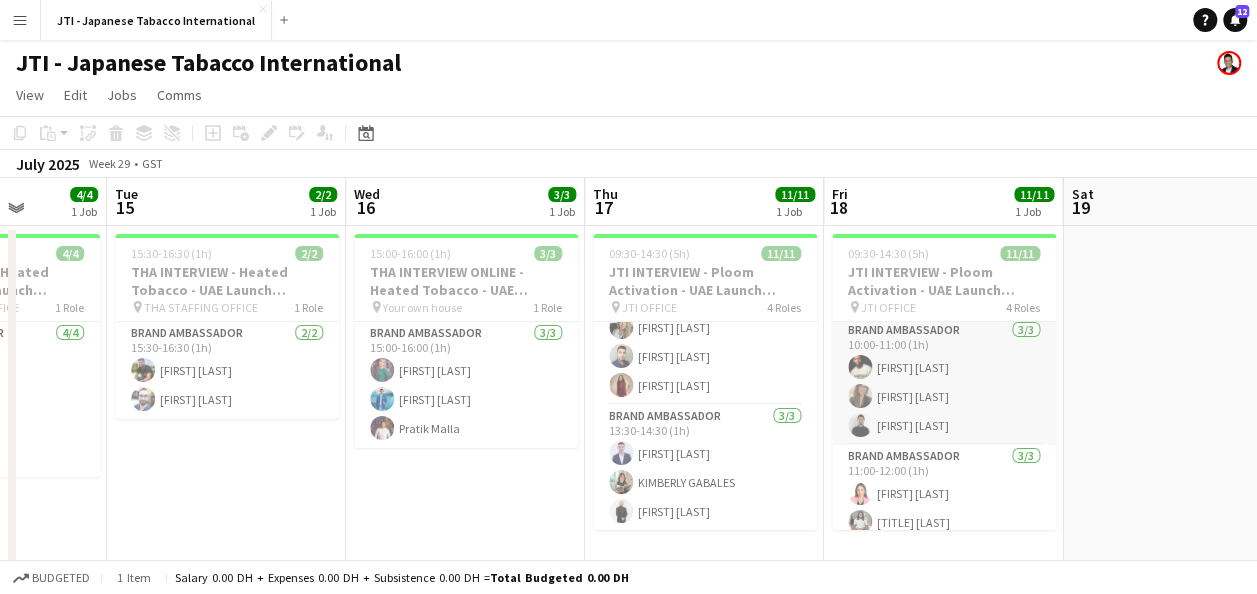 click on "Brand Ambassador    3/3   [TIME]-[TIME] (1h)
[FIRST] [LAST] [FIRST] [LAST] [FIRST] [LAST]" at bounding box center (944, 382) 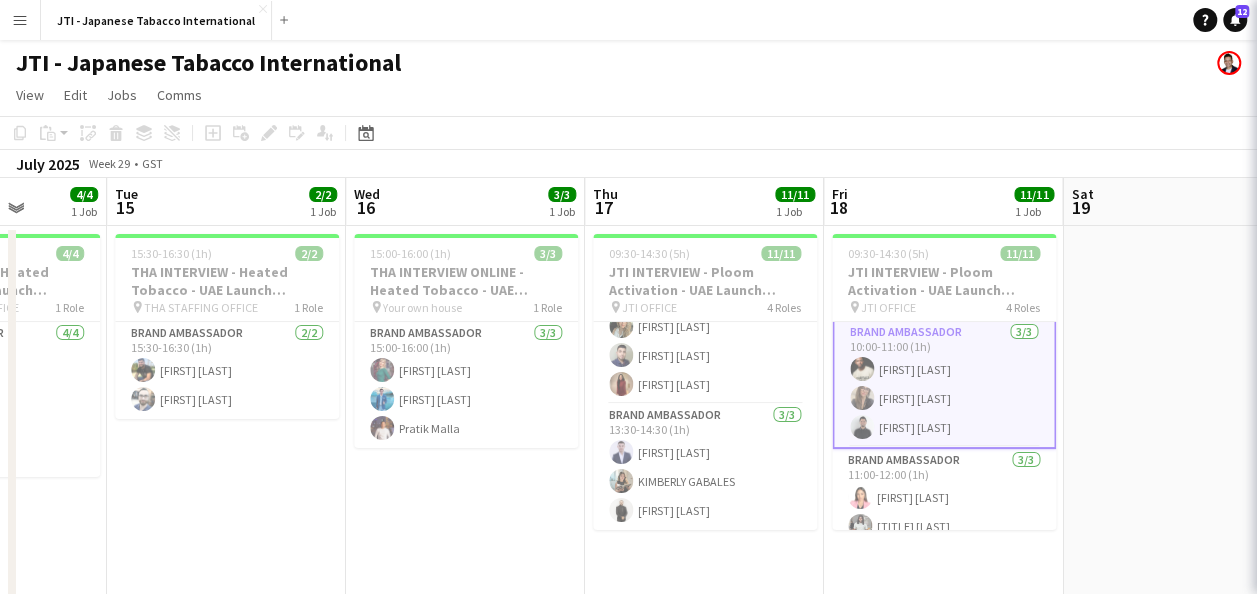 scroll, scrollTop: 266, scrollLeft: 0, axis: vertical 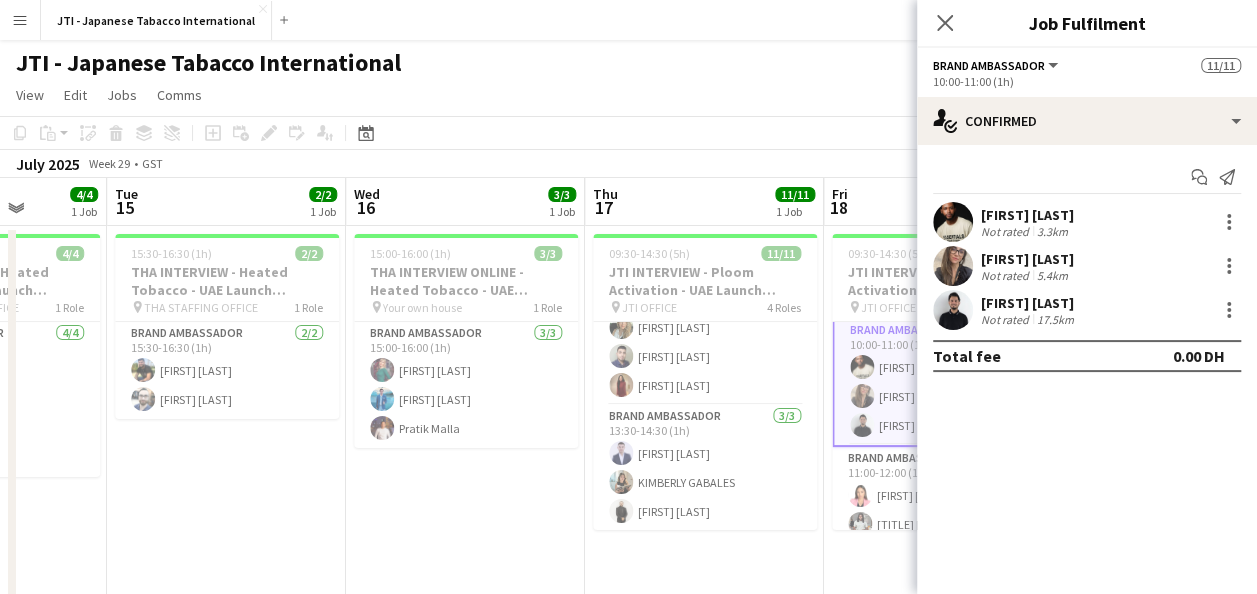 click on "Not rated" at bounding box center (1007, 231) 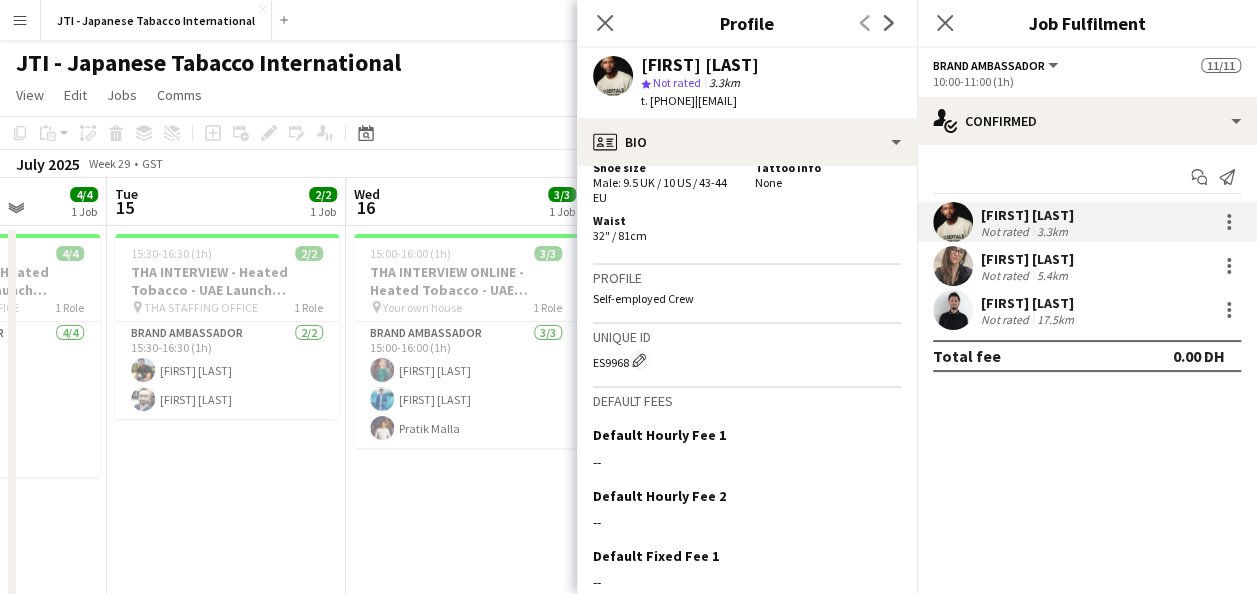 scroll, scrollTop: 2016, scrollLeft: 0, axis: vertical 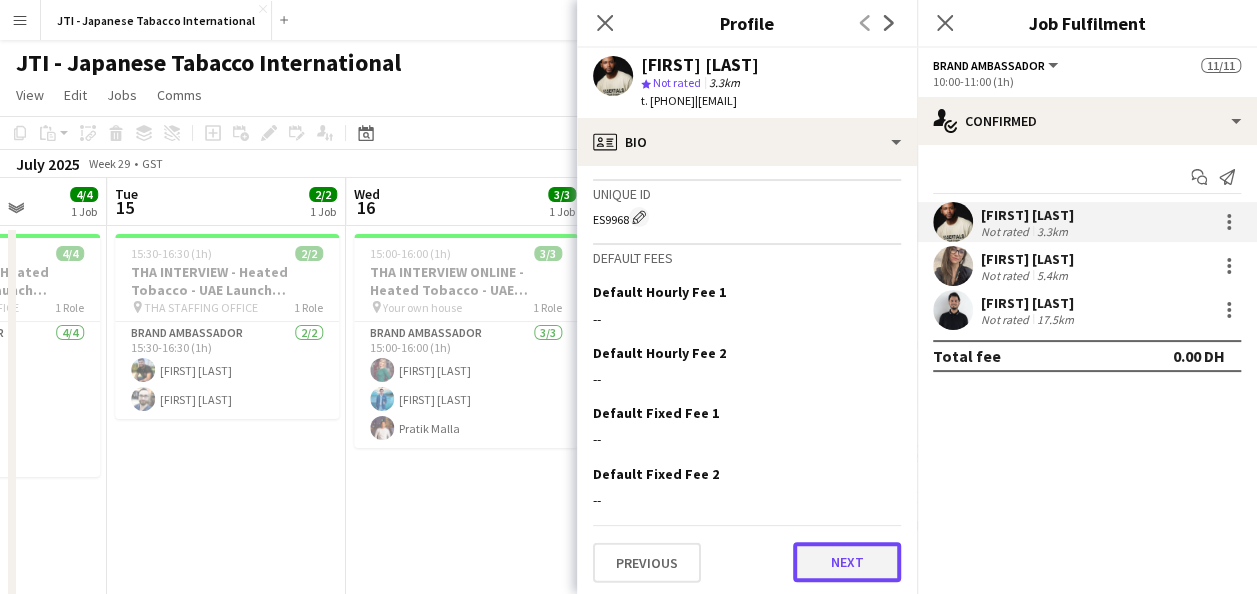 click on "Next" 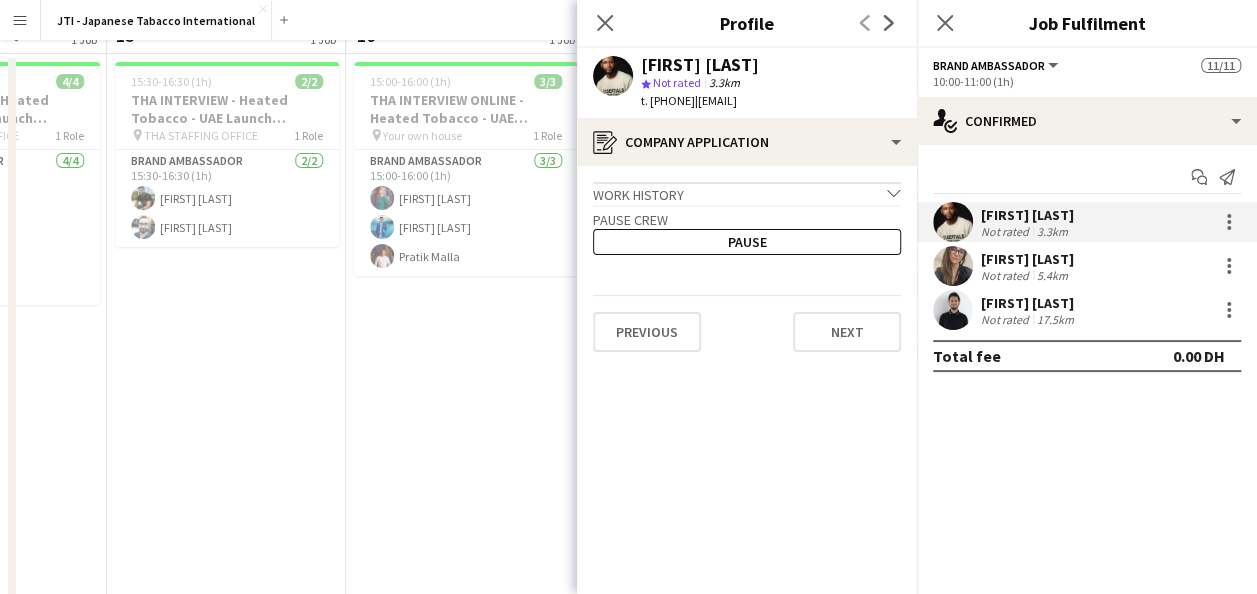 scroll, scrollTop: 299, scrollLeft: 0, axis: vertical 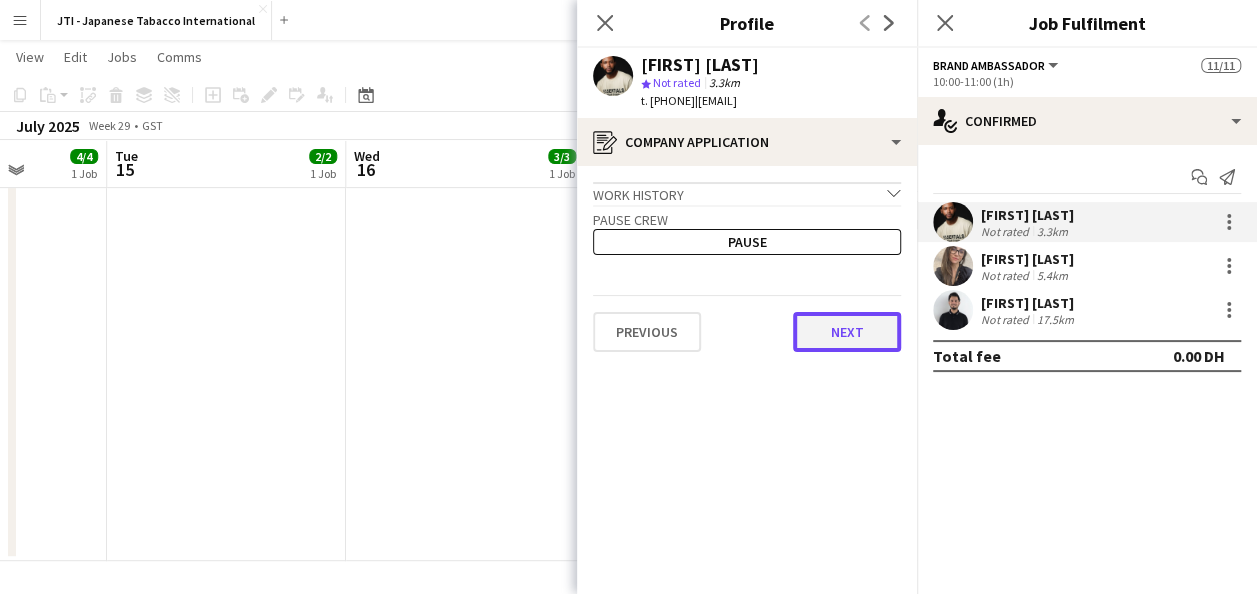 click on "Next" 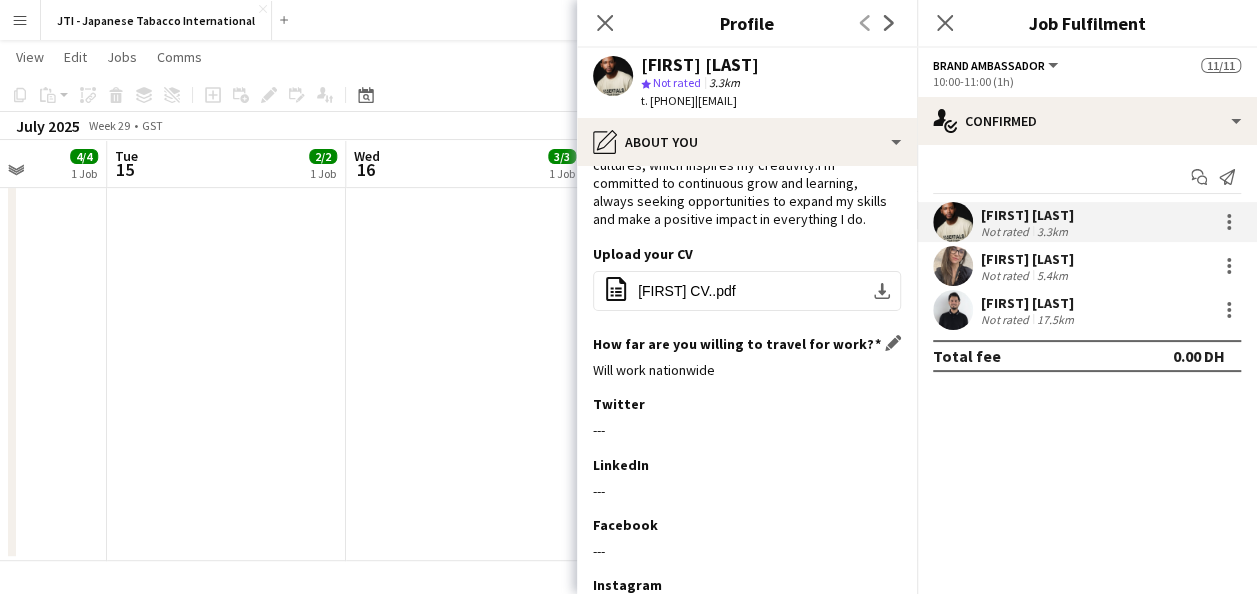 scroll, scrollTop: 317, scrollLeft: 0, axis: vertical 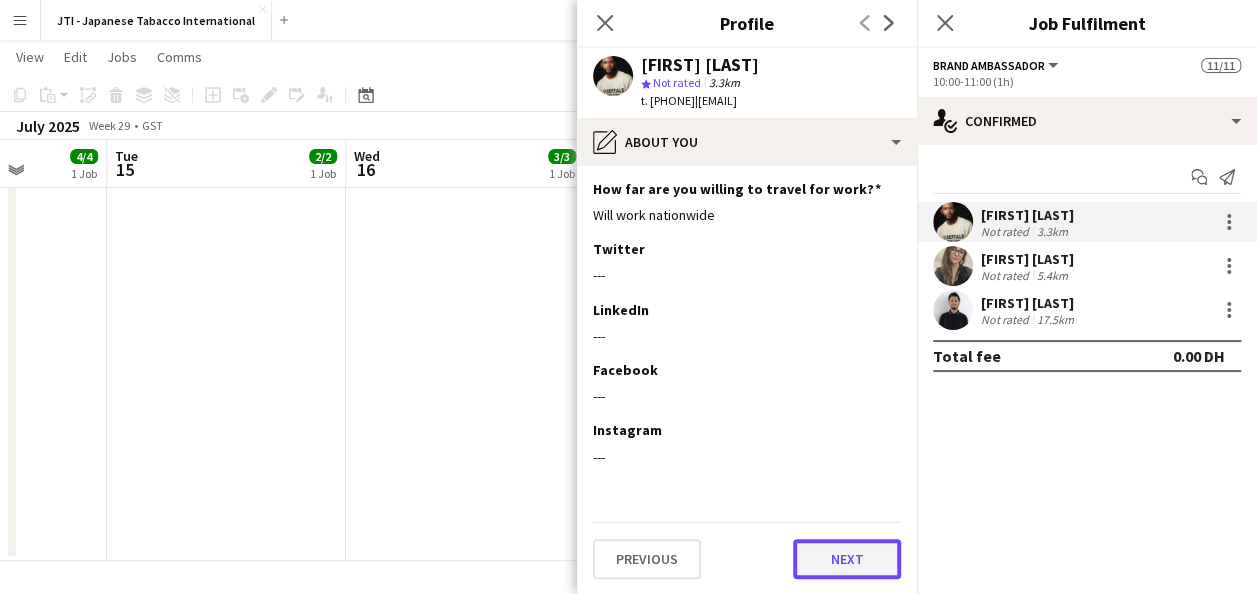 click on "Next" 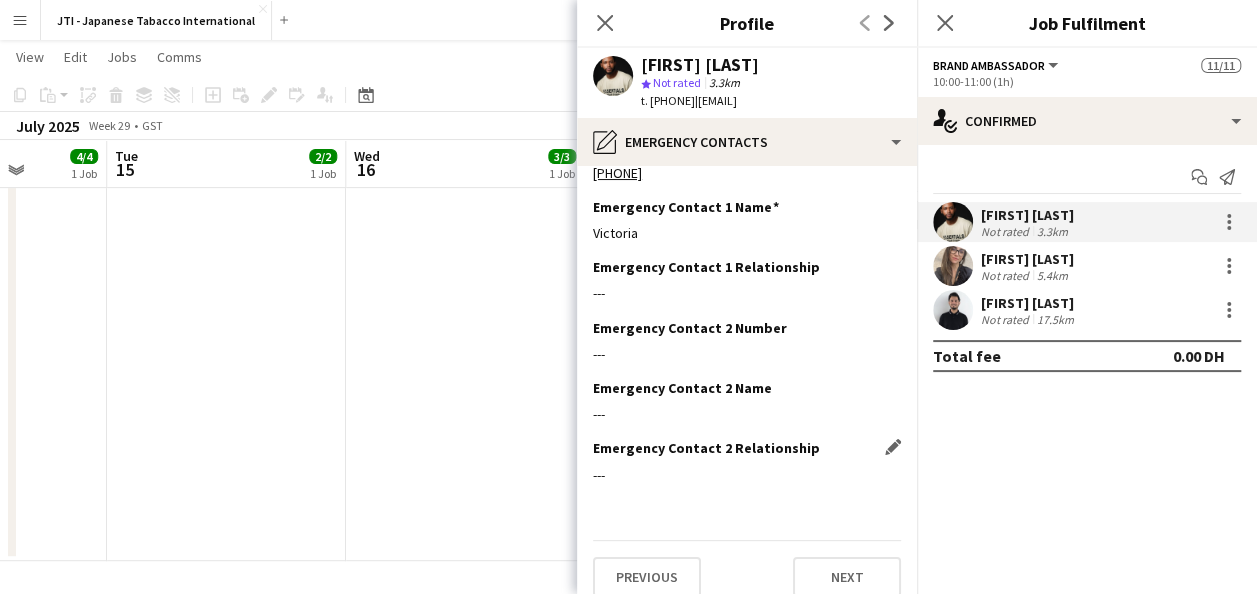 scroll, scrollTop: 63, scrollLeft: 0, axis: vertical 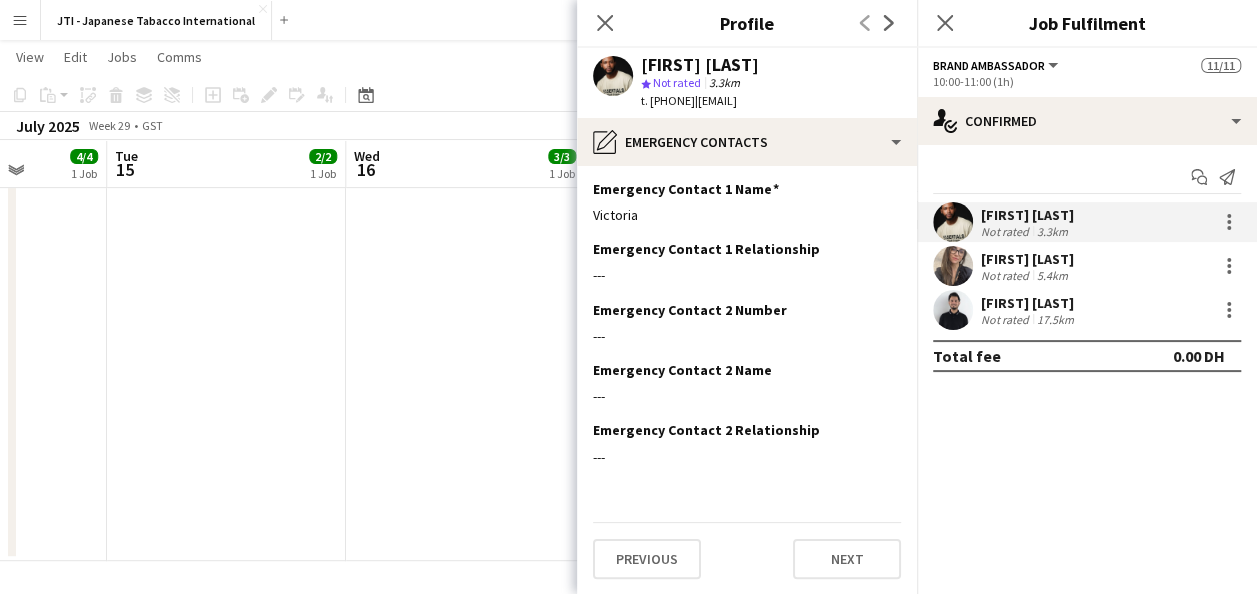 click on "Previous   Next" 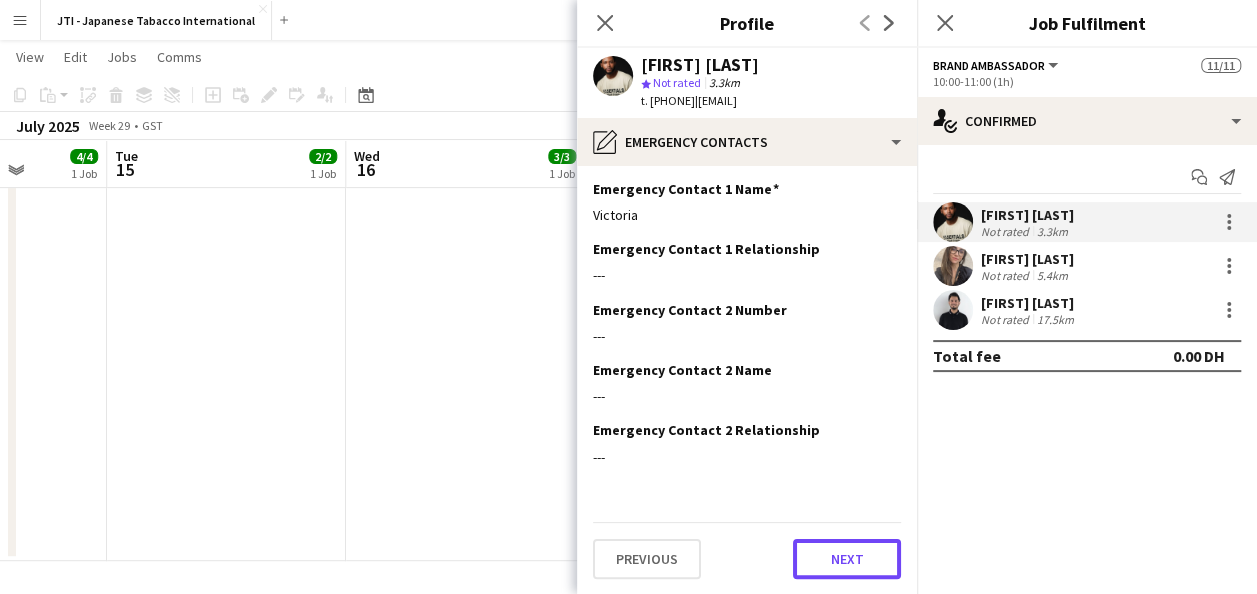 click on "Next" 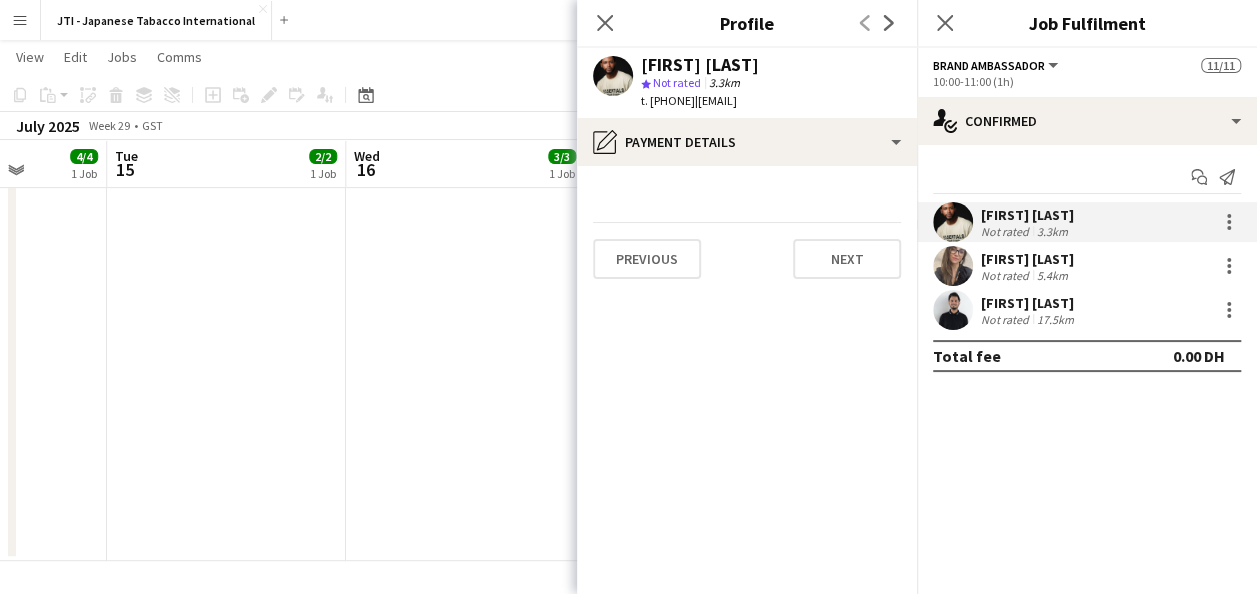 scroll, scrollTop: 0, scrollLeft: 0, axis: both 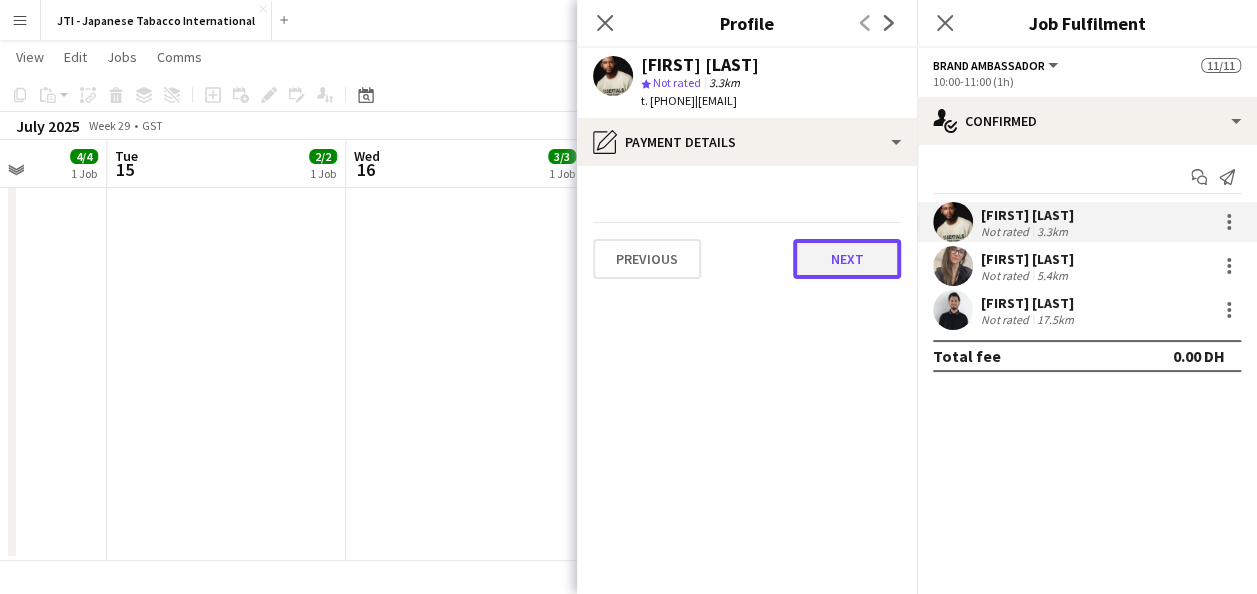 click on "Next" 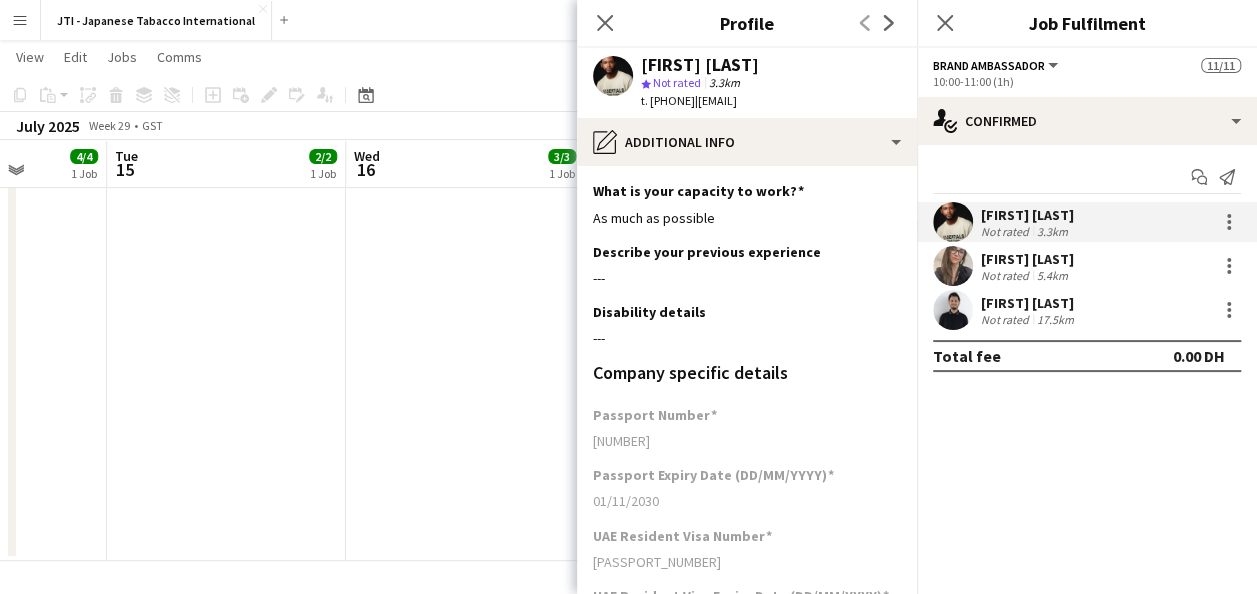 scroll, scrollTop: 286, scrollLeft: 0, axis: vertical 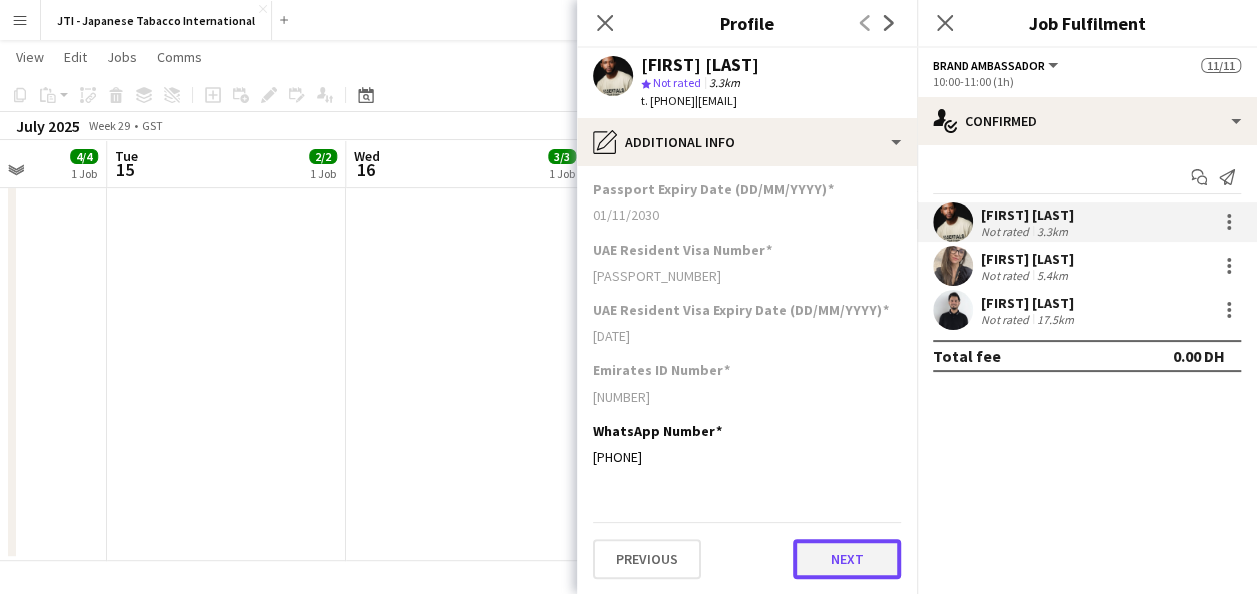 click on "Next" 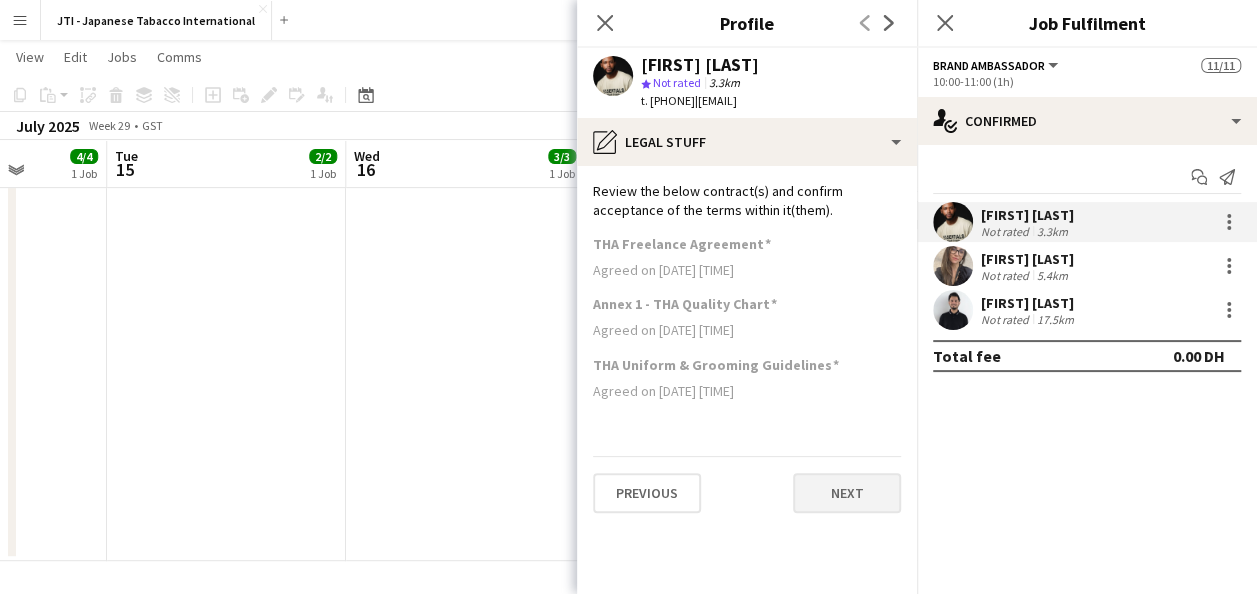scroll, scrollTop: 0, scrollLeft: 0, axis: both 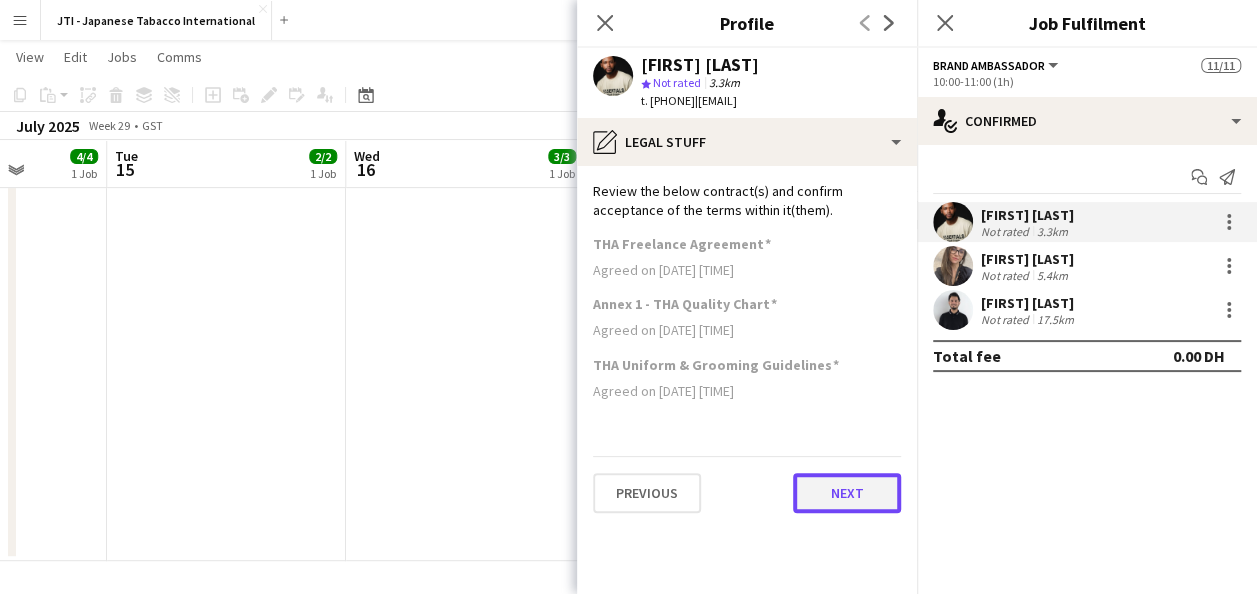 click on "Next" 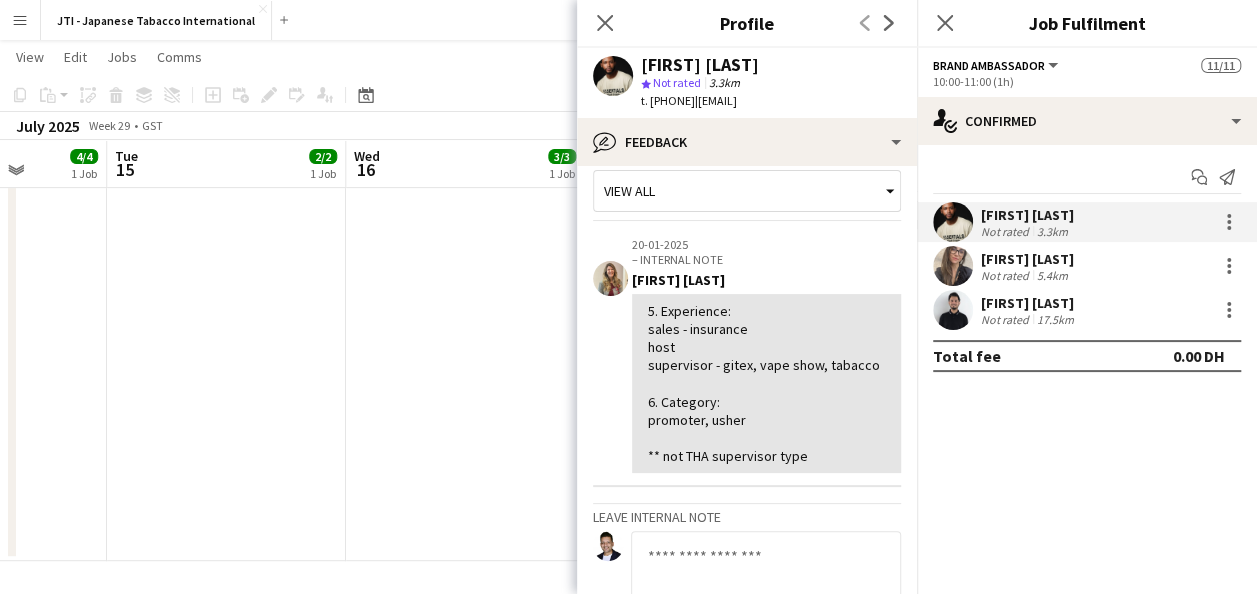 scroll, scrollTop: 0, scrollLeft: 0, axis: both 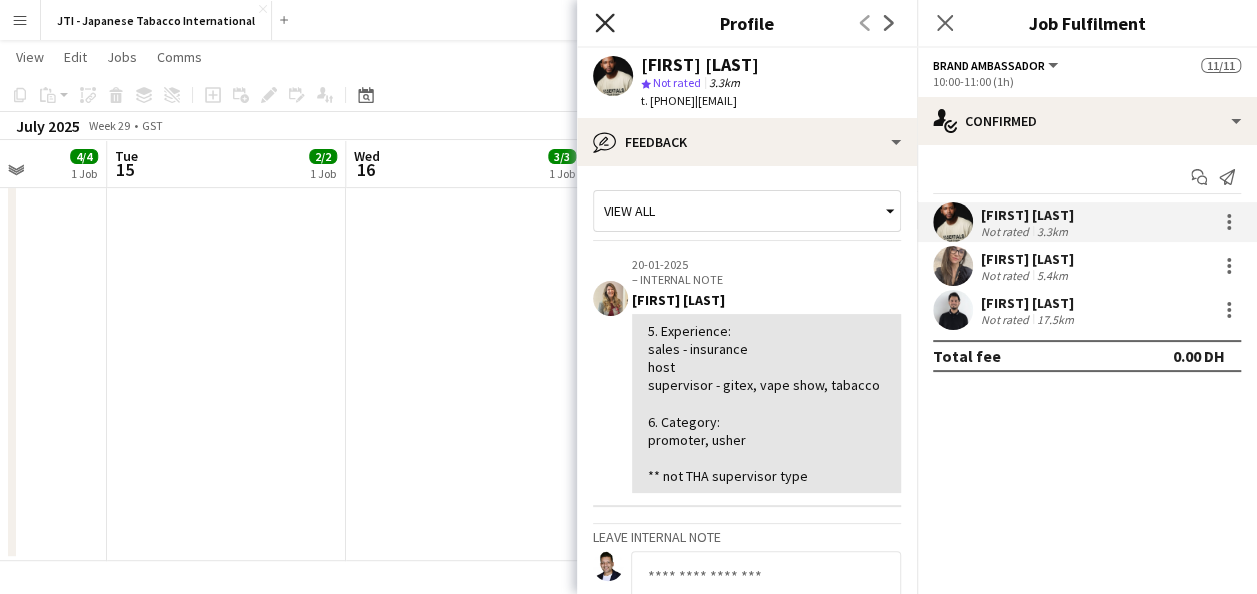 click on "Close pop-in" 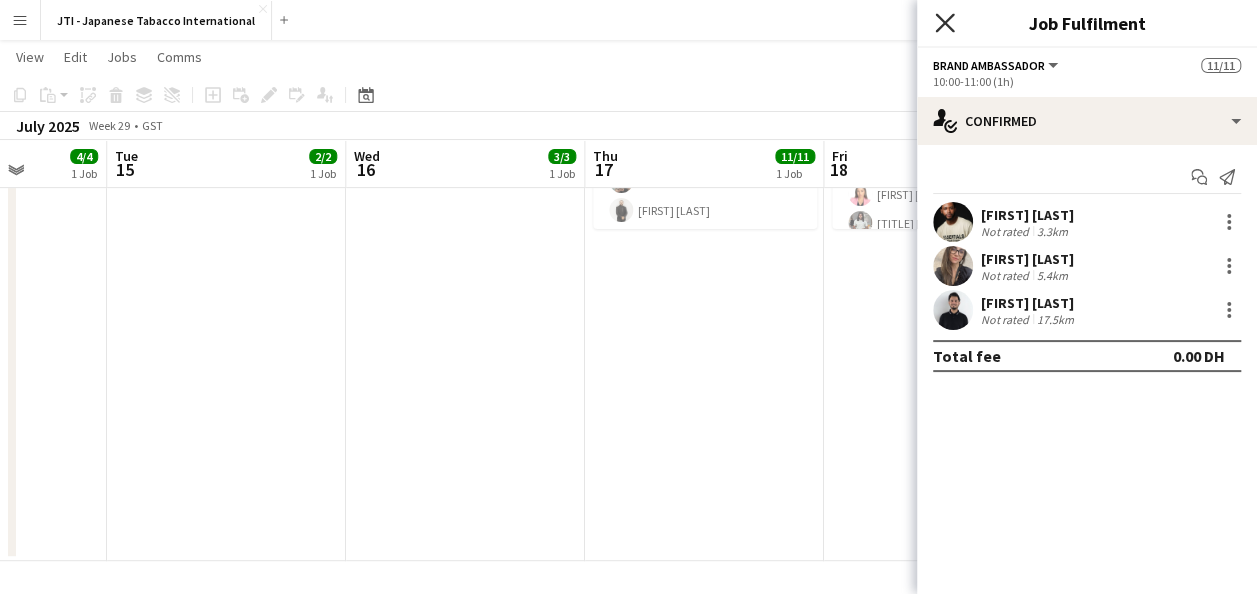 click 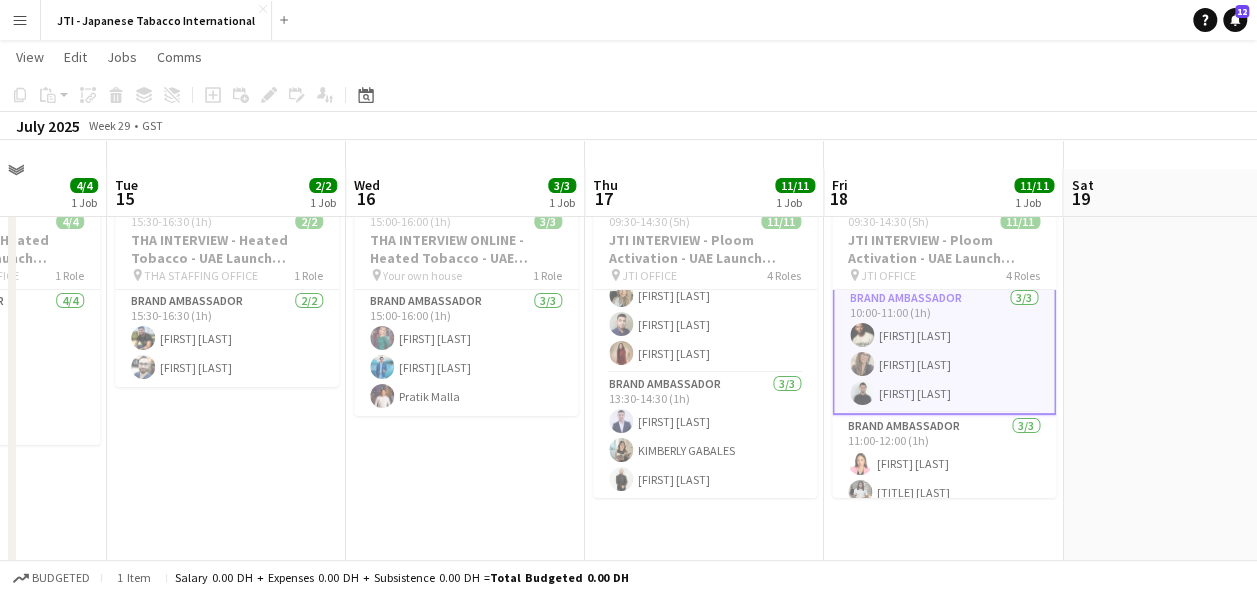 scroll, scrollTop: 0, scrollLeft: 0, axis: both 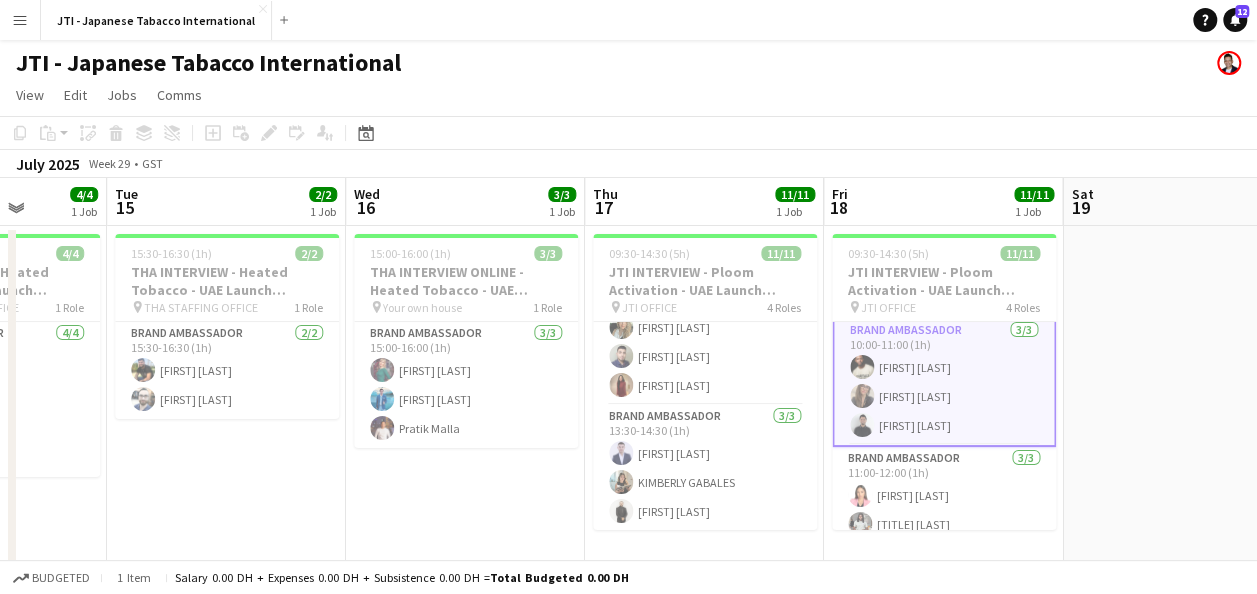 click on "Brand Ambassador    3/3   [TIME]-[TIME] (1h)
[FIRST] [LAST] [FIRST] [LAST] [FIRST] [LAST]" at bounding box center [944, 382] 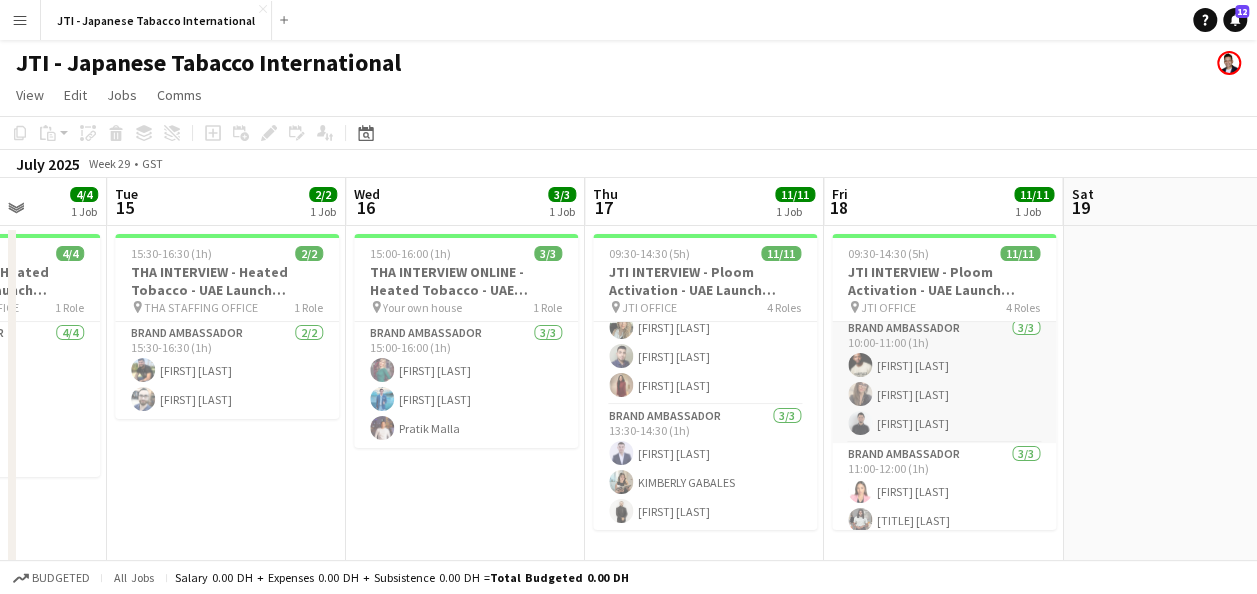 scroll, scrollTop: 100, scrollLeft: 0, axis: vertical 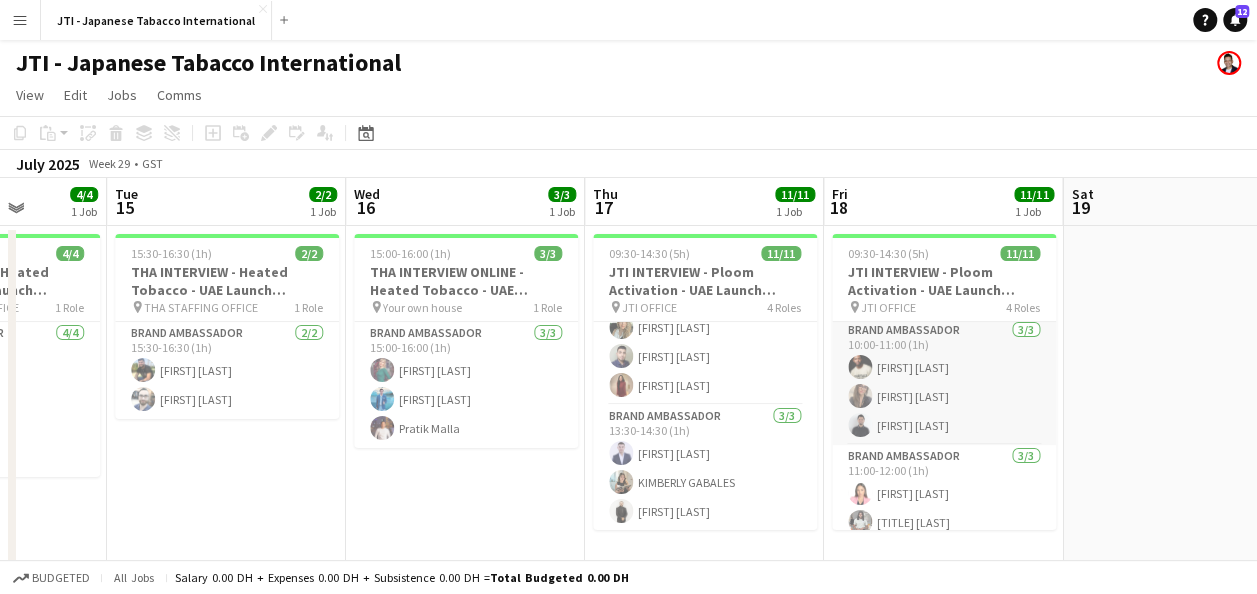 click on "Brand Ambassador    3/3   [TIME]-[TIME] (1h)
[FIRST] [LAST] [FIRST] [LAST] [FIRST] [LAST]" at bounding box center [944, 382] 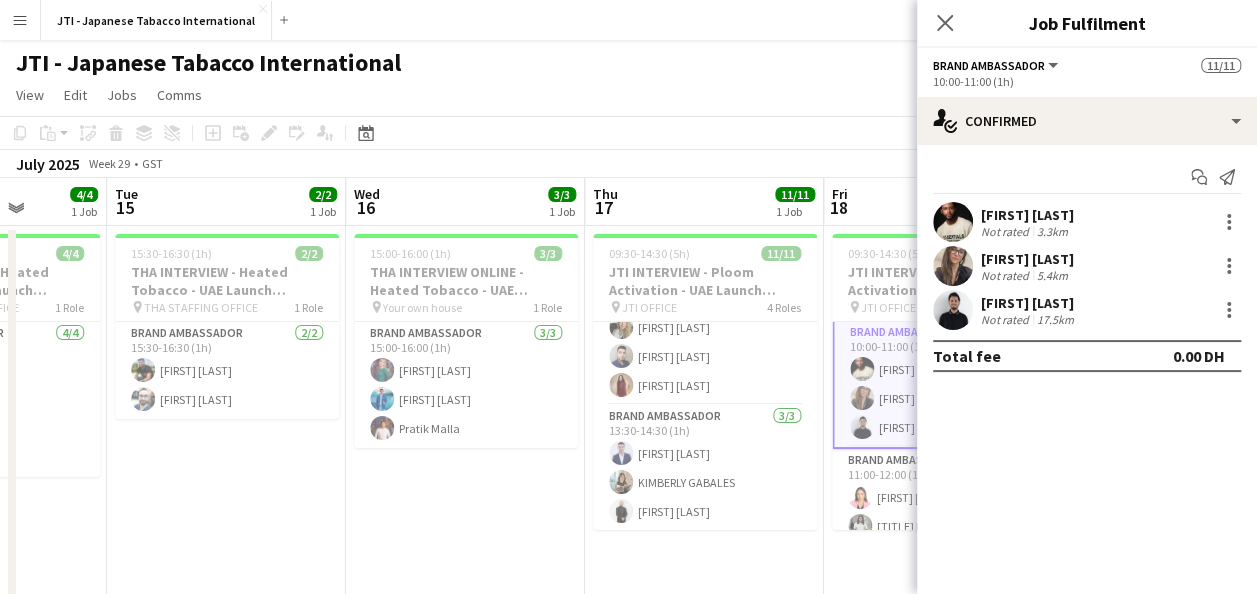 scroll, scrollTop: 102, scrollLeft: 0, axis: vertical 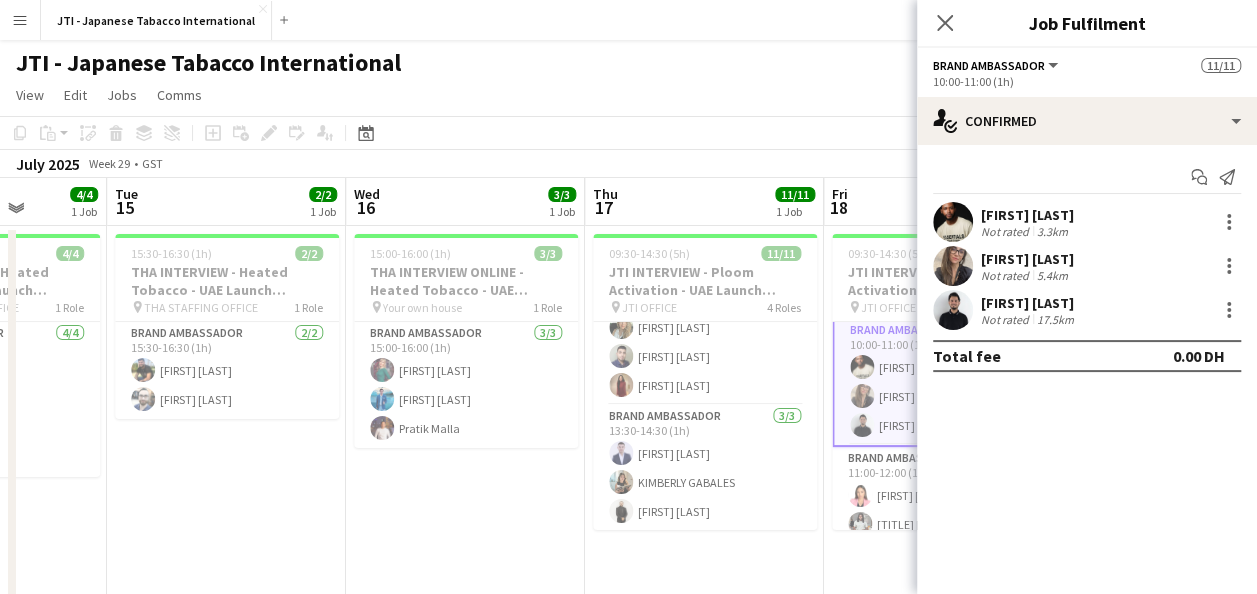 click on "[FIRST] [LAST]" at bounding box center [1027, 259] 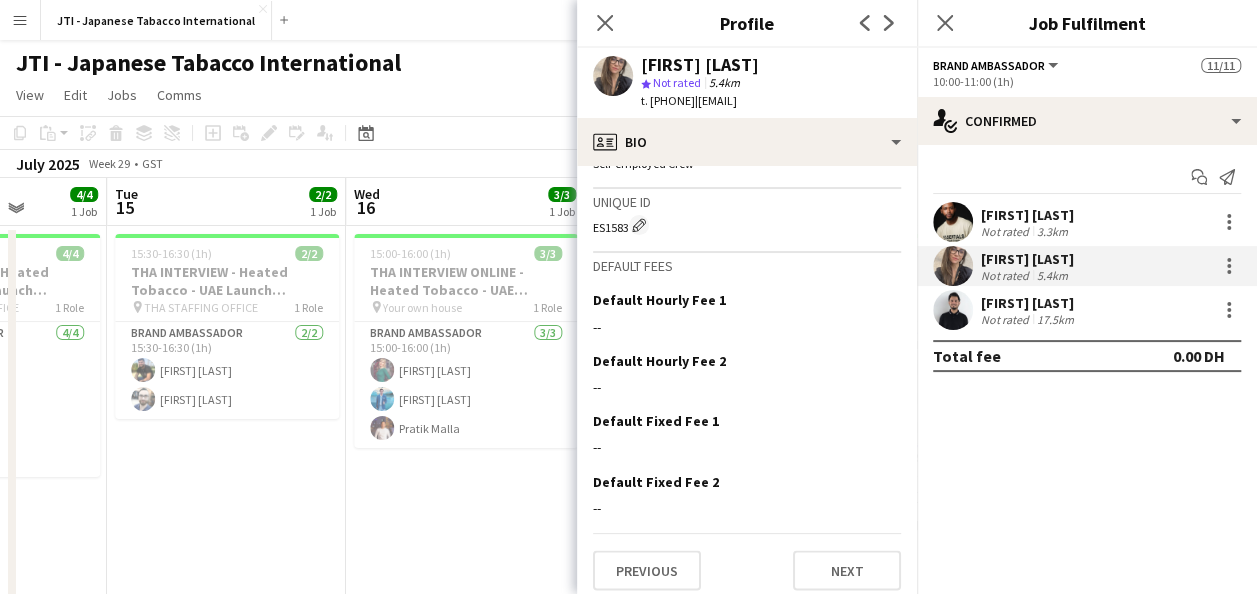 scroll, scrollTop: 1818, scrollLeft: 0, axis: vertical 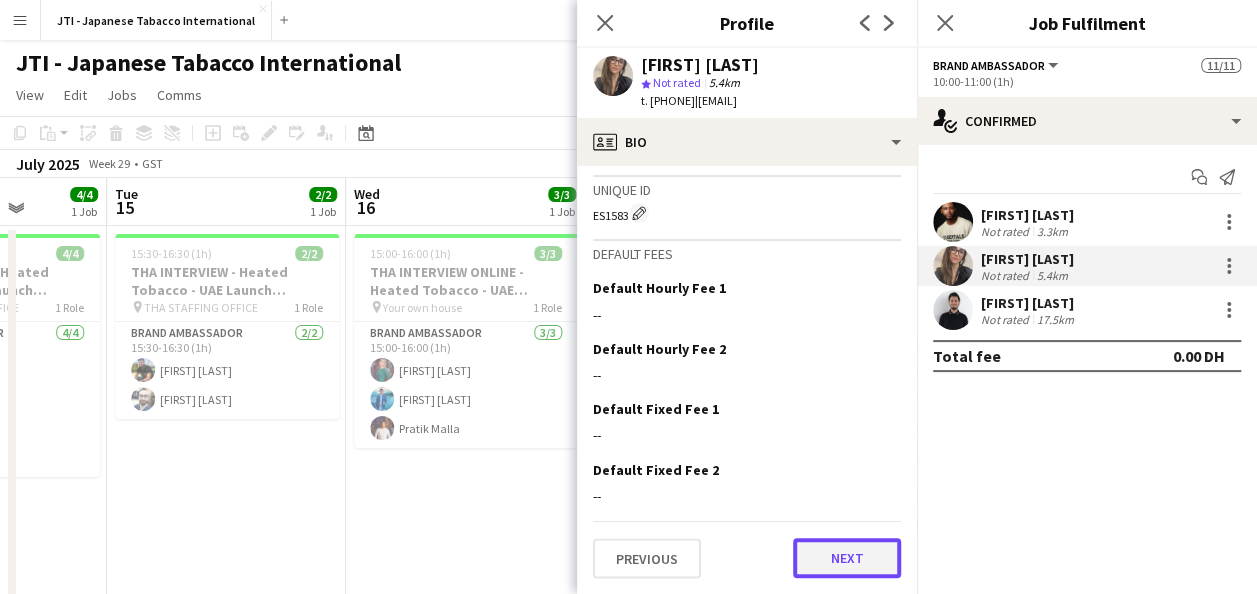 click on "Next" 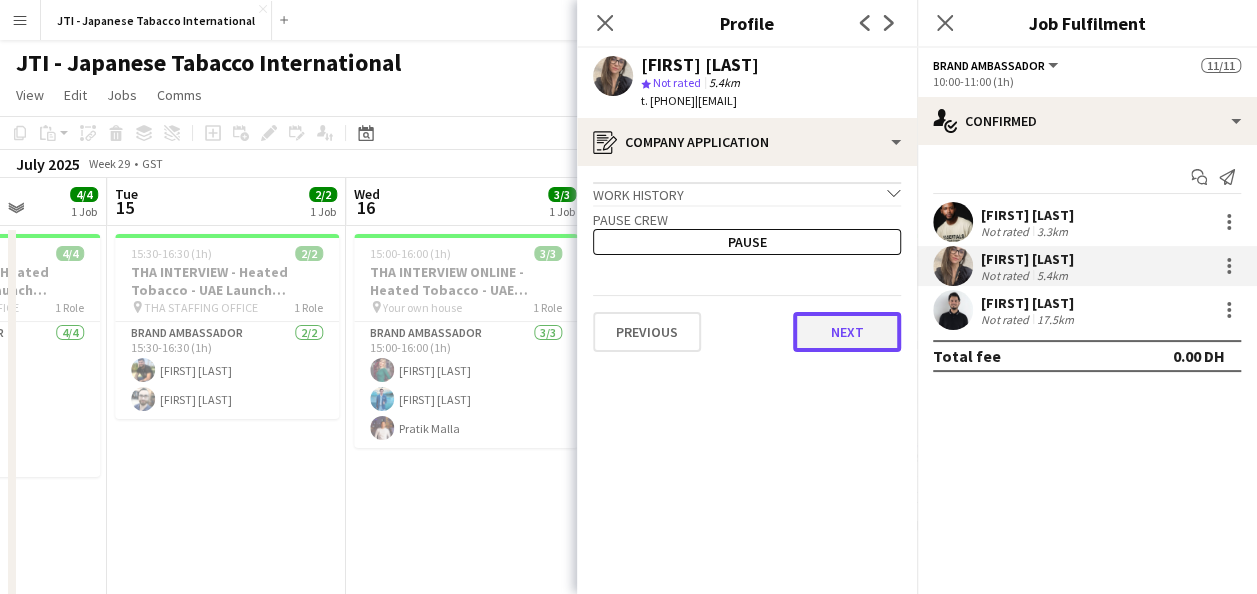 click on "Next" 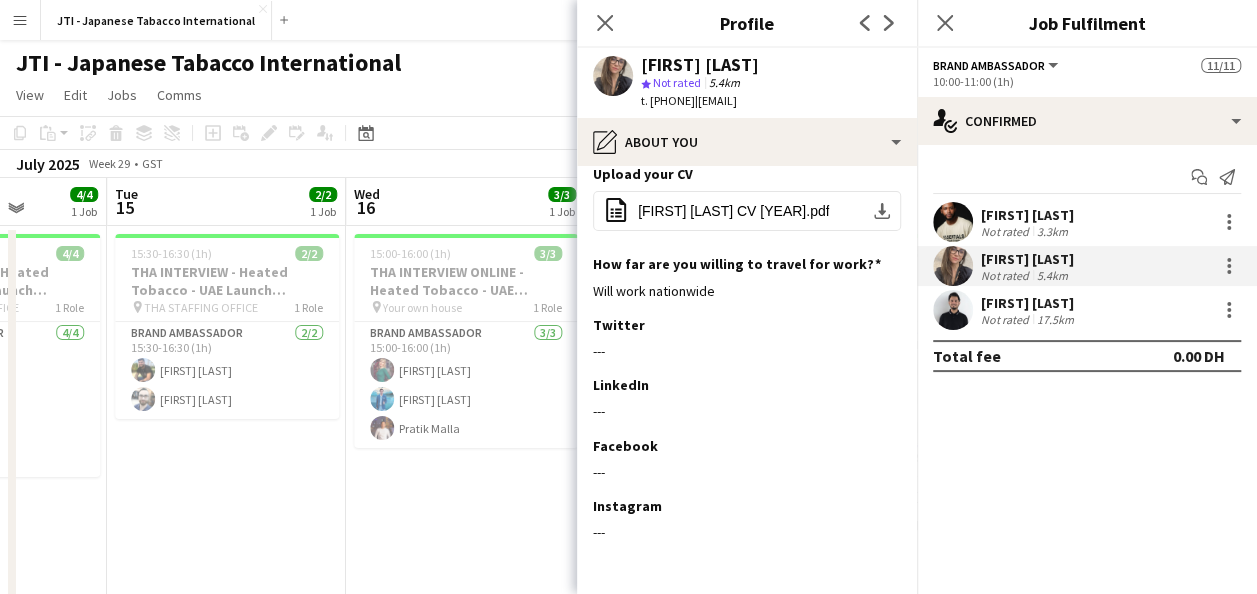 scroll, scrollTop: 390, scrollLeft: 0, axis: vertical 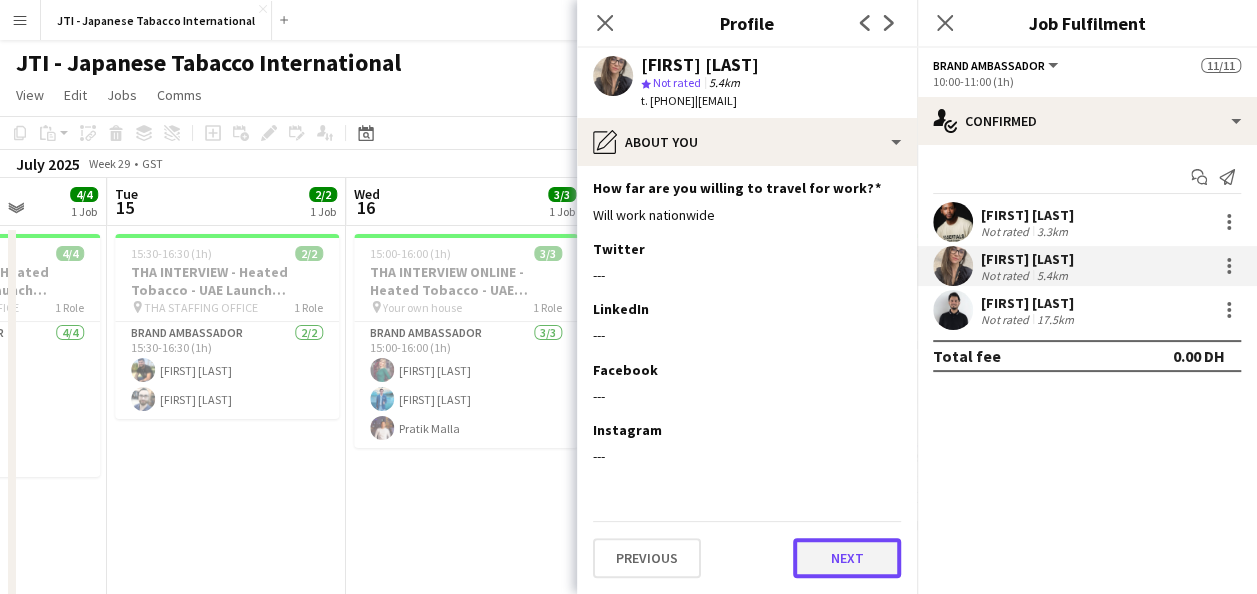 click on "Next" 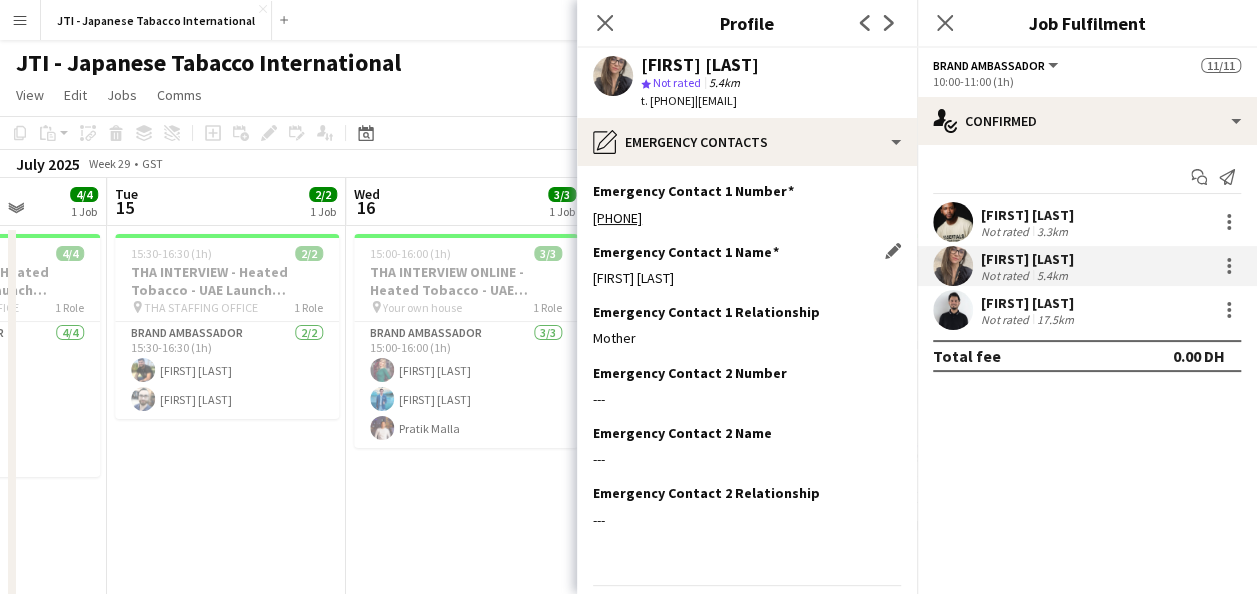 scroll, scrollTop: 63, scrollLeft: 0, axis: vertical 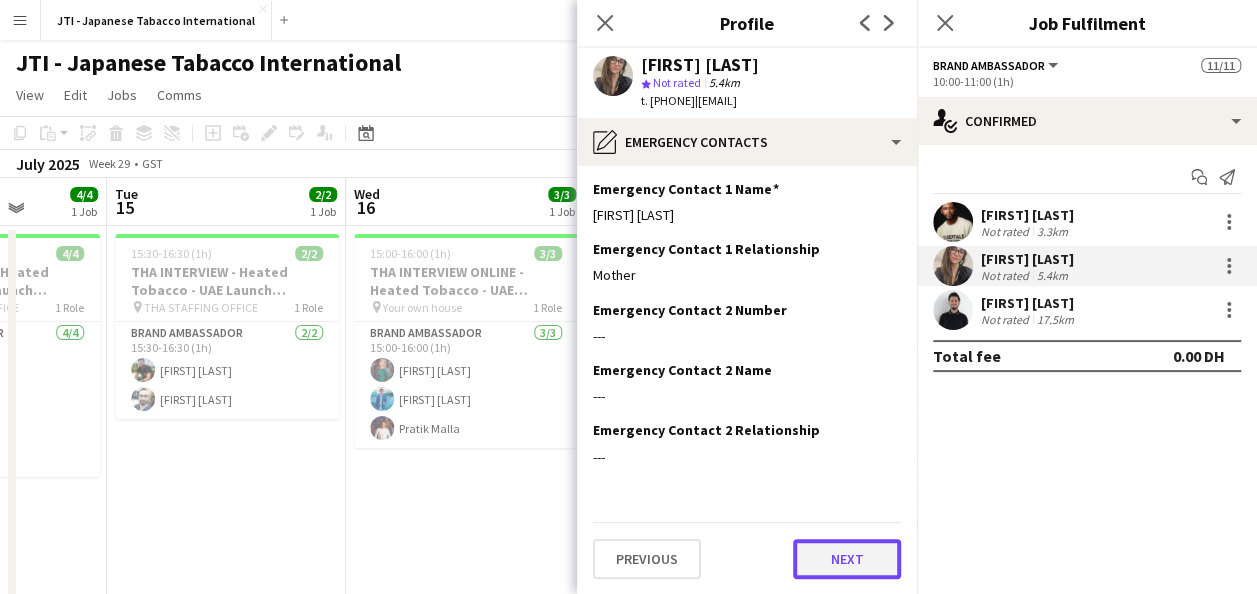 click on "Next" 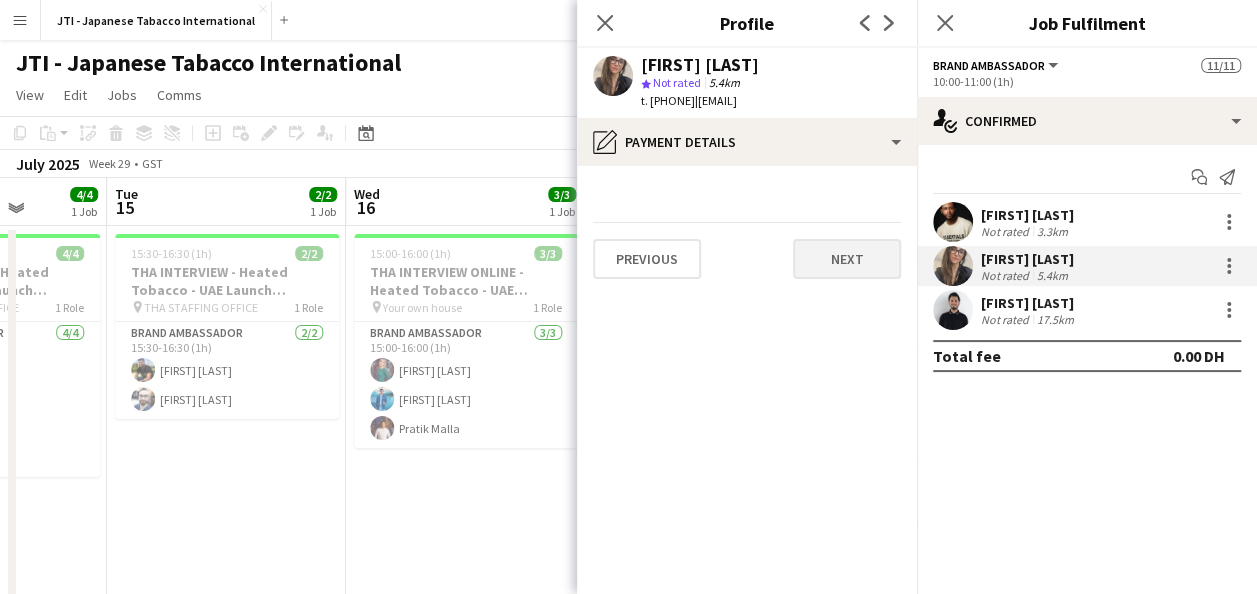 scroll, scrollTop: 0, scrollLeft: 0, axis: both 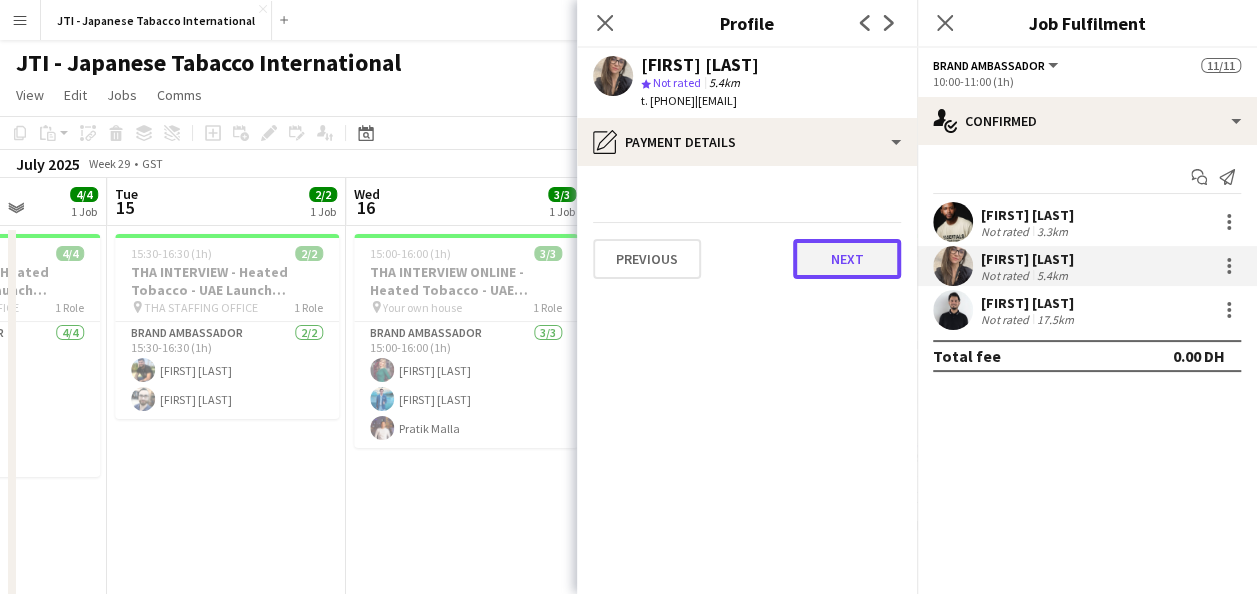 click on "Next" 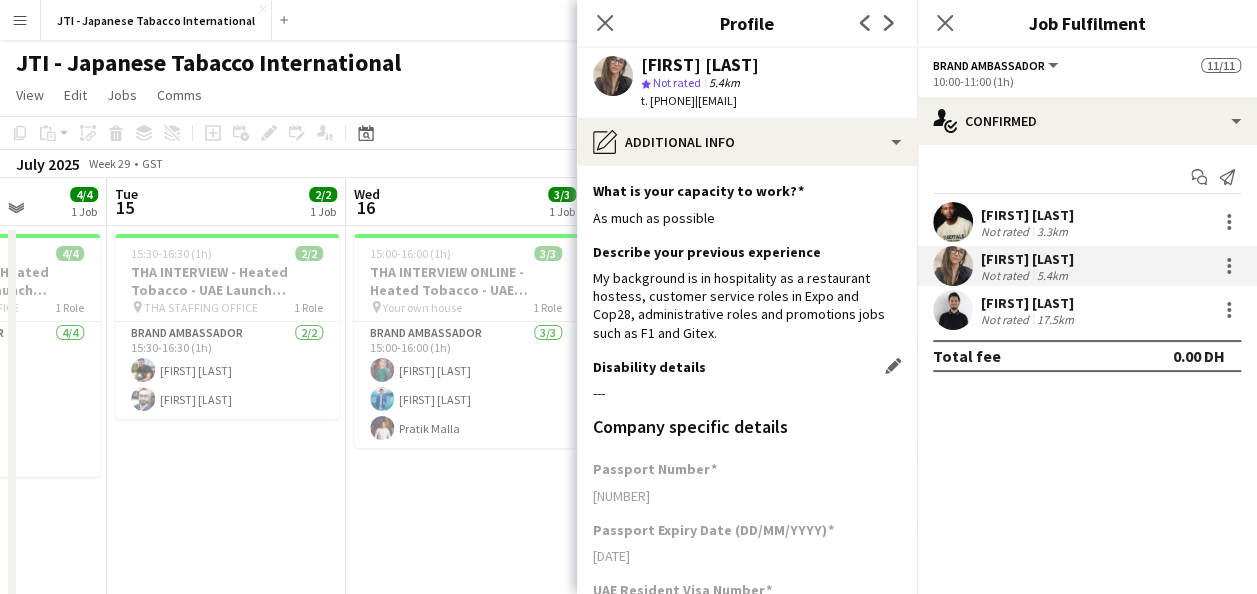 scroll, scrollTop: 341, scrollLeft: 0, axis: vertical 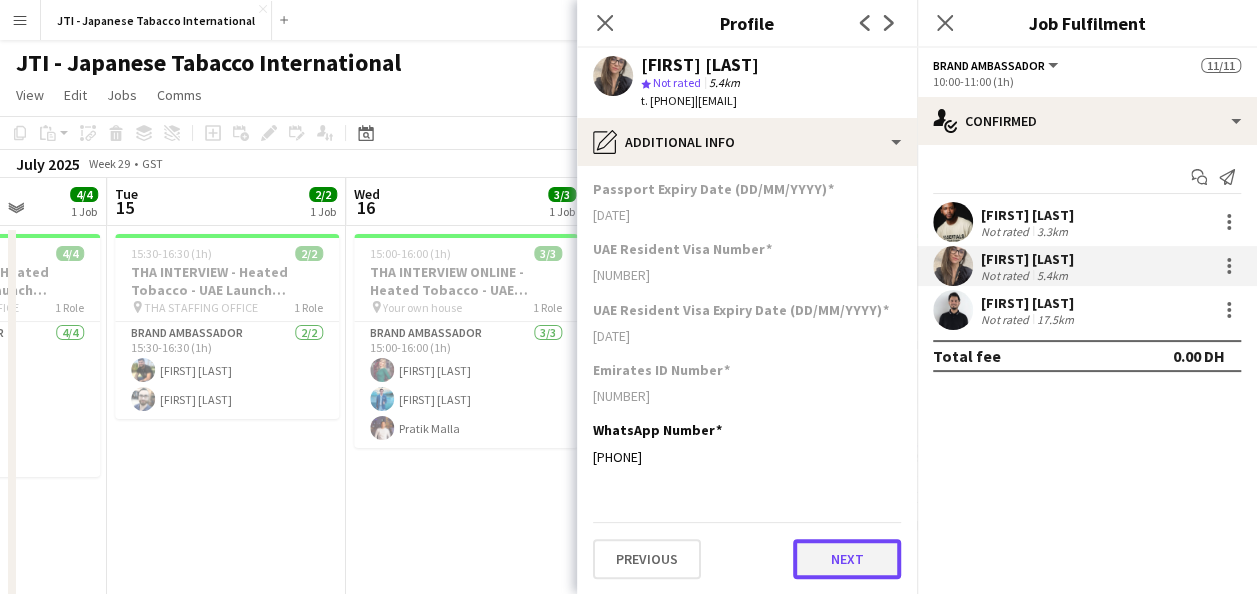 click on "Next" 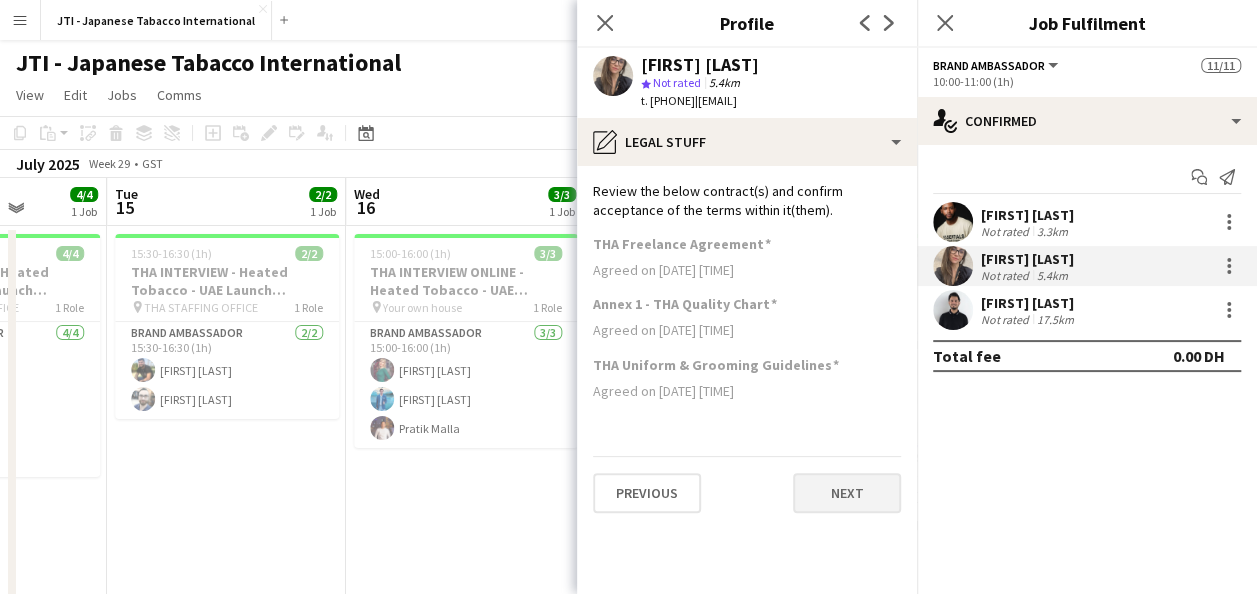 scroll, scrollTop: 0, scrollLeft: 0, axis: both 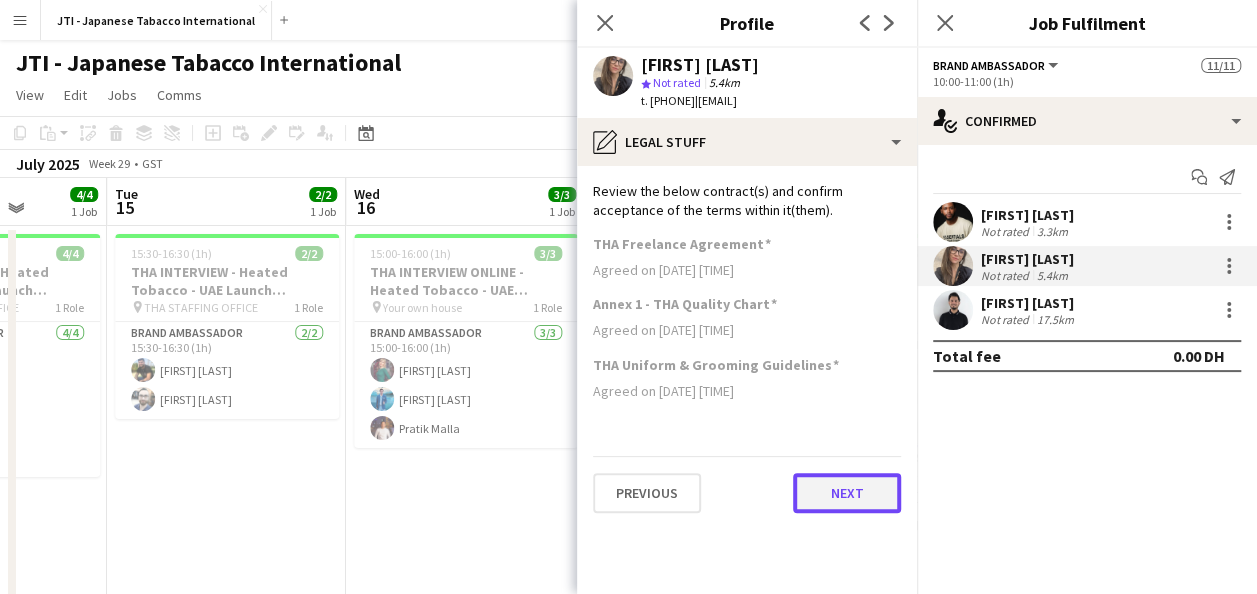 click on "Next" 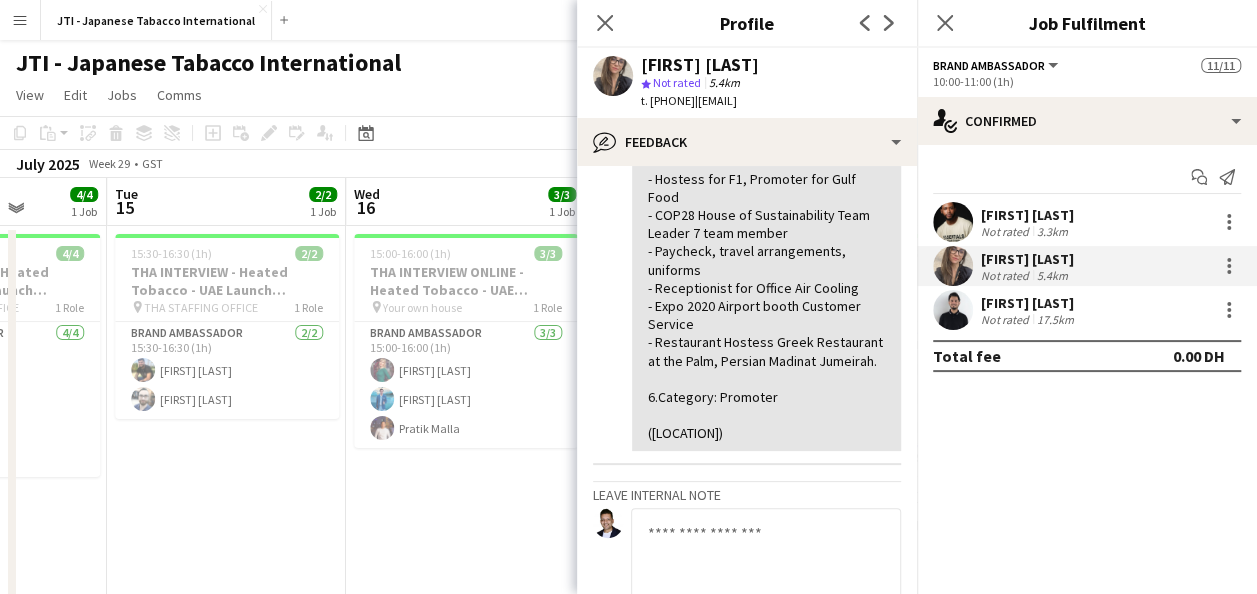 scroll, scrollTop: 0, scrollLeft: 0, axis: both 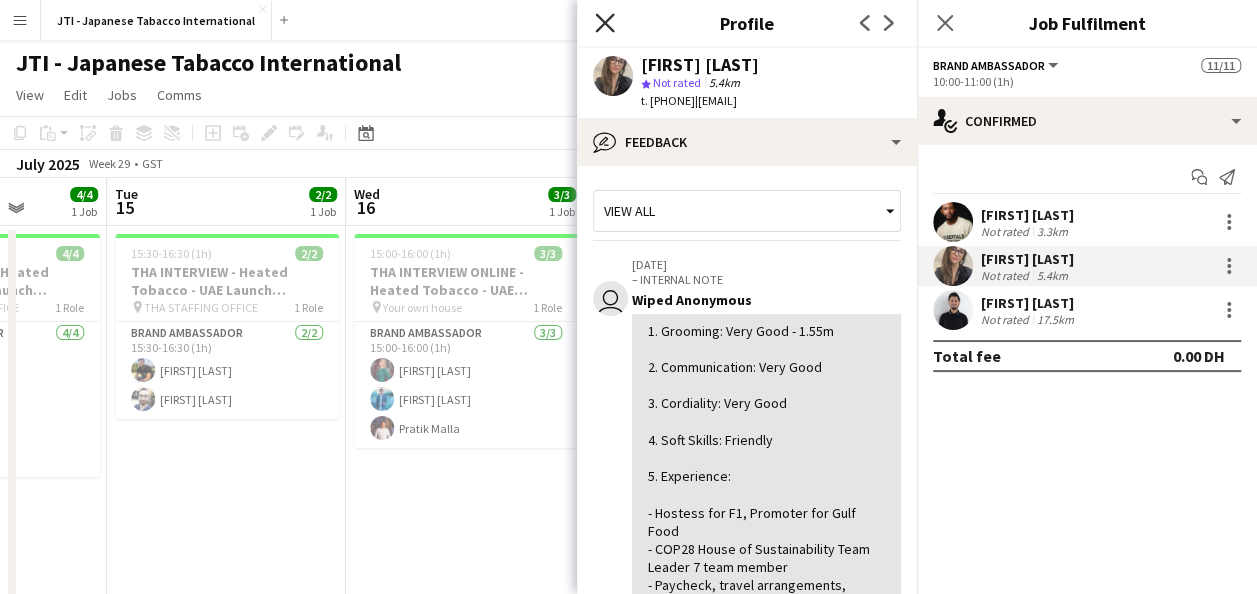 click 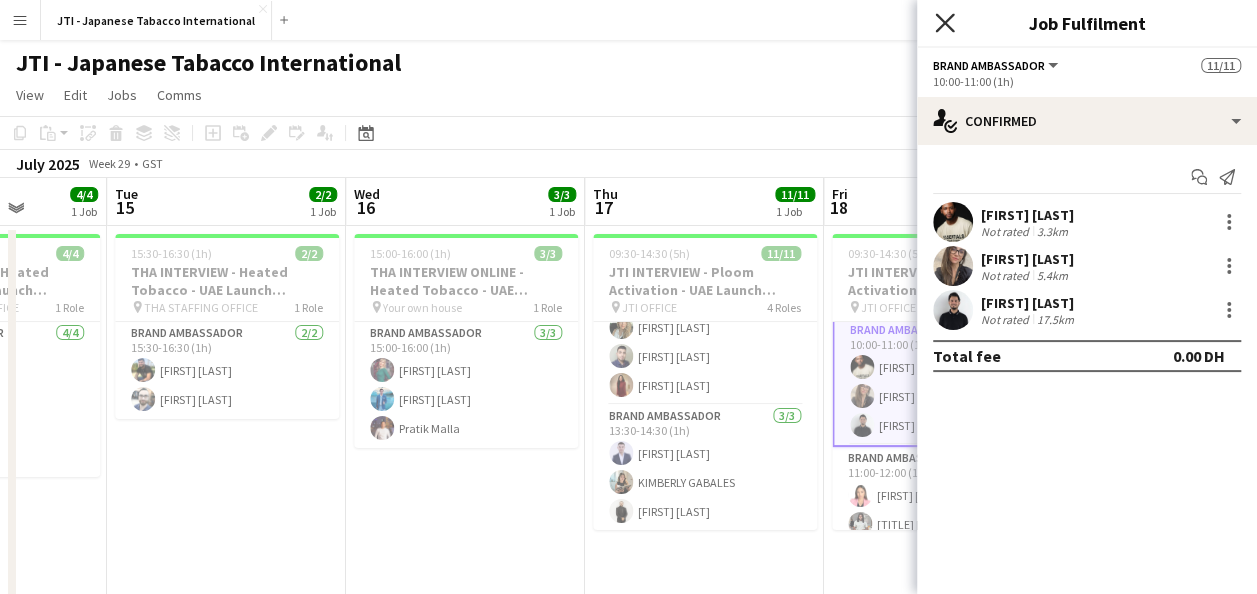 click on "Close pop-in" 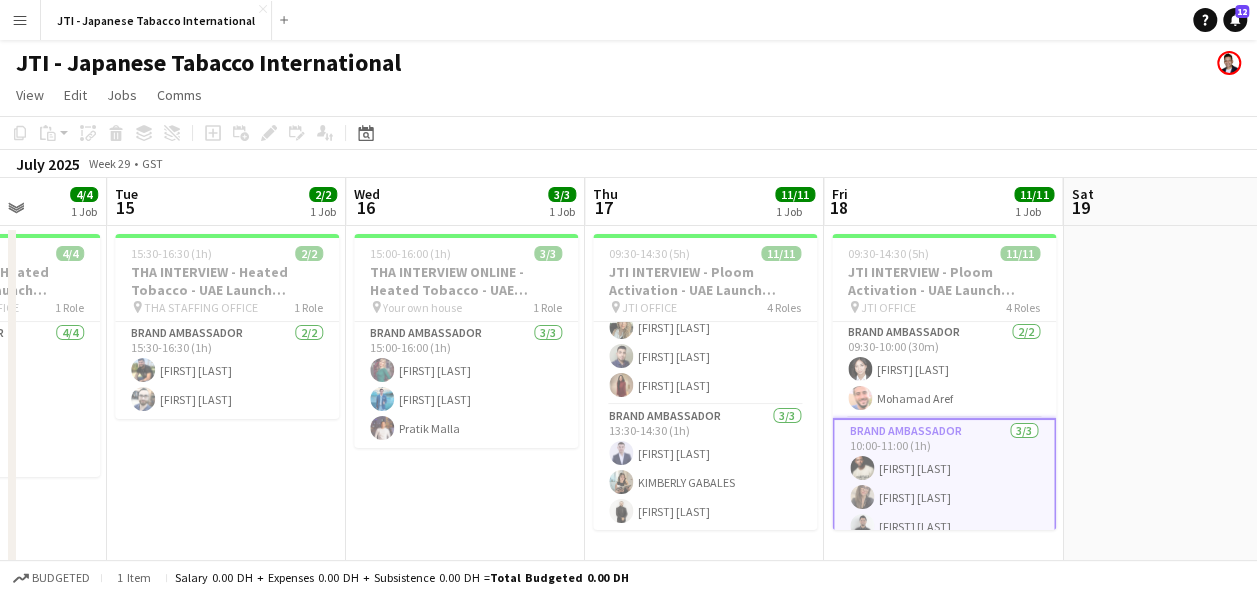 scroll, scrollTop: 0, scrollLeft: 0, axis: both 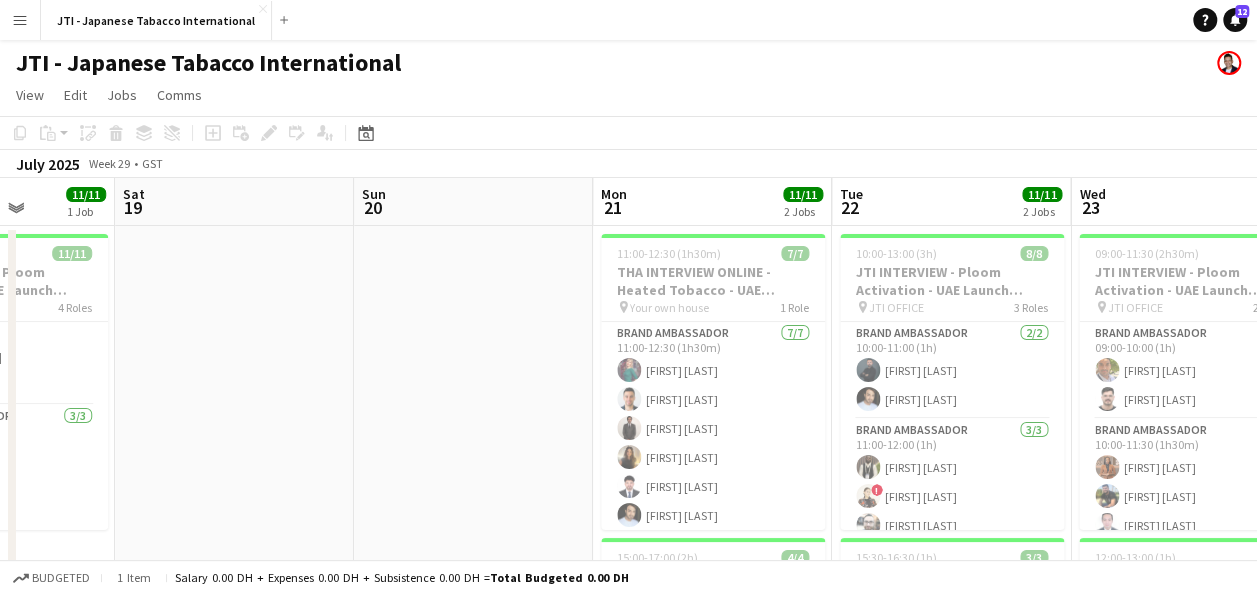 drag, startPoint x: 1192, startPoint y: 427, endPoint x: 239, endPoint y: 430, distance: 953.0047 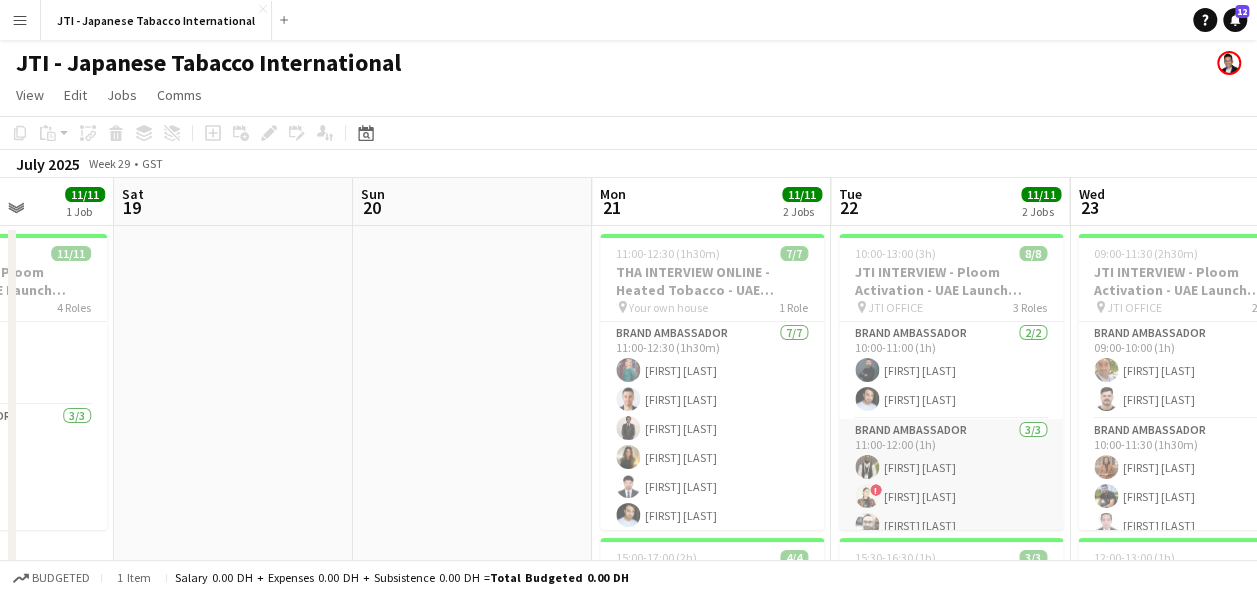 click on "Brand Ambassador    3/3   11:00-12:00 (1h)
[FIRST] [LAST] ! [FIRST] [LAST] [FIRST] [LAST]" at bounding box center [951, 482] 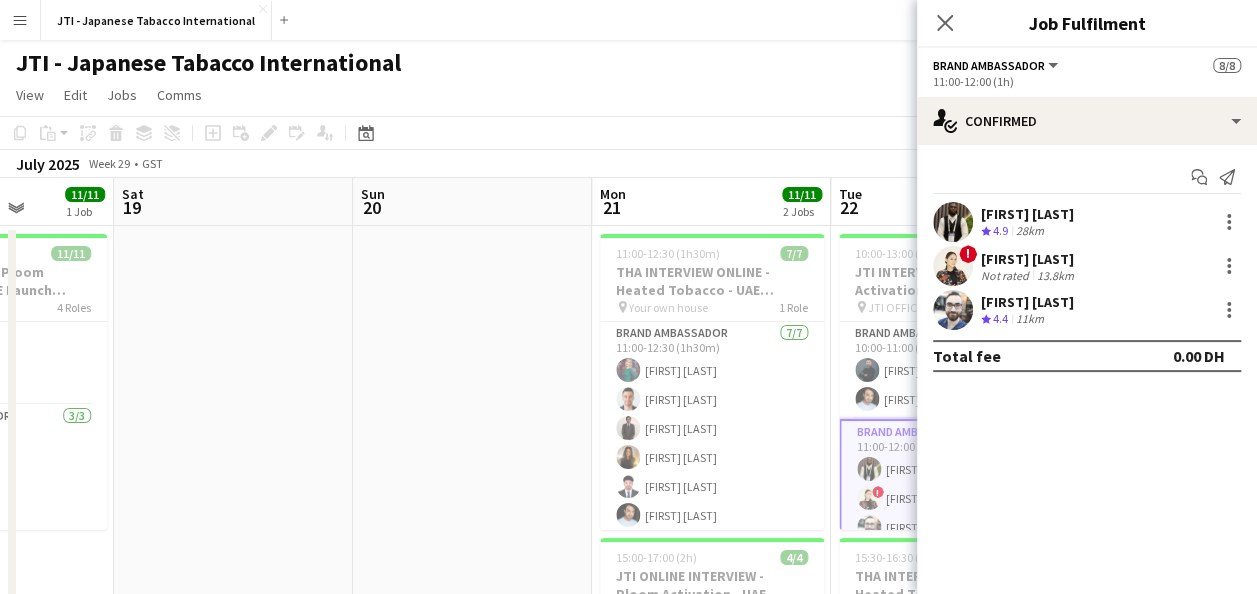 click on "[FIRST] [LAST]" at bounding box center [1029, 259] 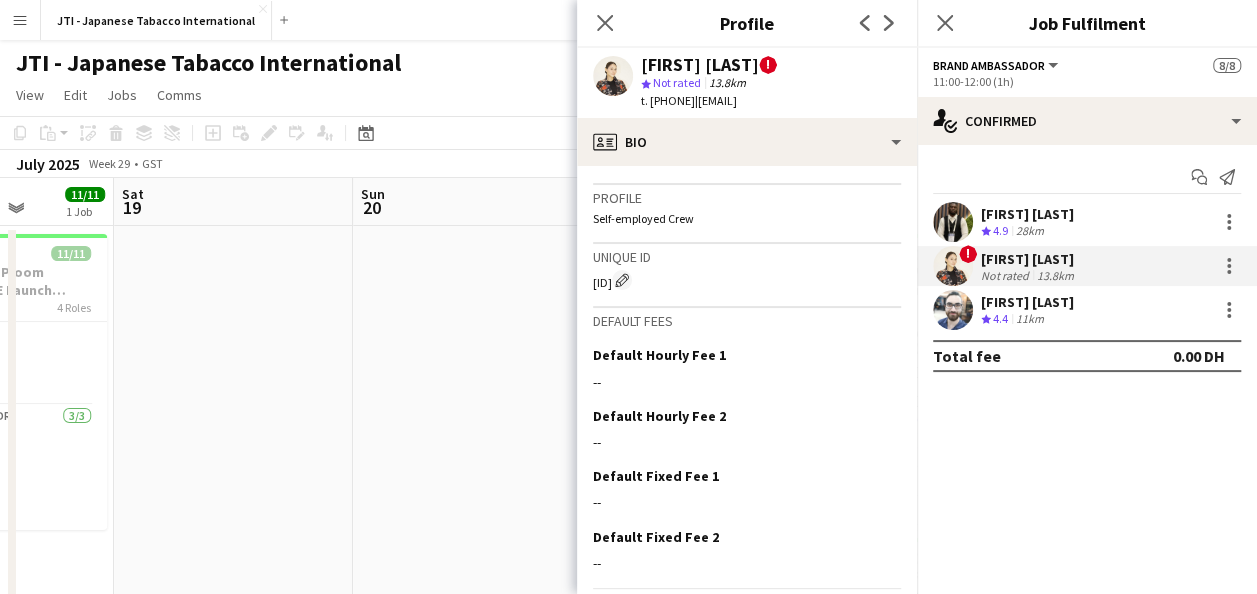 scroll, scrollTop: 2165, scrollLeft: 0, axis: vertical 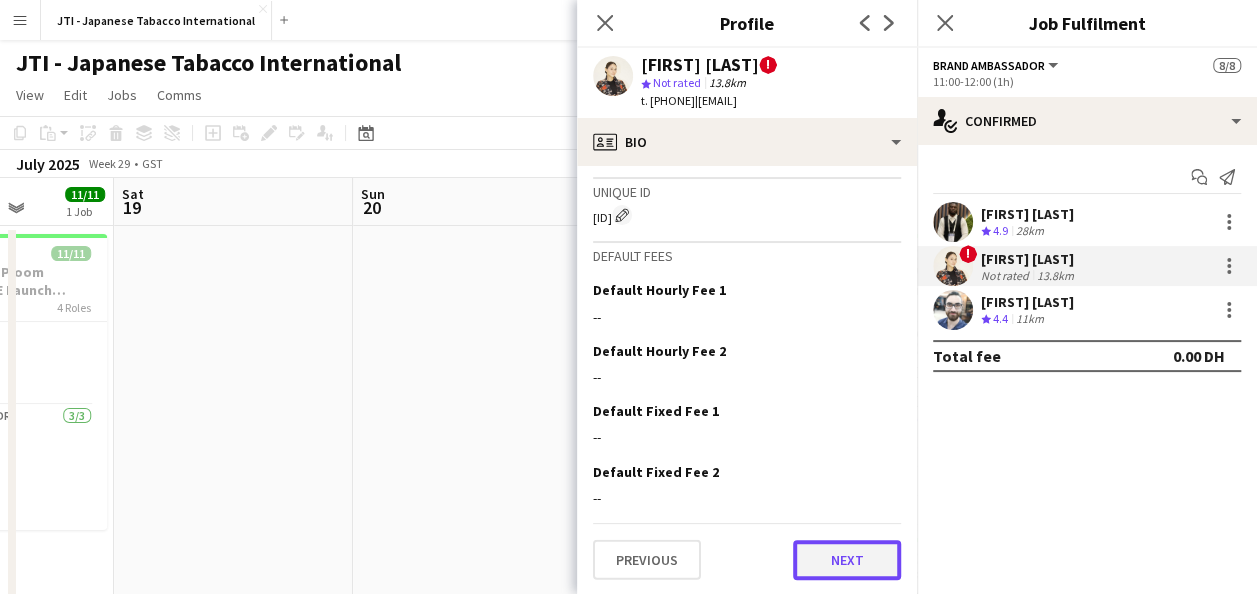 click on "Next" 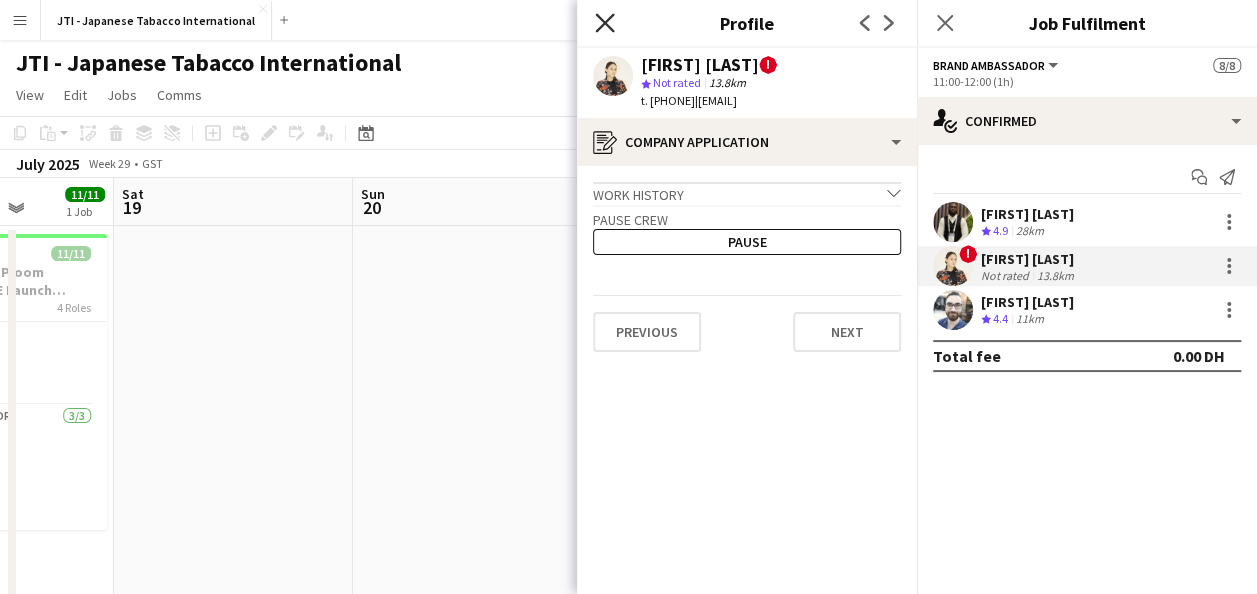 click 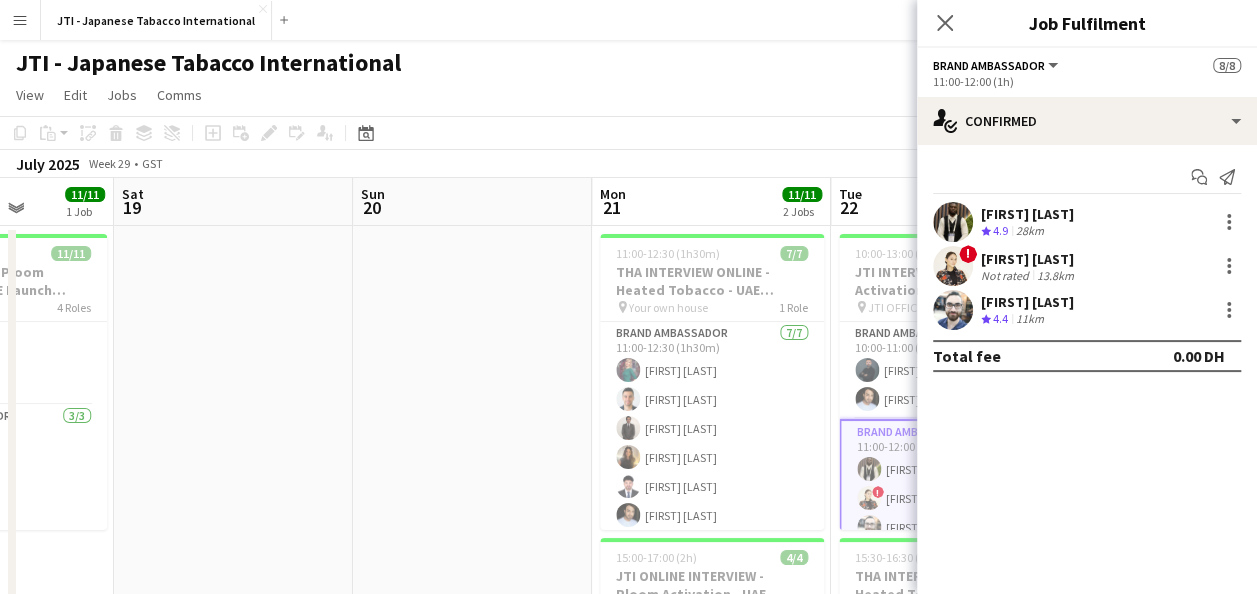 click on "[FIRST] [LAST]" at bounding box center [1027, 214] 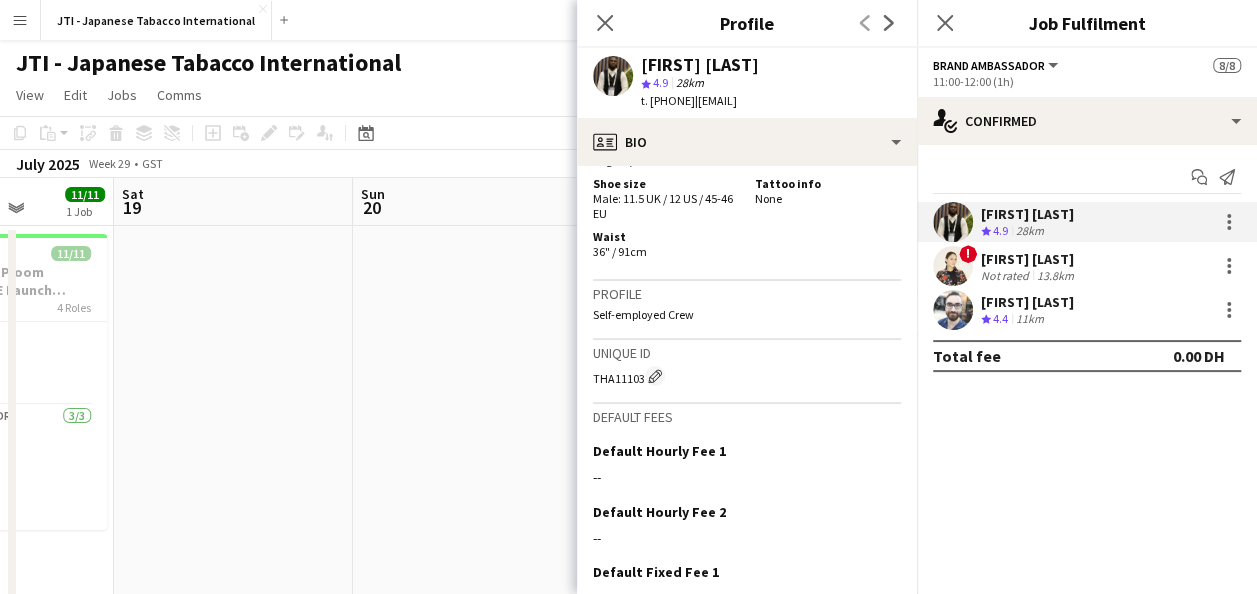 scroll, scrollTop: 2568, scrollLeft: 0, axis: vertical 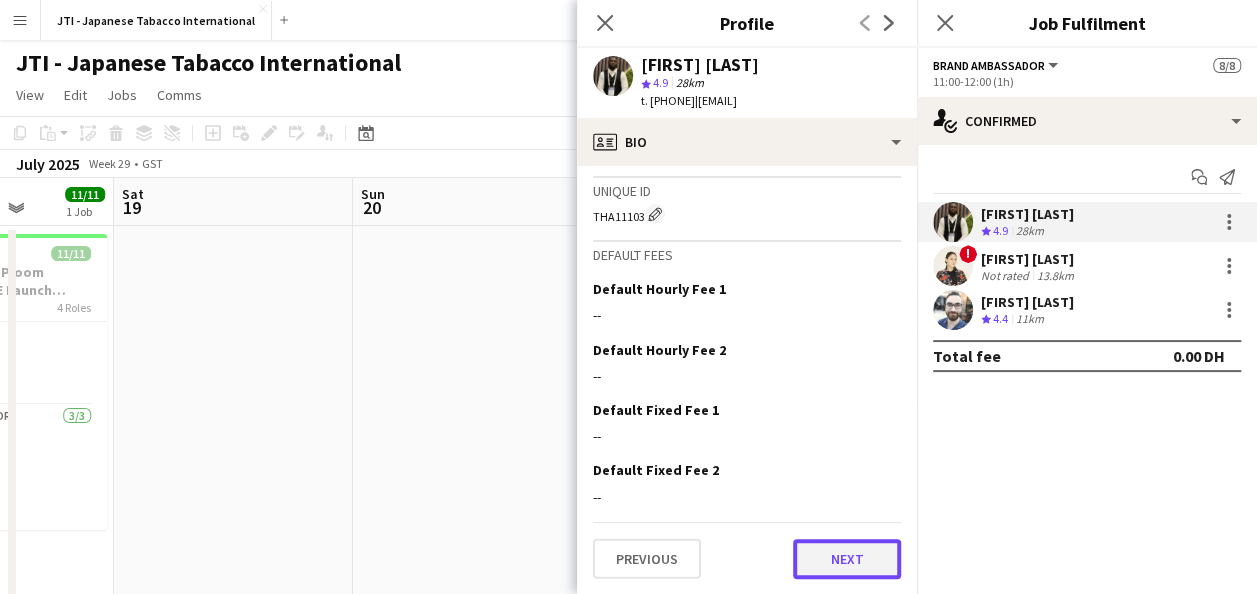 click on "Next" 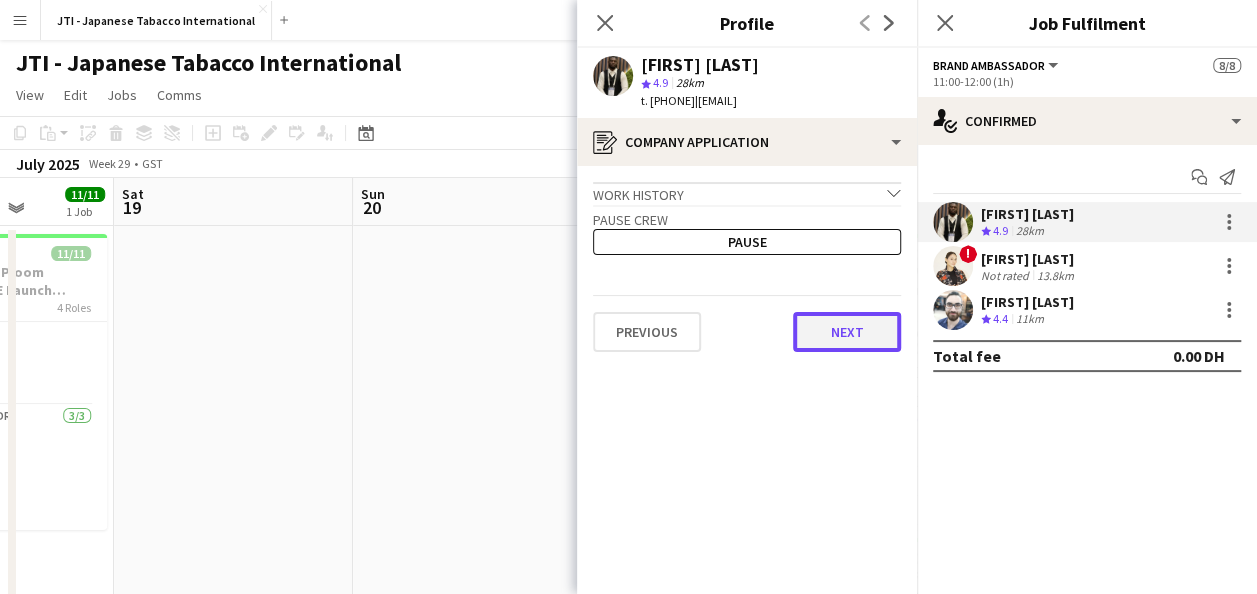 click on "Next" 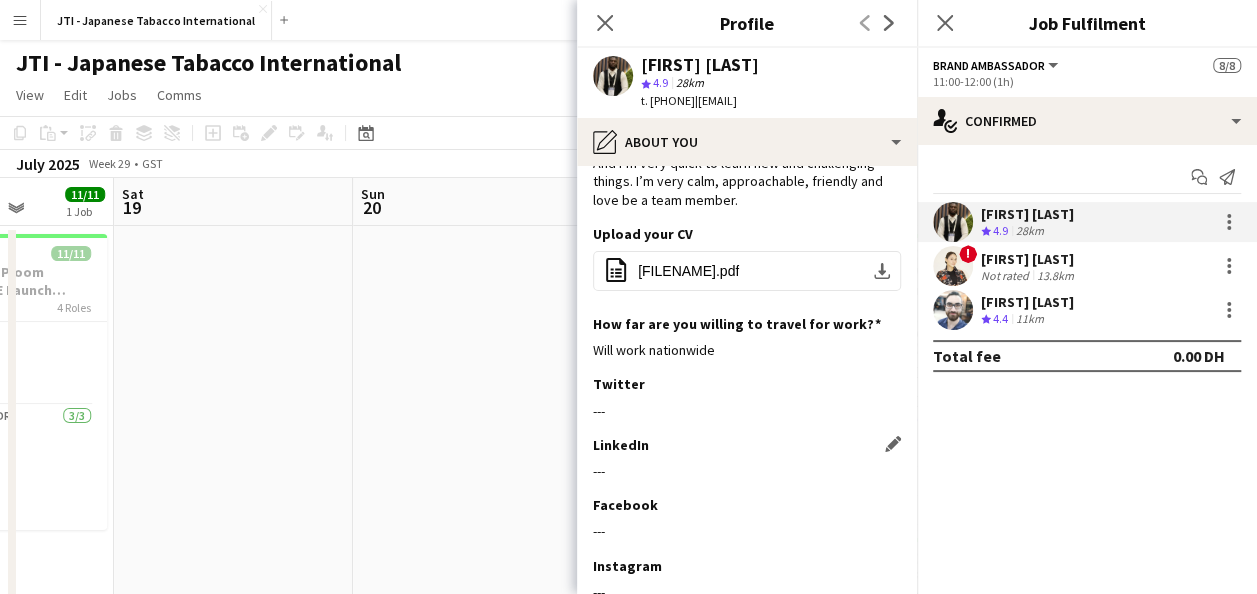 scroll, scrollTop: 335, scrollLeft: 0, axis: vertical 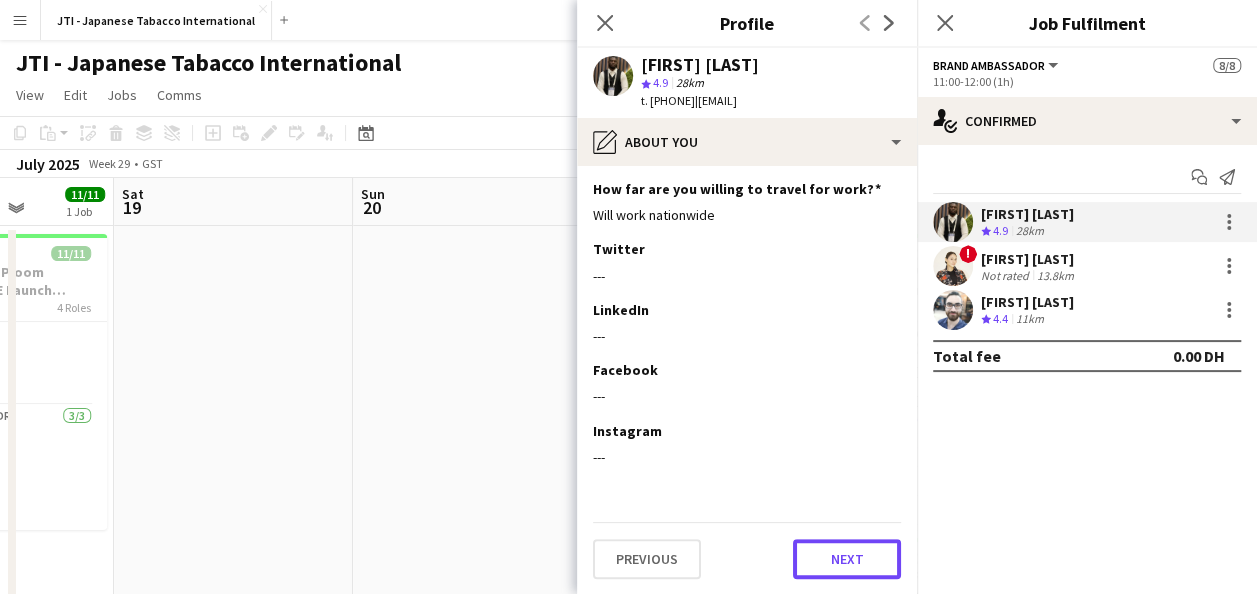 click on "Next" 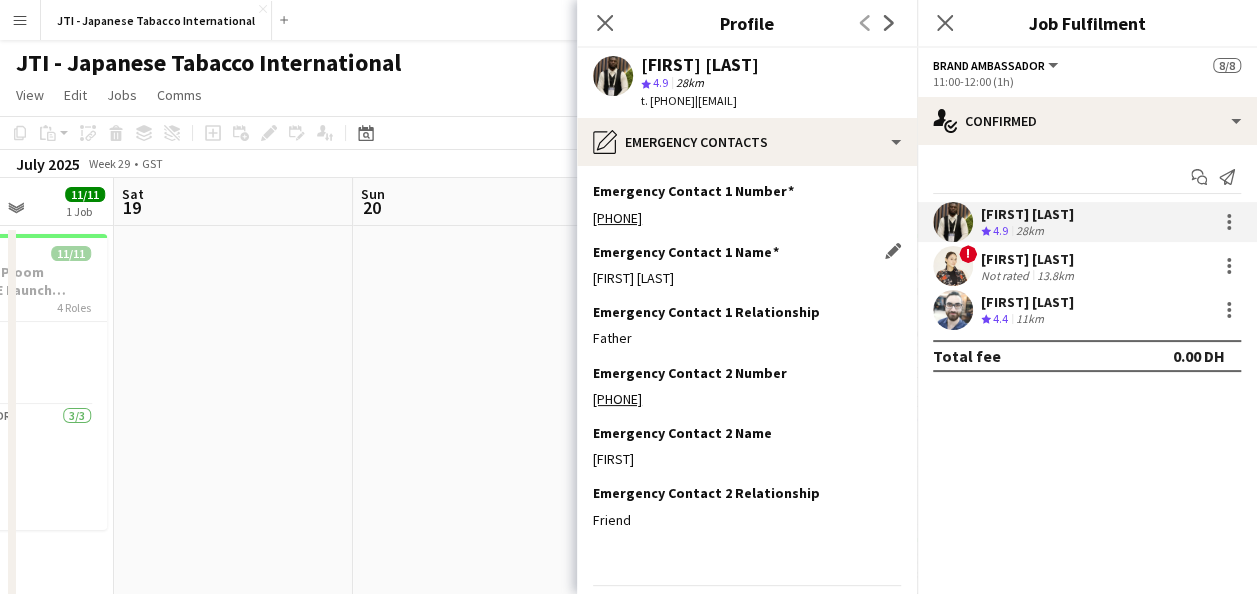 scroll, scrollTop: 63, scrollLeft: 0, axis: vertical 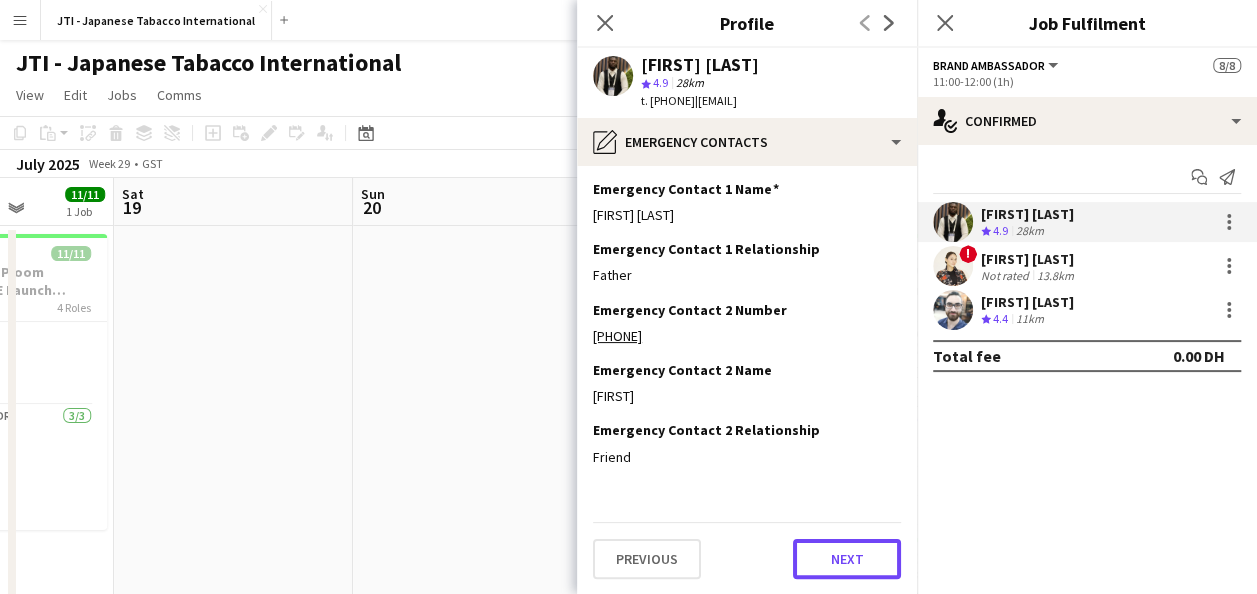click on "Next" 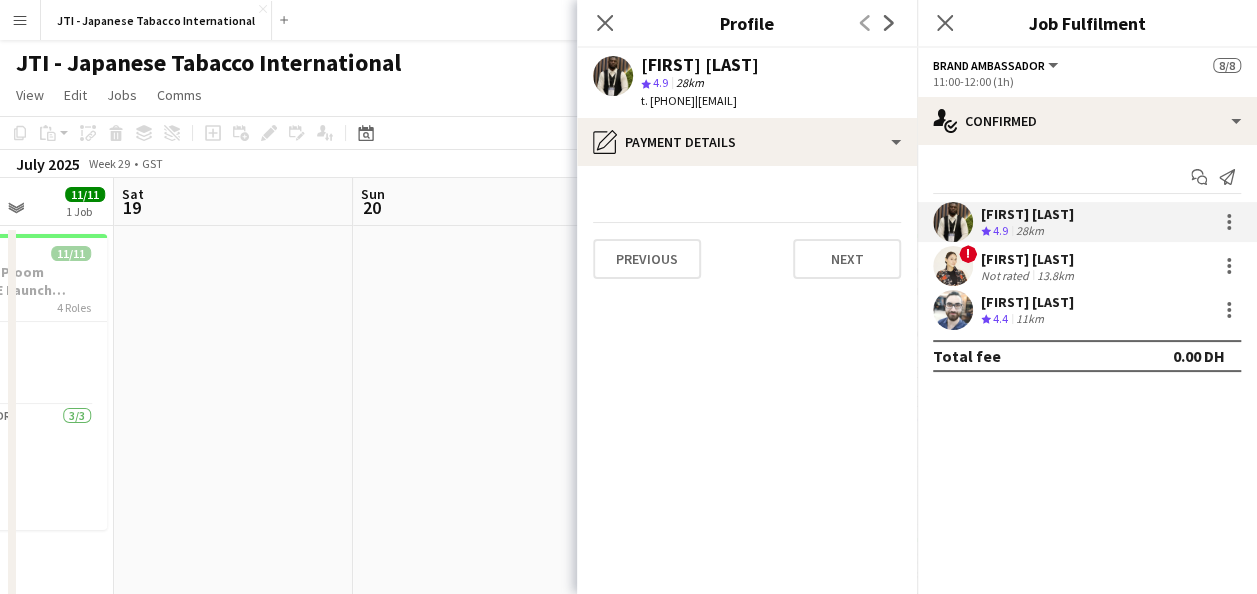 scroll, scrollTop: 0, scrollLeft: 0, axis: both 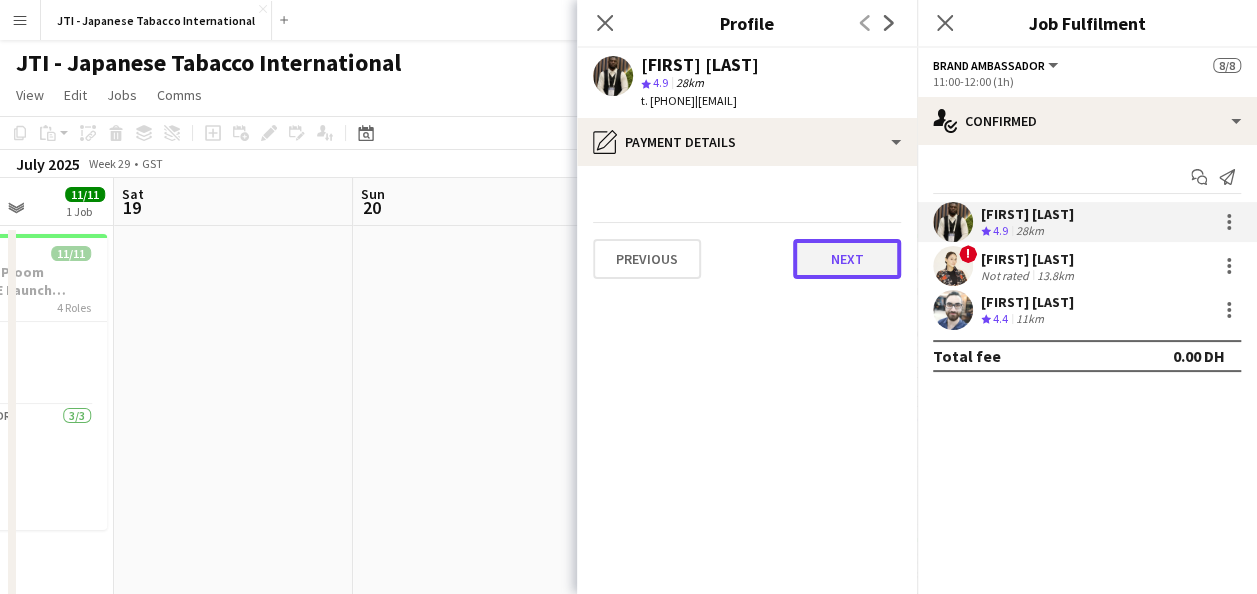 click on "Next" 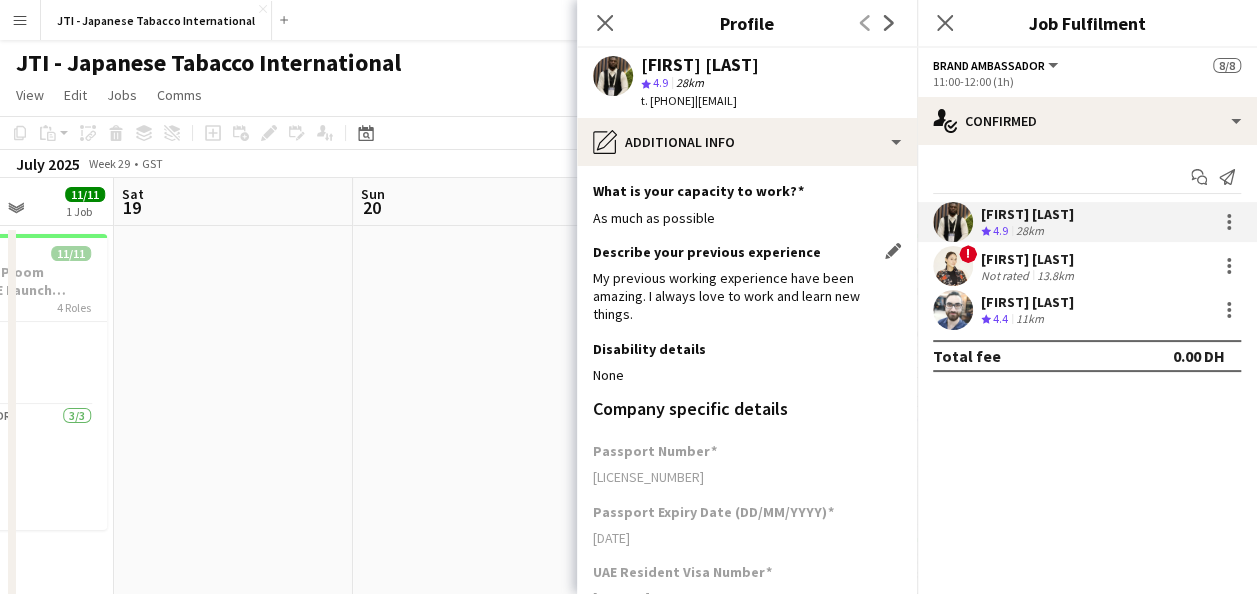 scroll, scrollTop: 323, scrollLeft: 0, axis: vertical 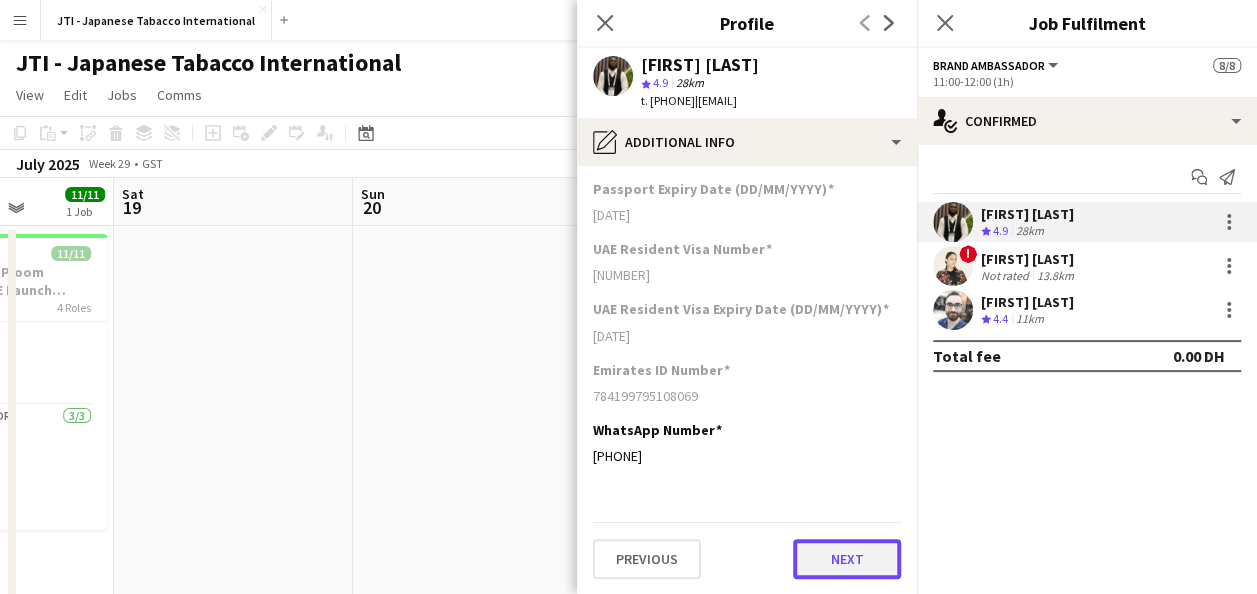 click on "Next" 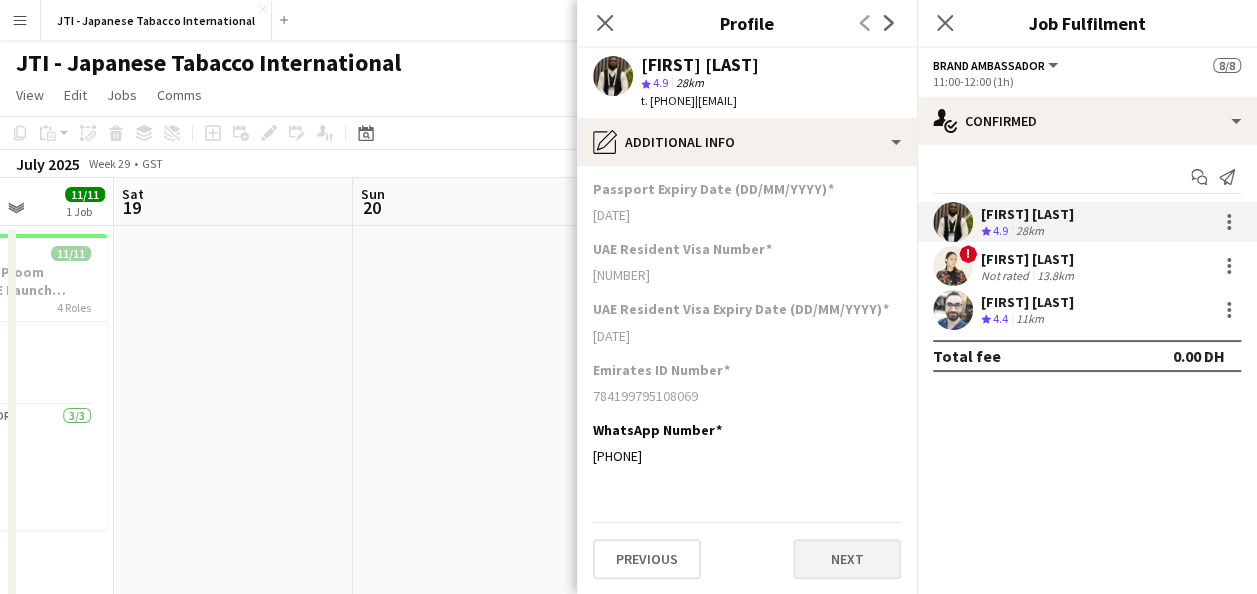 scroll, scrollTop: 0, scrollLeft: 0, axis: both 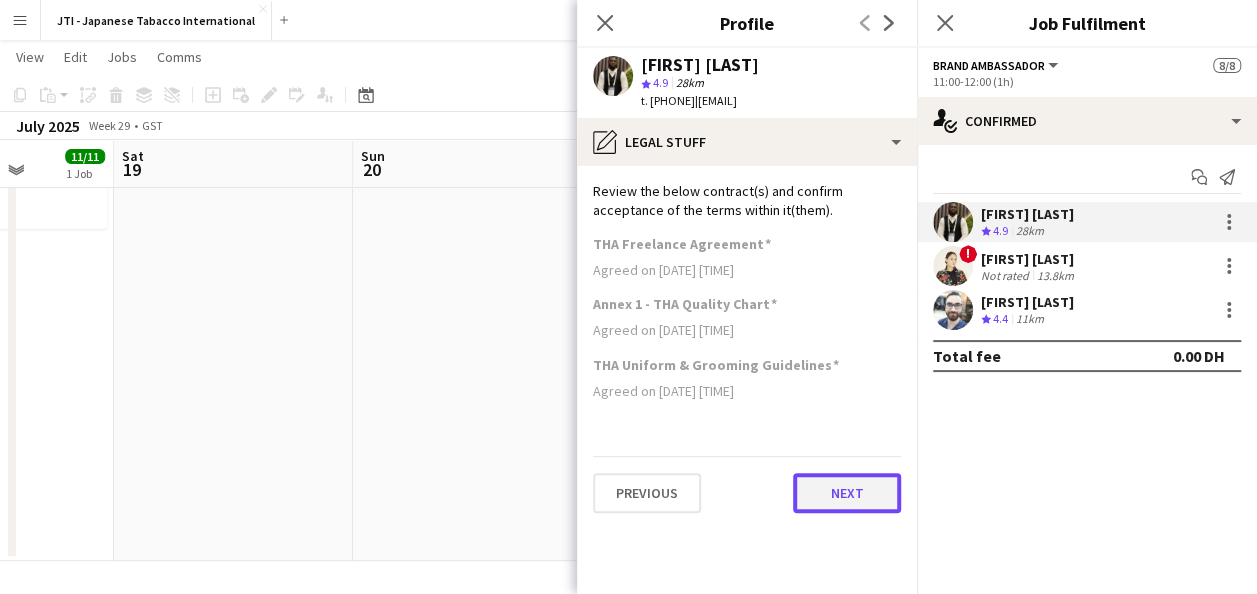 click on "Next" 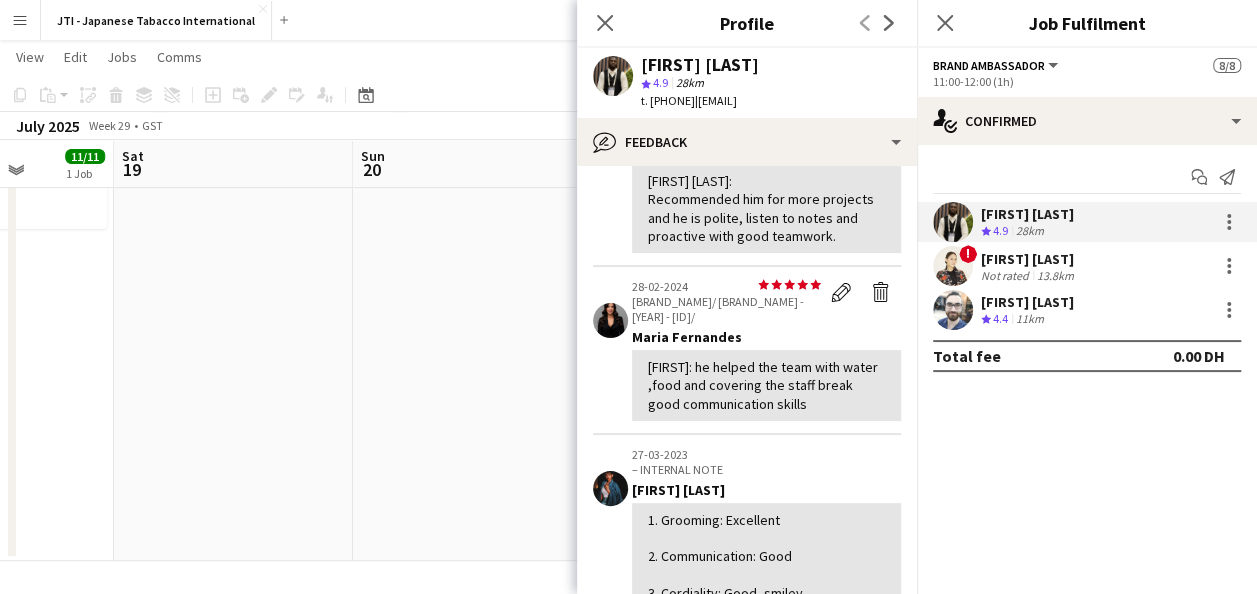 scroll, scrollTop: 0, scrollLeft: 0, axis: both 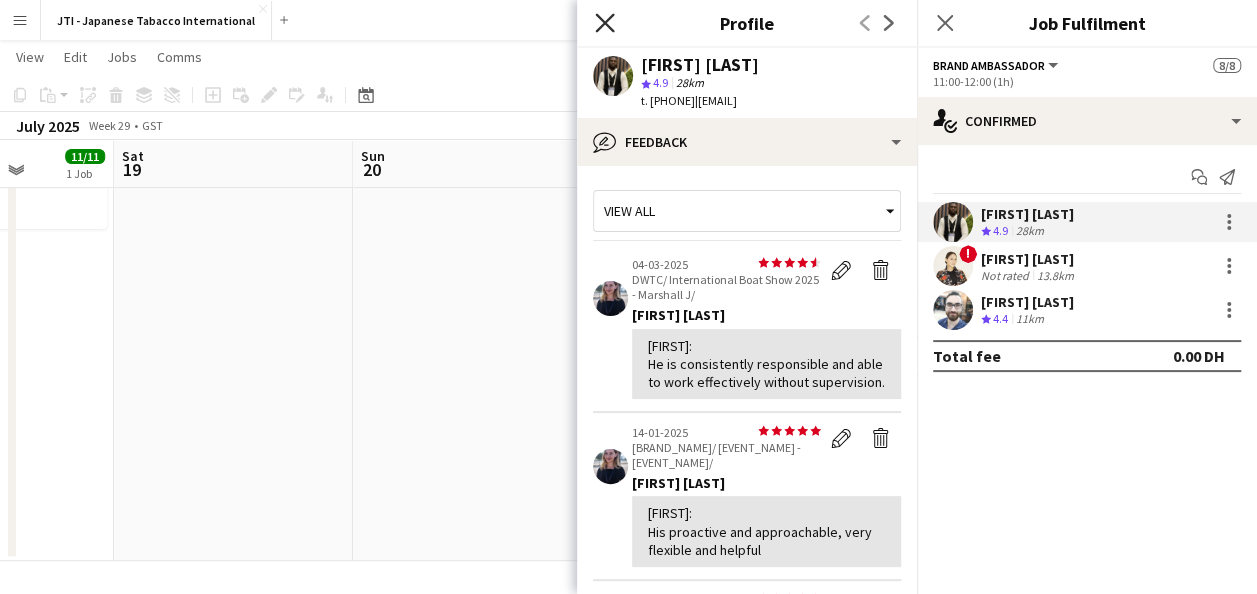 click on "Close pop-in" 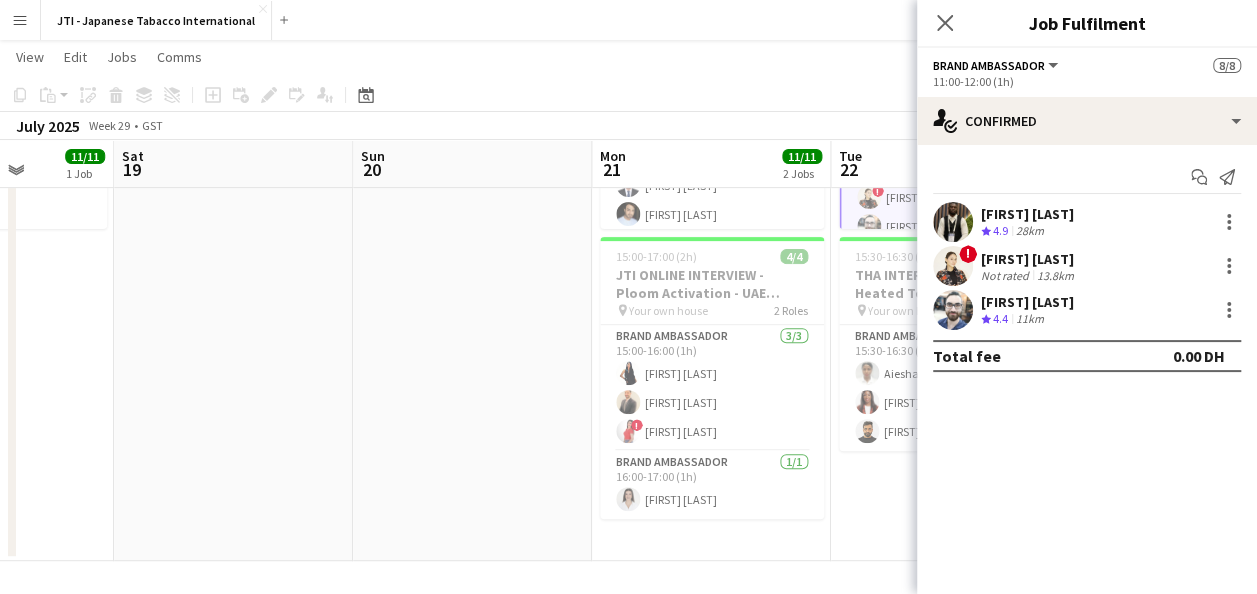 click on "28km" at bounding box center [1030, 231] 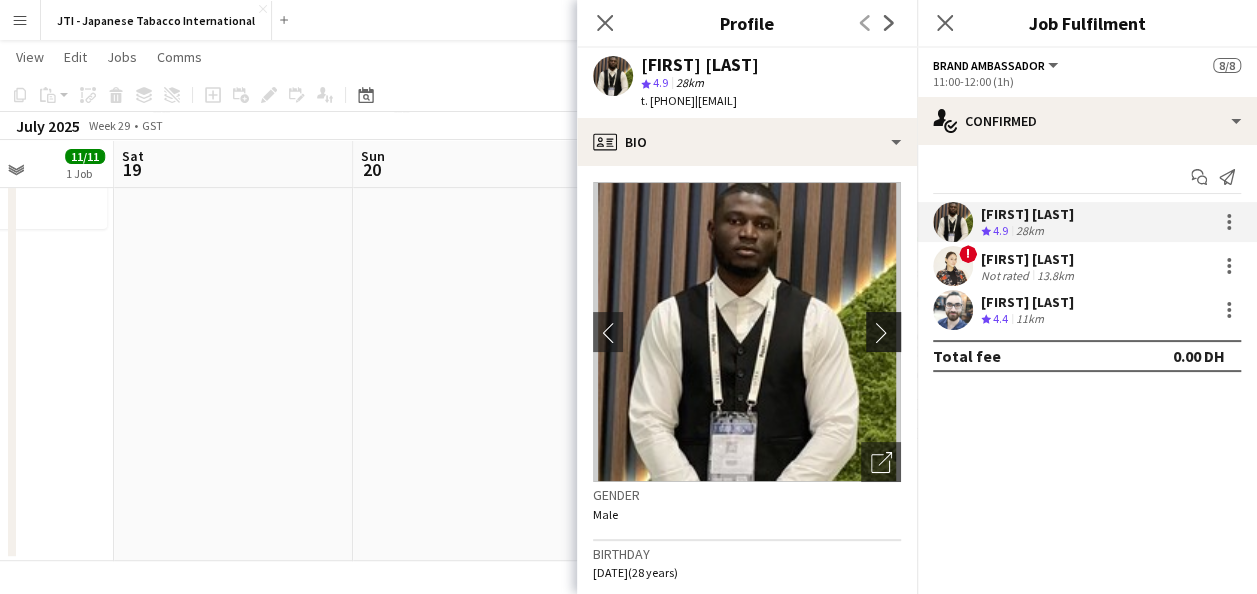 click on "chevron-right" 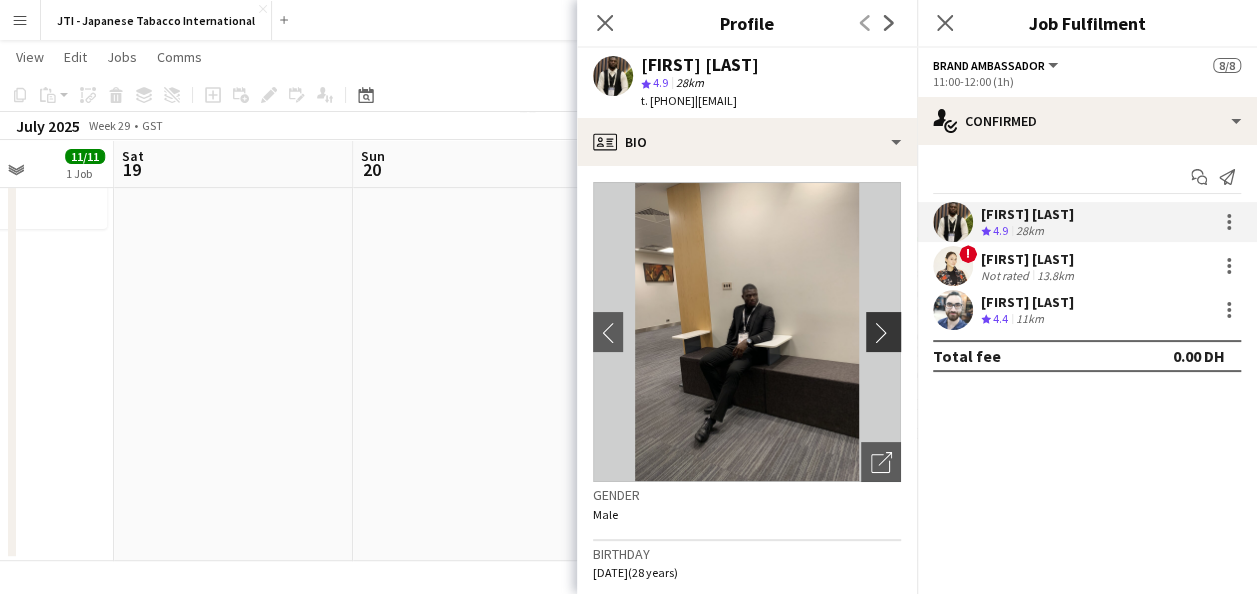 click on "chevron-right" 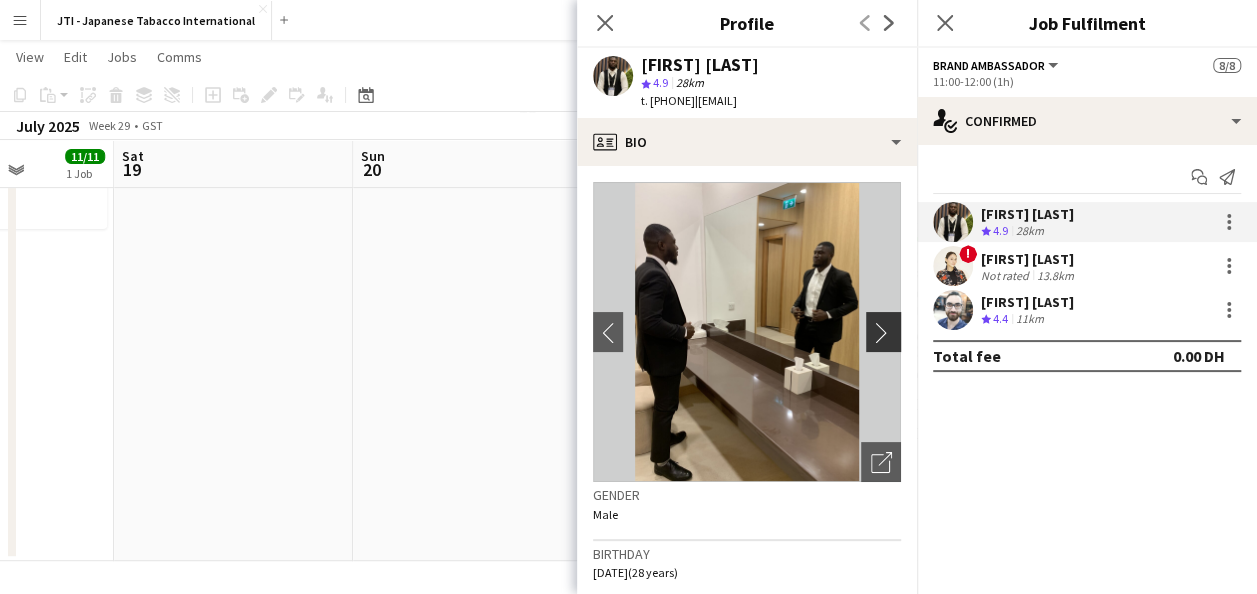 click on "chevron-right" 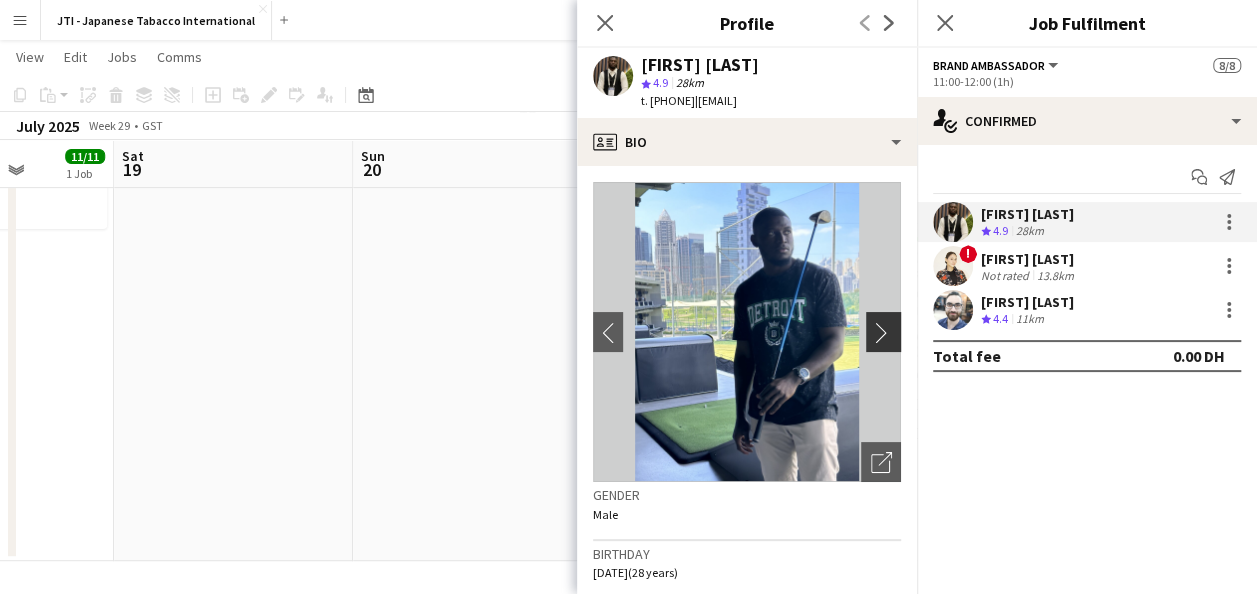 click on "chevron-right" 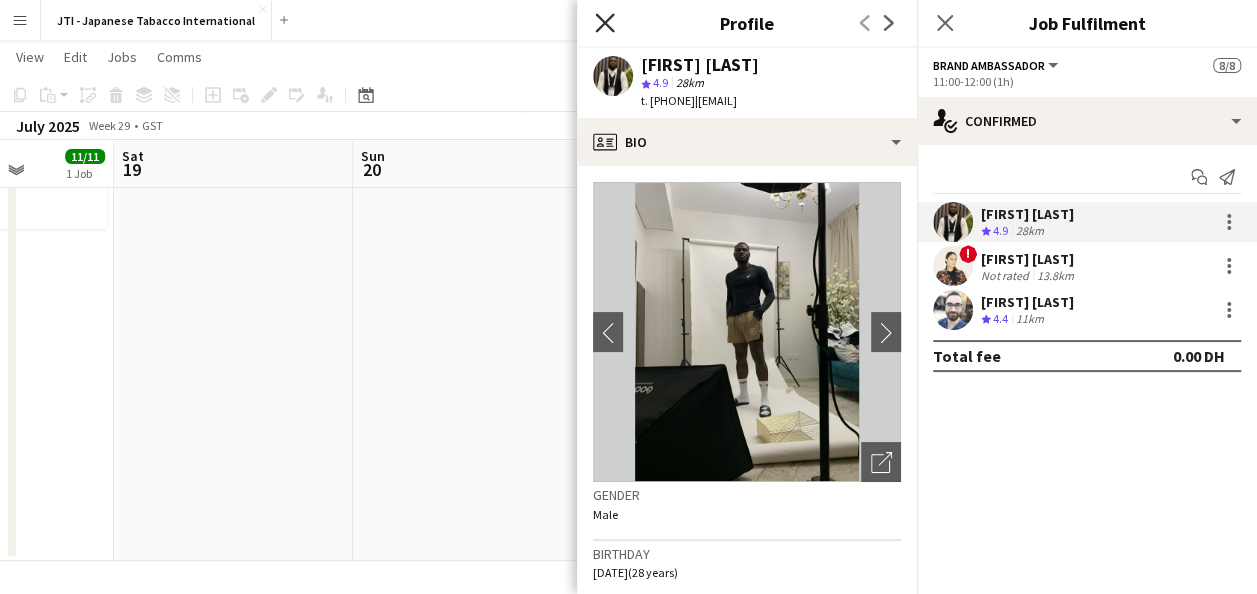 click 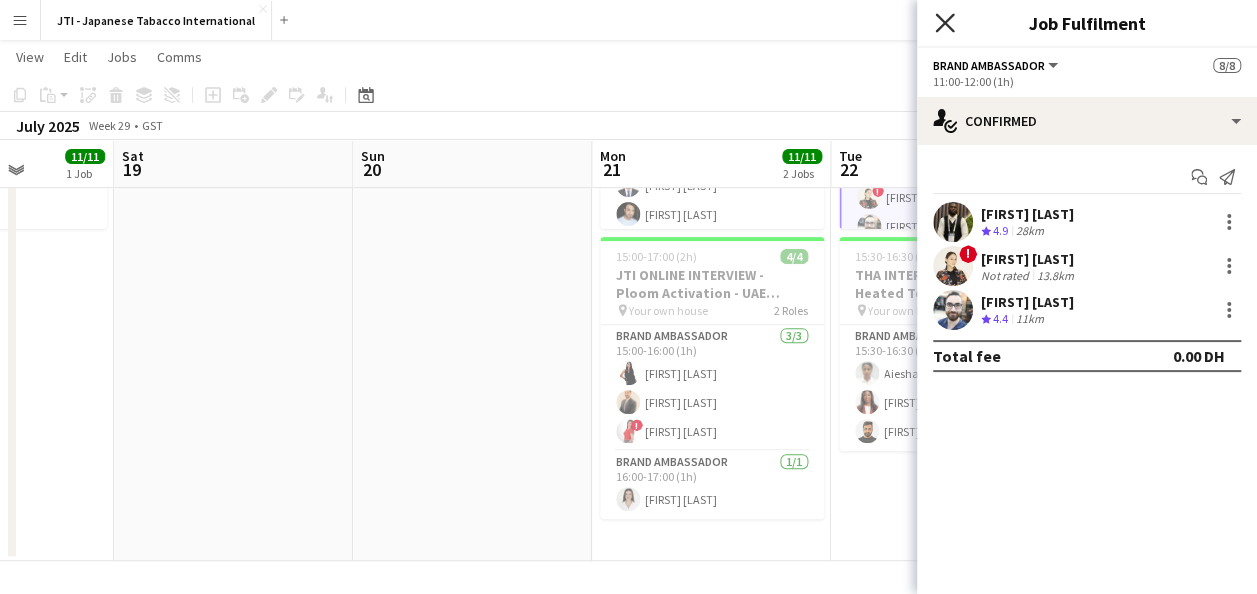 click on "Close pop-in" 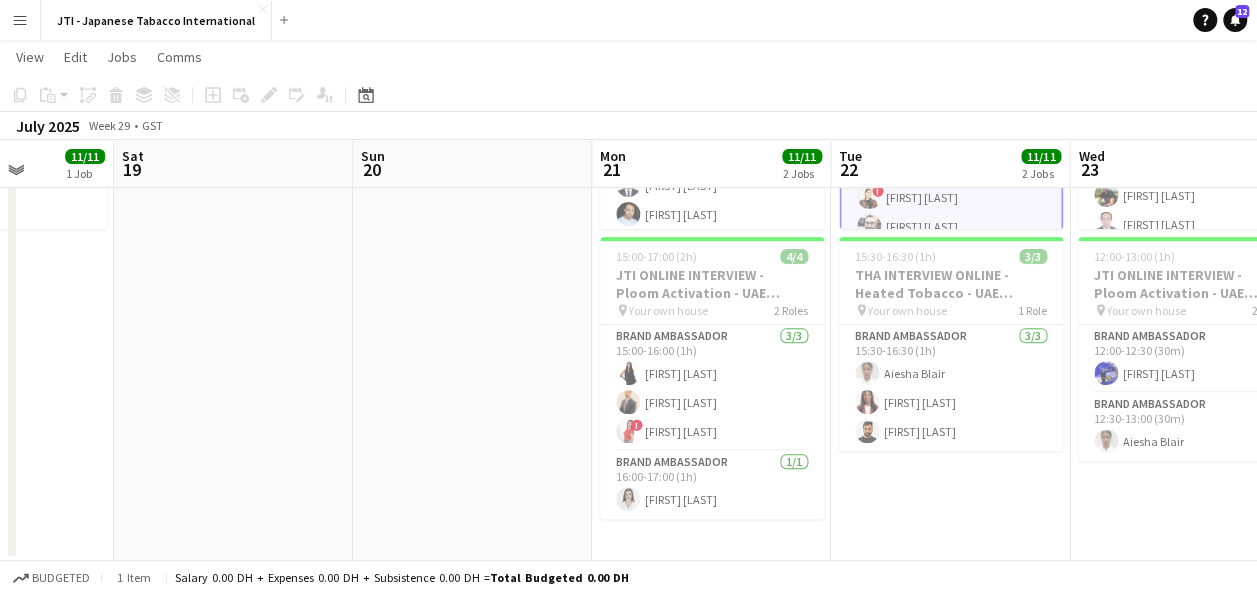 click on "Menu
Boards
Boards   Boards   All jobs   Status
Workforce
Workforce   My Workforce   Recruiting
Comms
Comms
Pay
Pay   Approvals
Platform Settings
Platform Settings   Your settings
Training Academy
Training Academy
Knowledge Base
Knowledge Base
Product Updates
Product Updates   Log Out   Privacy   JTI - Japanese Tabacco International
Close
Add
Help
Notifications
12" at bounding box center (628, 20) 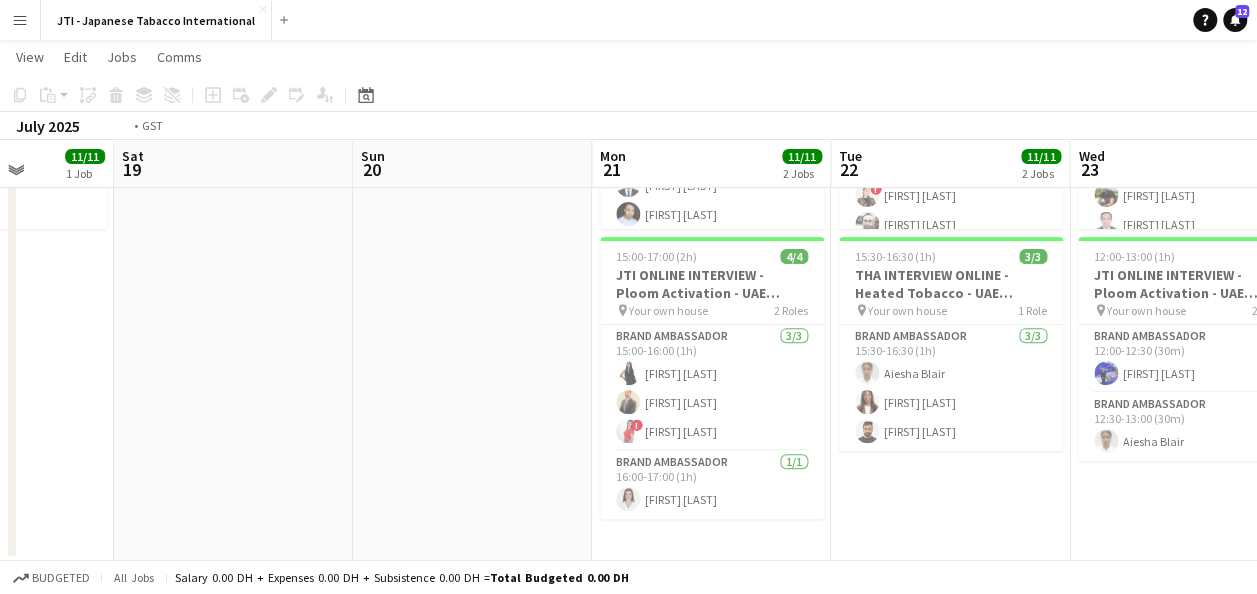 scroll, scrollTop: 0, scrollLeft: 522, axis: horizontal 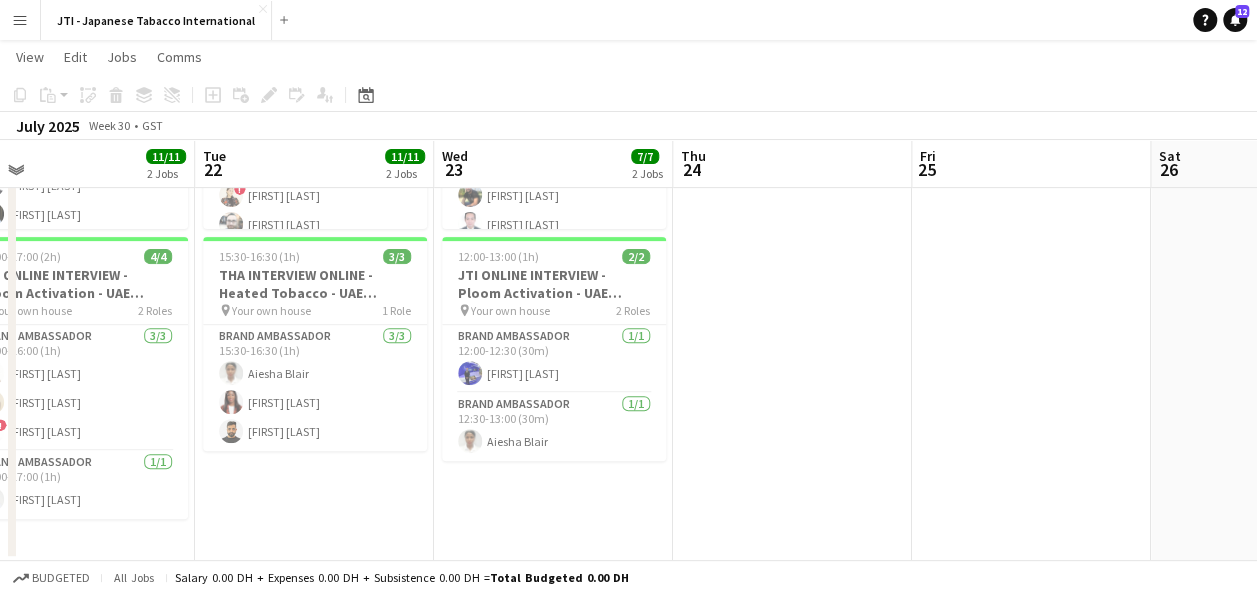 drag, startPoint x: 897, startPoint y: 416, endPoint x: -4, endPoint y: 149, distance: 939.7287 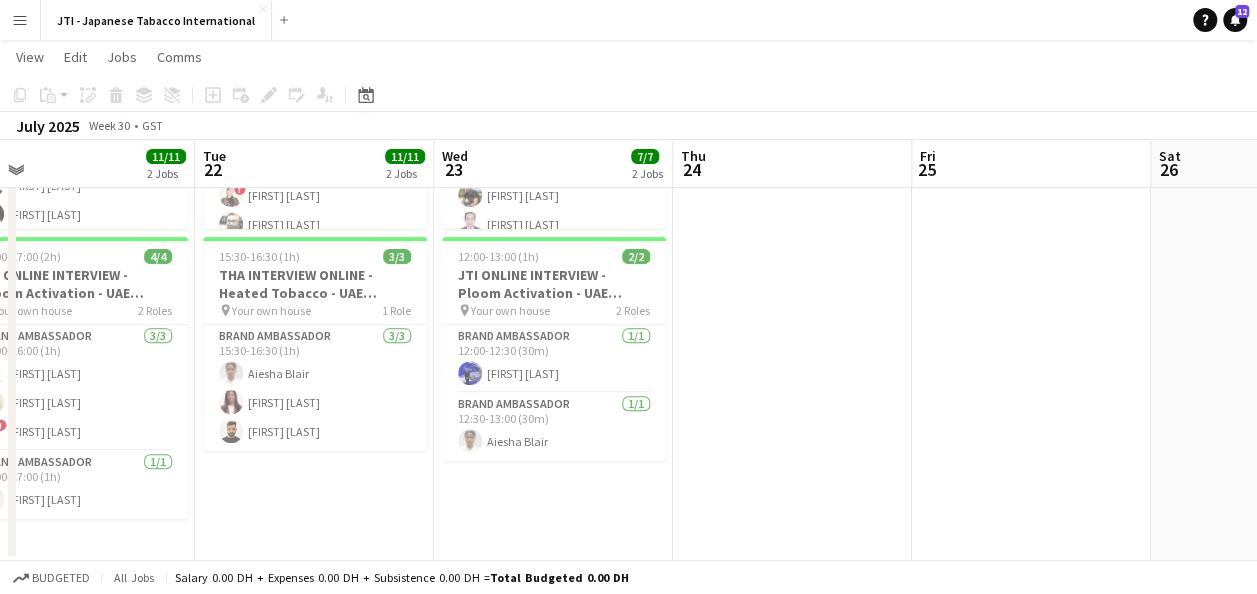 click at bounding box center (792, 243) 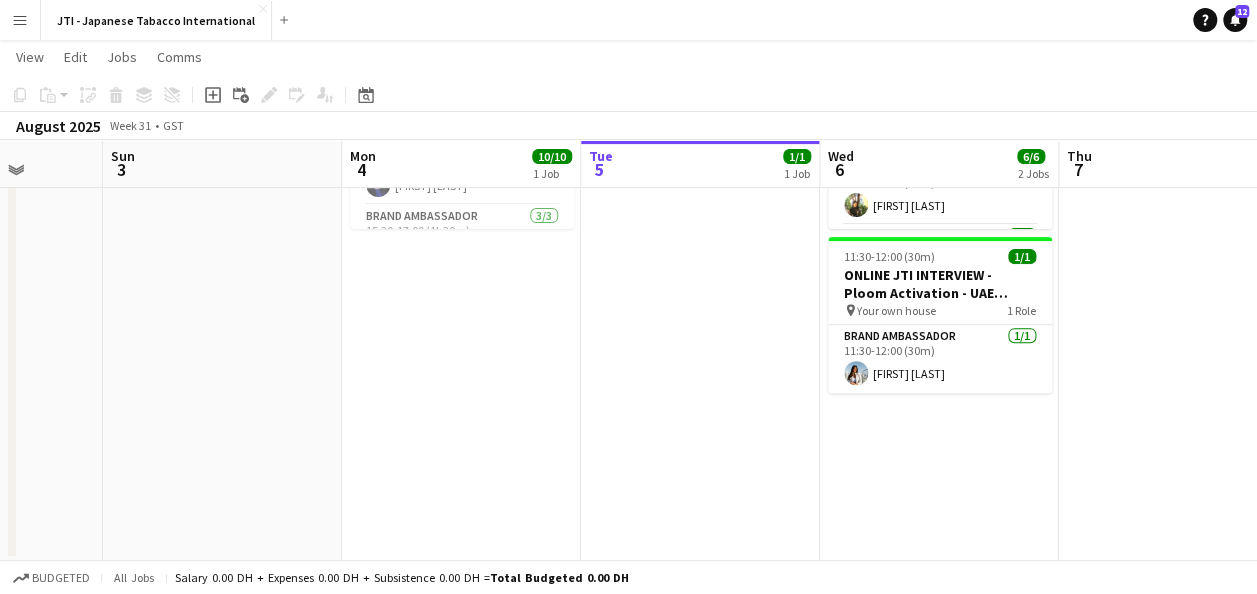 scroll, scrollTop: 0, scrollLeft: 654, axis: horizontal 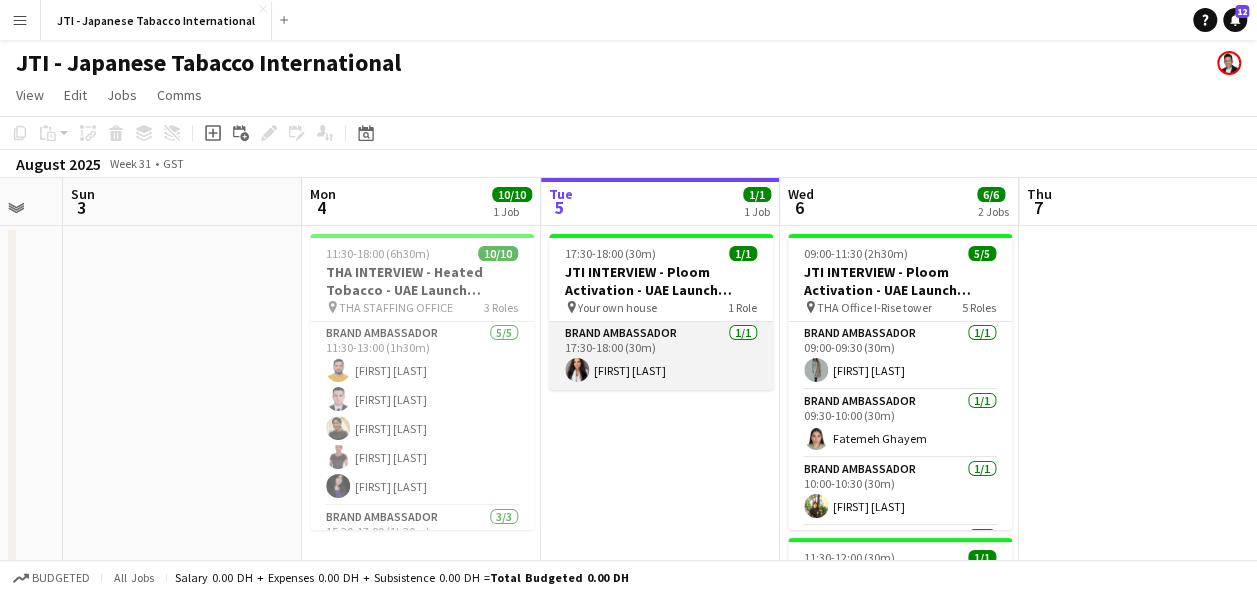 click on "Brand Ambassador    1/1   17:30-18:00 (30m)
[FIRST] [LAST] [LAST]" at bounding box center (661, 356) 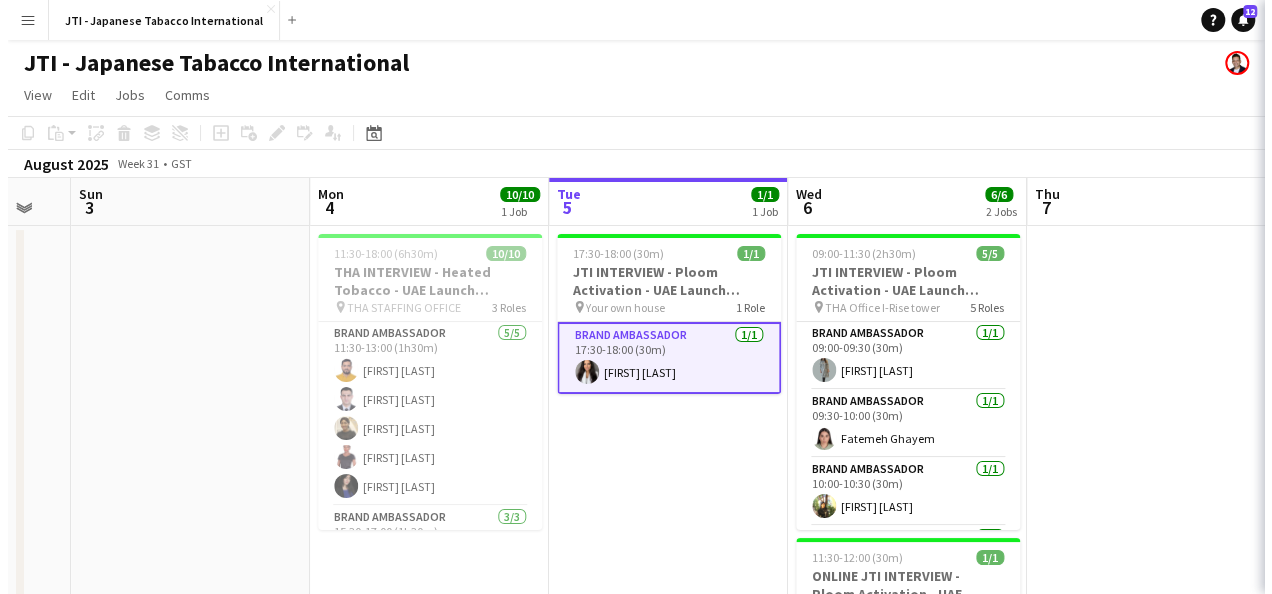 scroll, scrollTop: 0, scrollLeft: 654, axis: horizontal 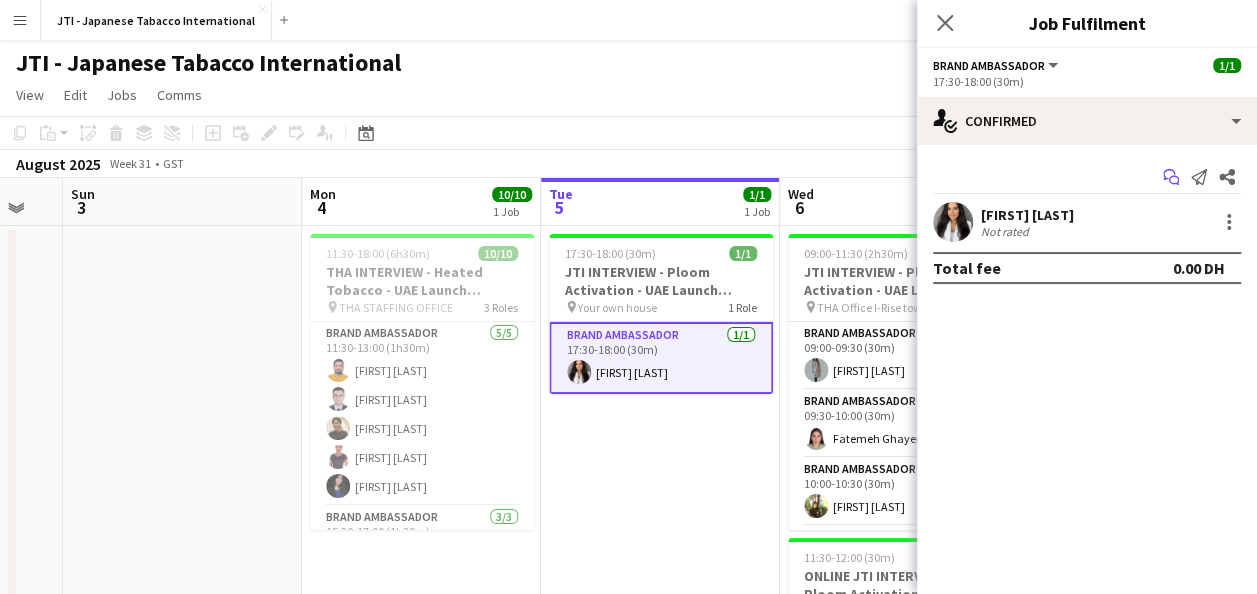 click on "Start chat" 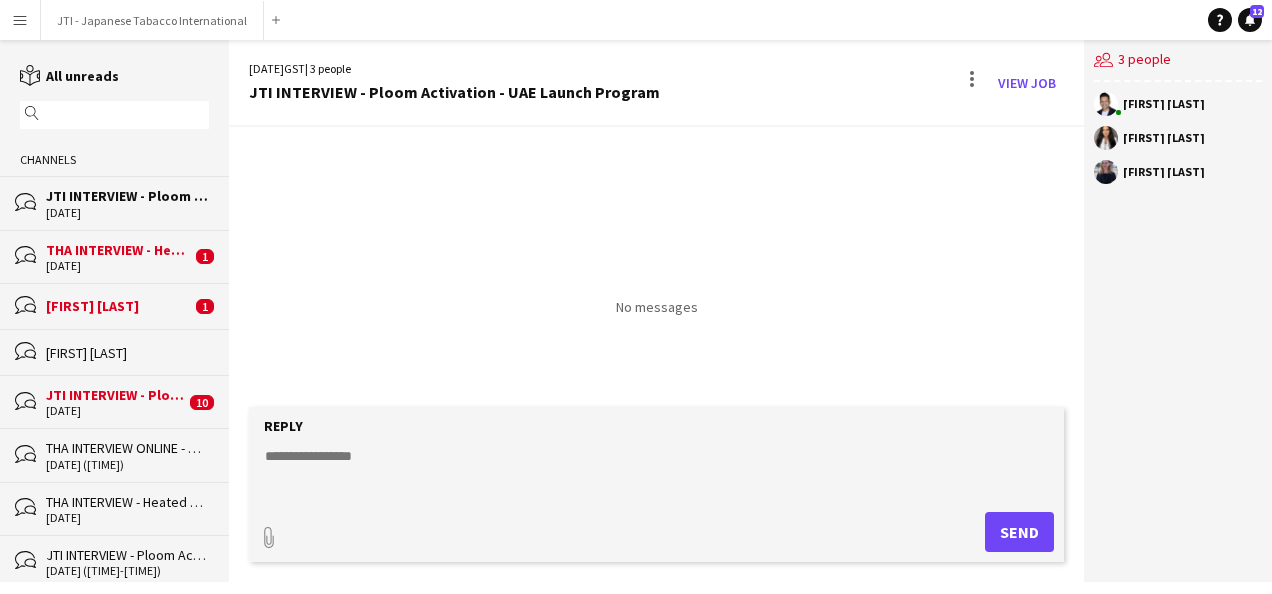 click 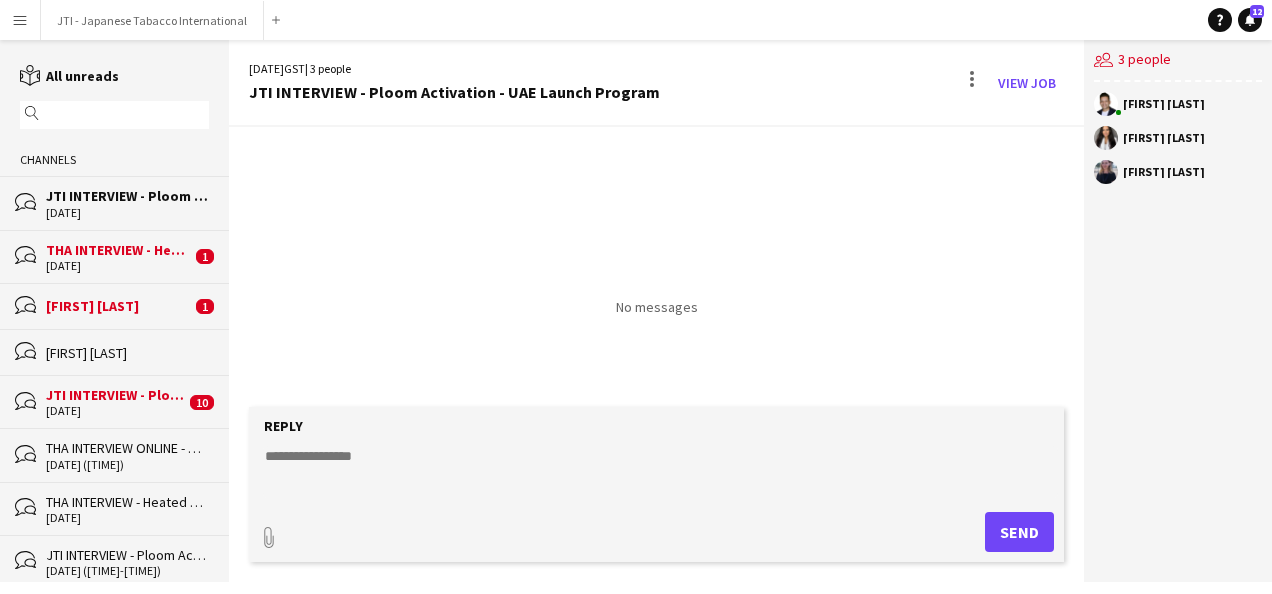 paste on "**********" 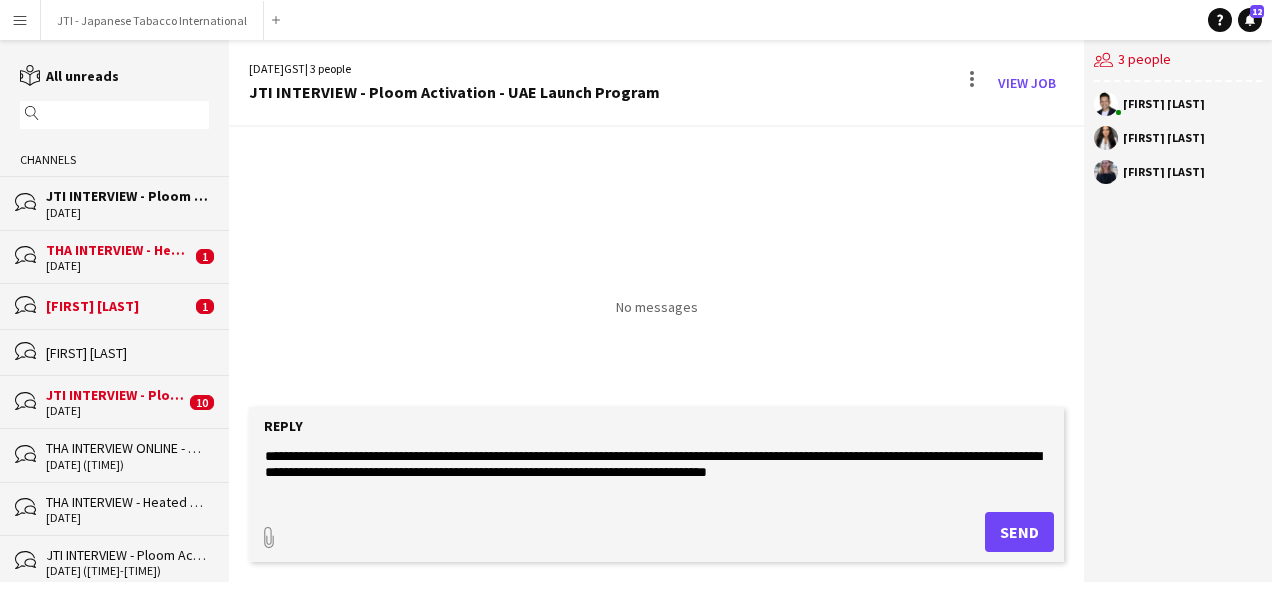 scroll, scrollTop: 14, scrollLeft: 0, axis: vertical 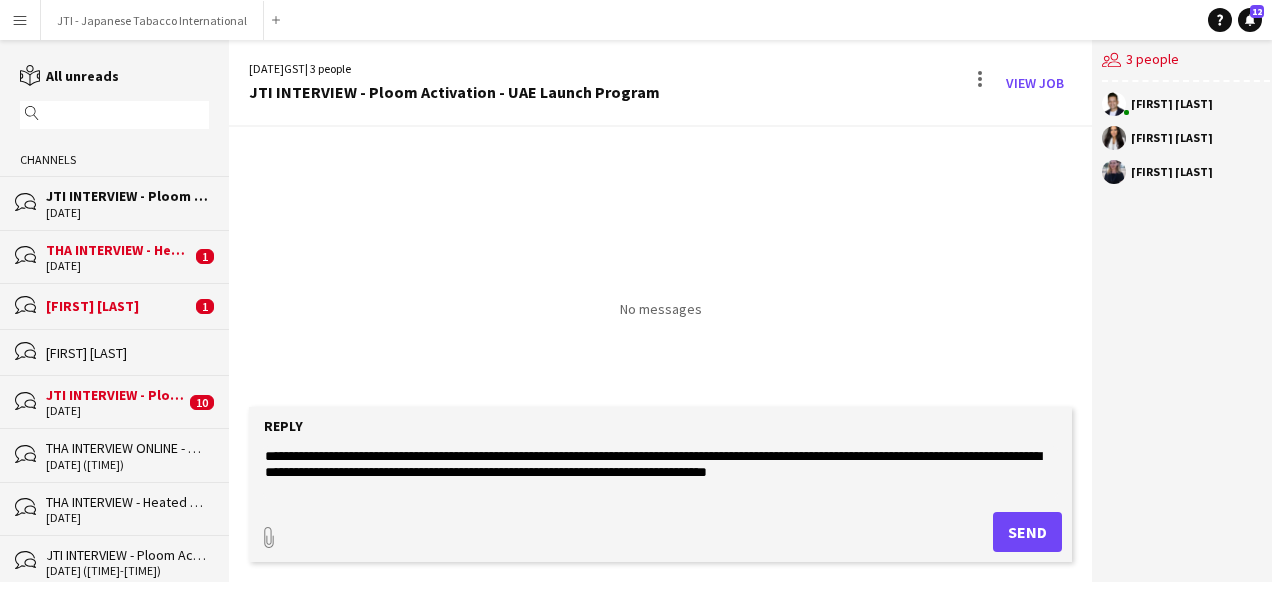 type on "**********" 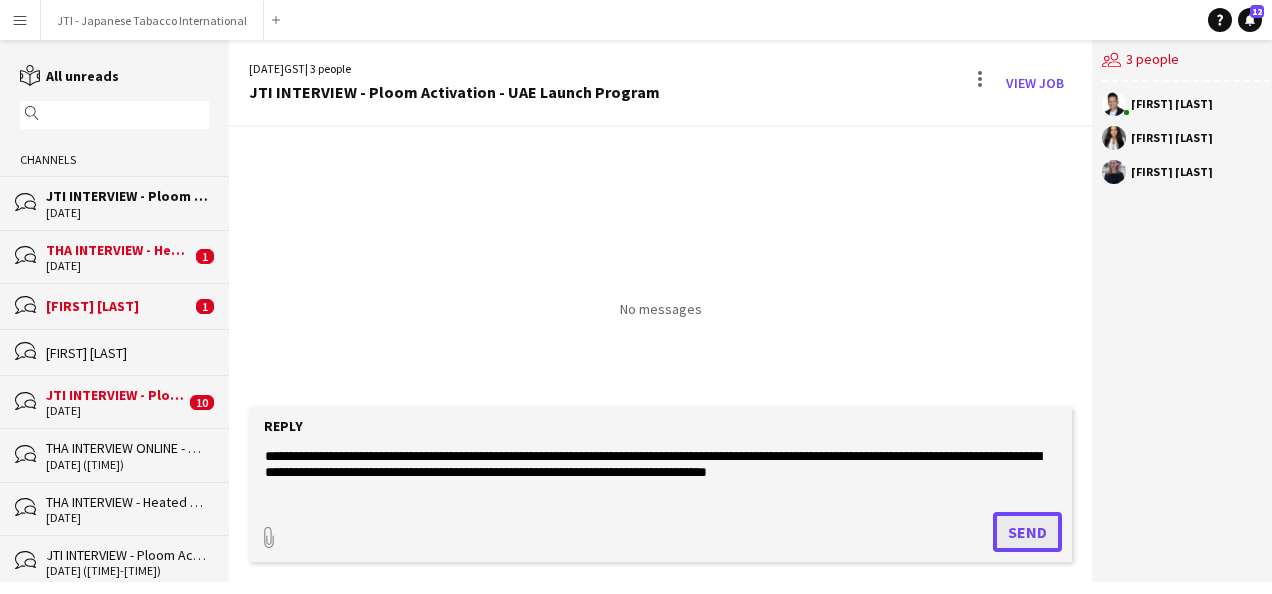 click on "Send" 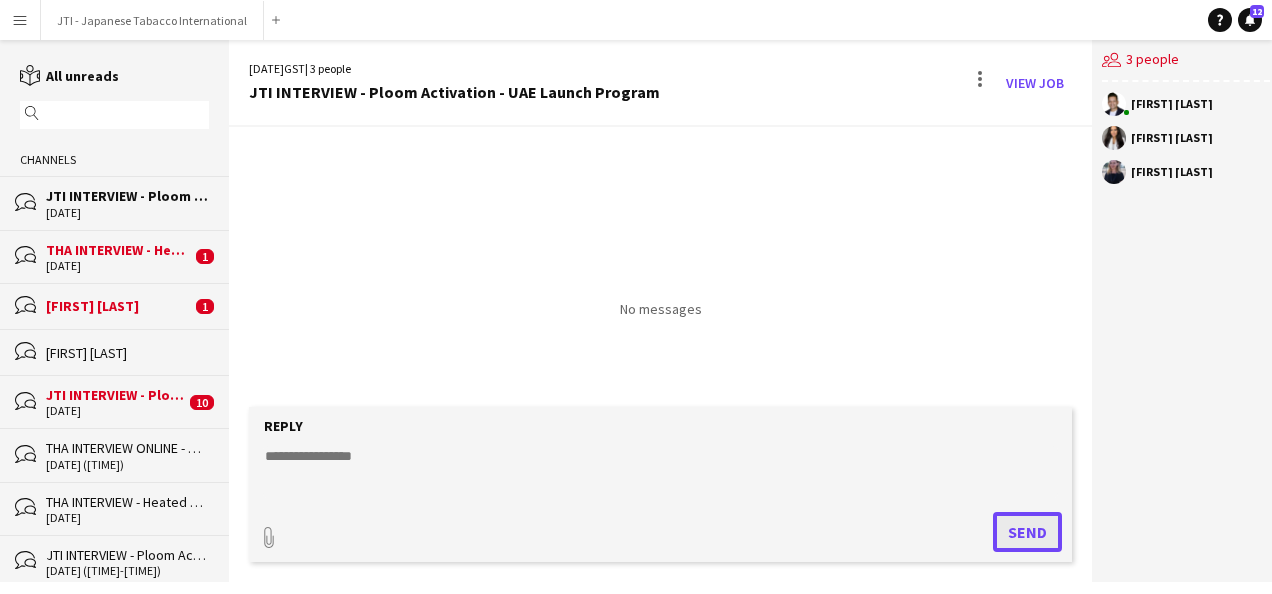 scroll, scrollTop: 0, scrollLeft: 0, axis: both 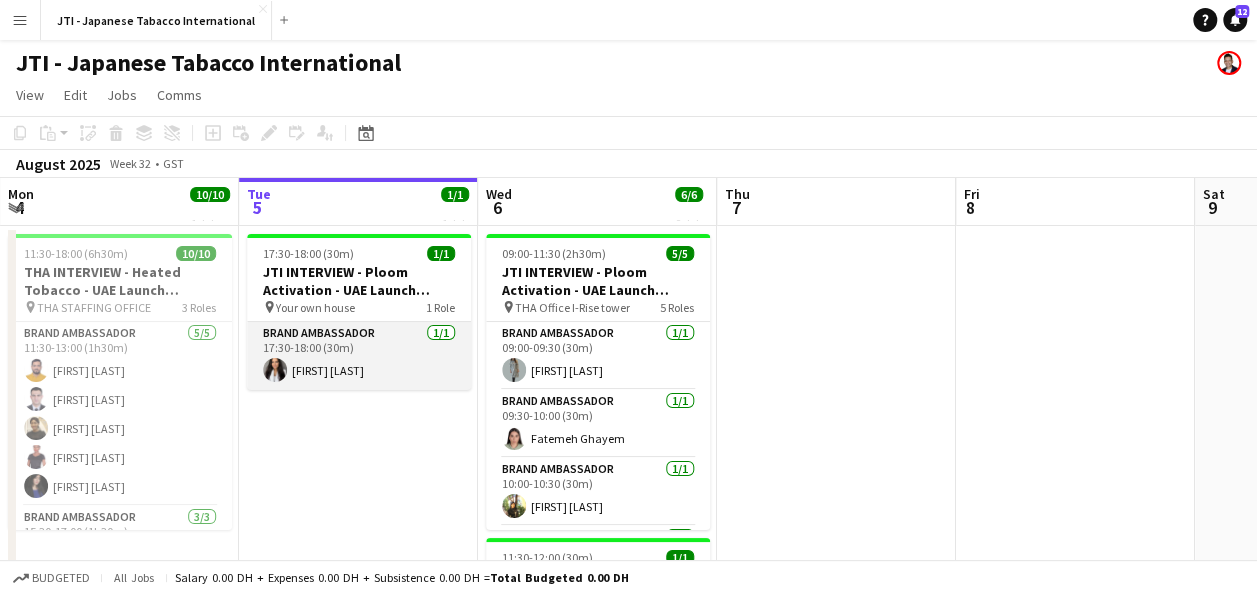 click on "Brand Ambassador    1/1   17:30-18:00 (30m)
[FIRST] [LAST] [LAST]" at bounding box center (359, 356) 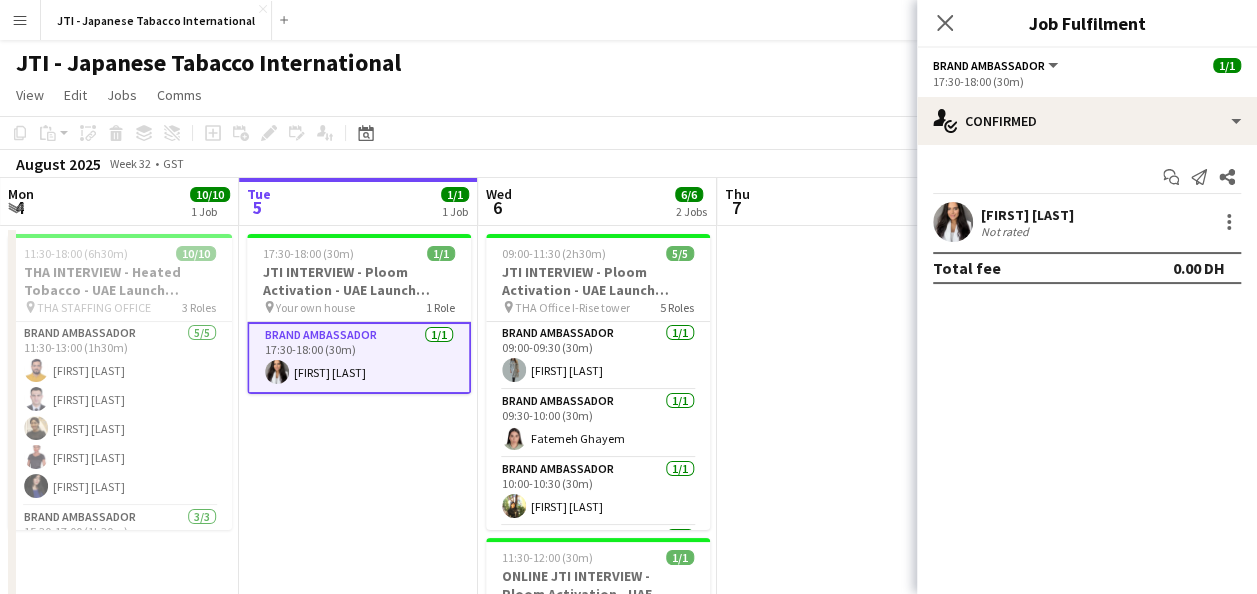 click on "Not rated" at bounding box center (1027, 231) 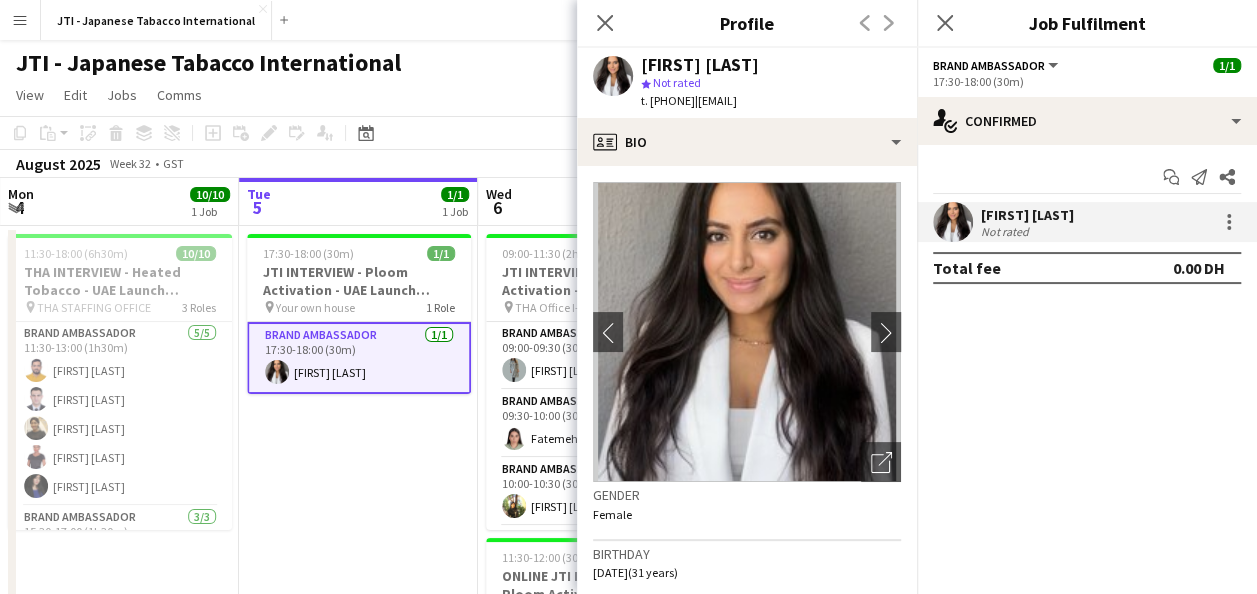 drag, startPoint x: 726, startPoint y: 101, endPoint x: 651, endPoint y: 109, distance: 75.42546 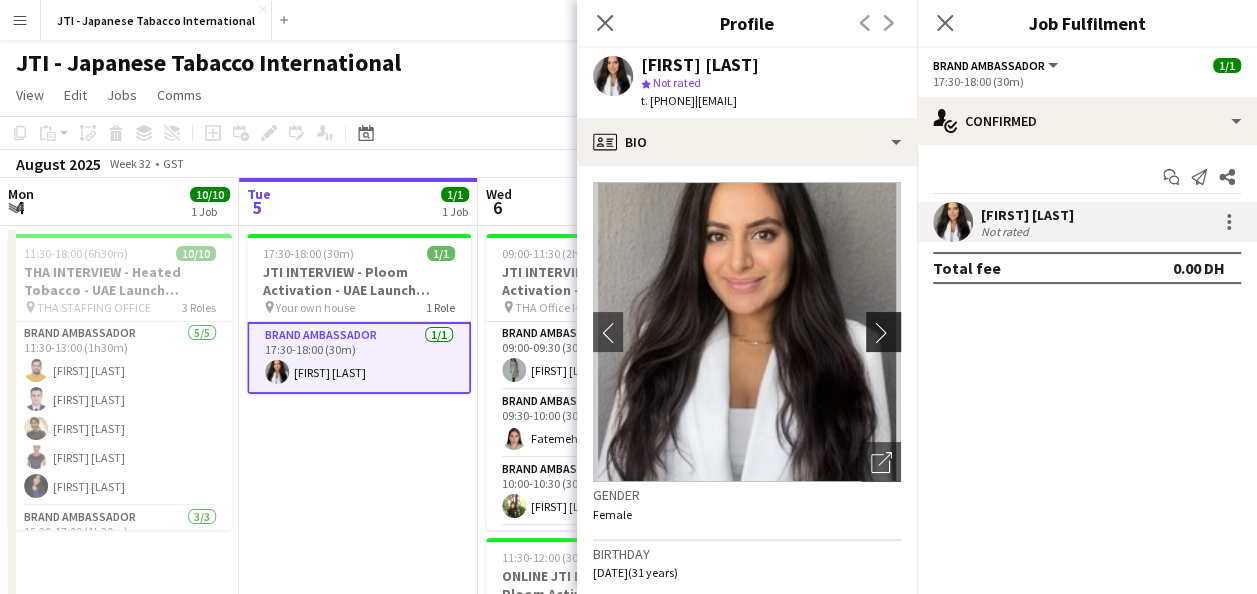 click on "chevron-right" 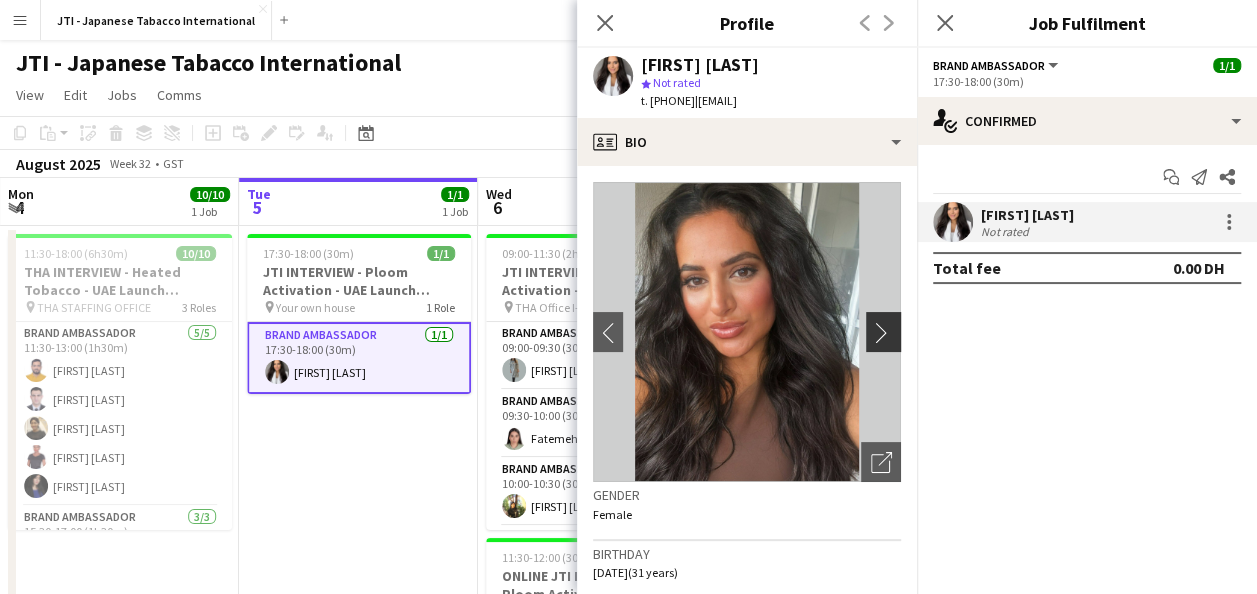 click on "chevron-right" 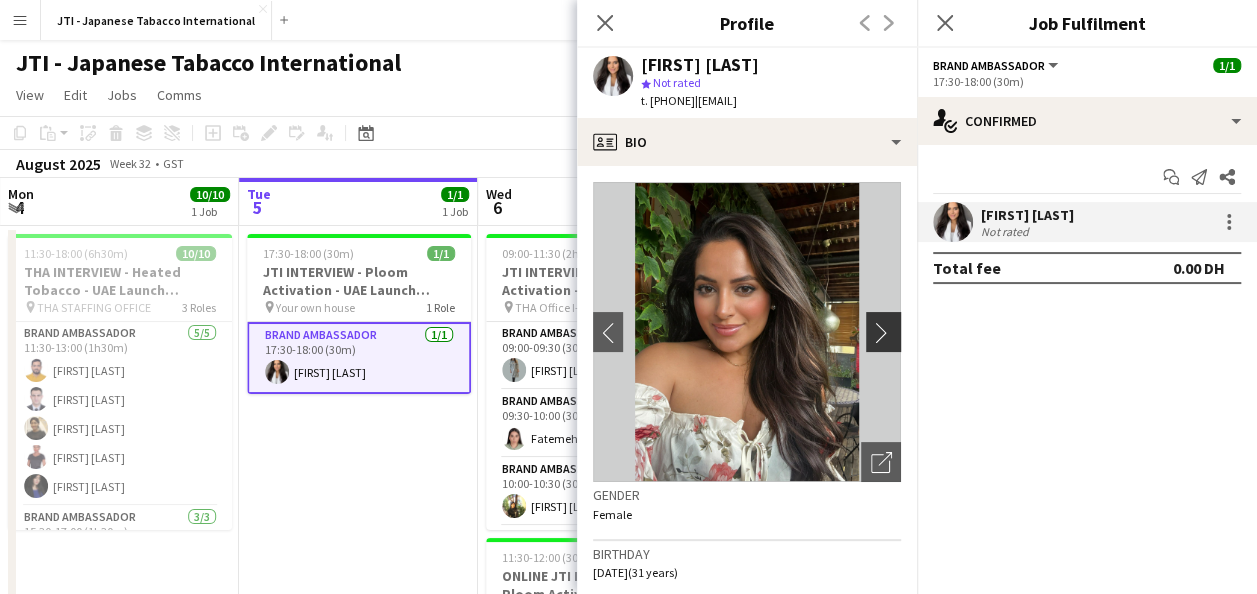 click on "chevron-right" 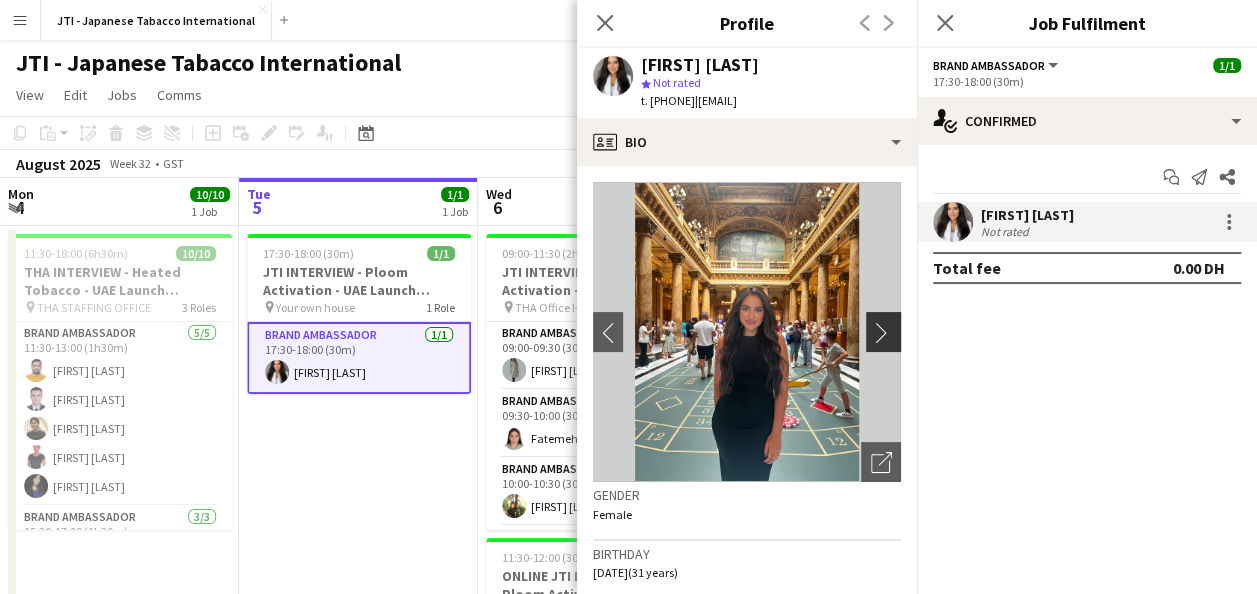 click on "chevron-right" 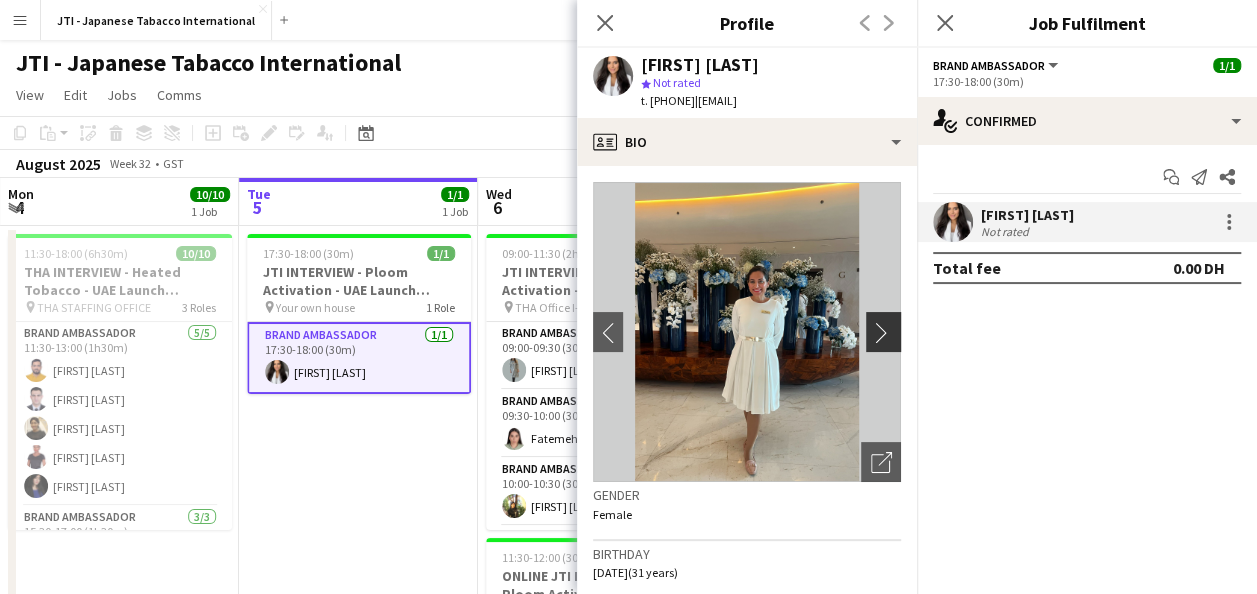 click on "chevron-right" 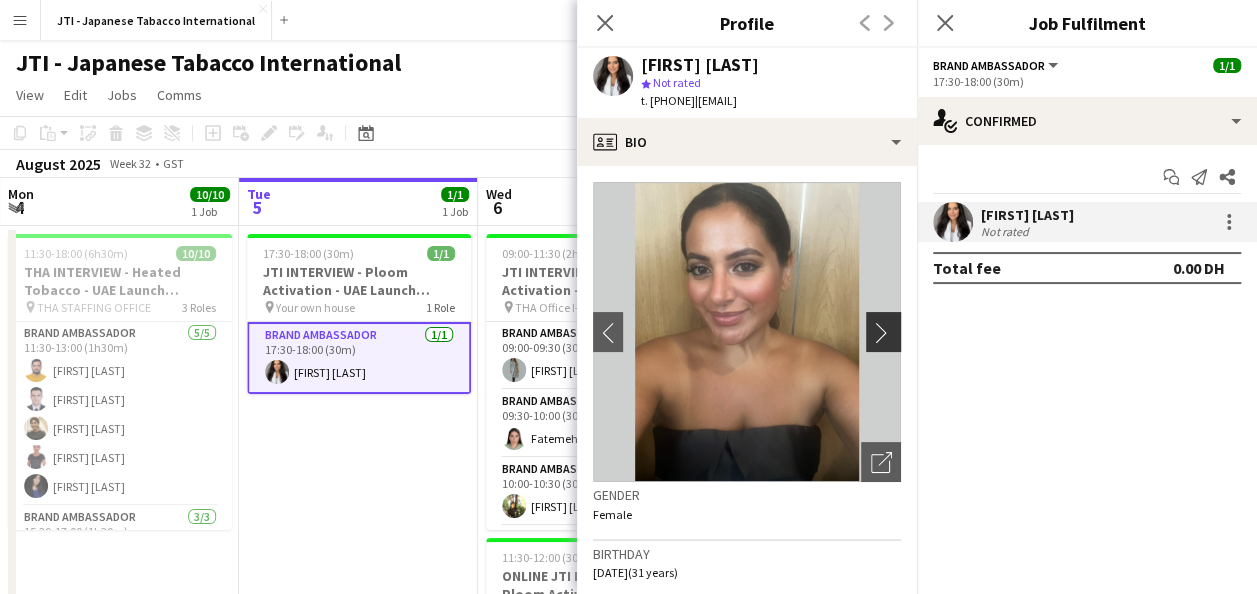 click on "chevron-right" 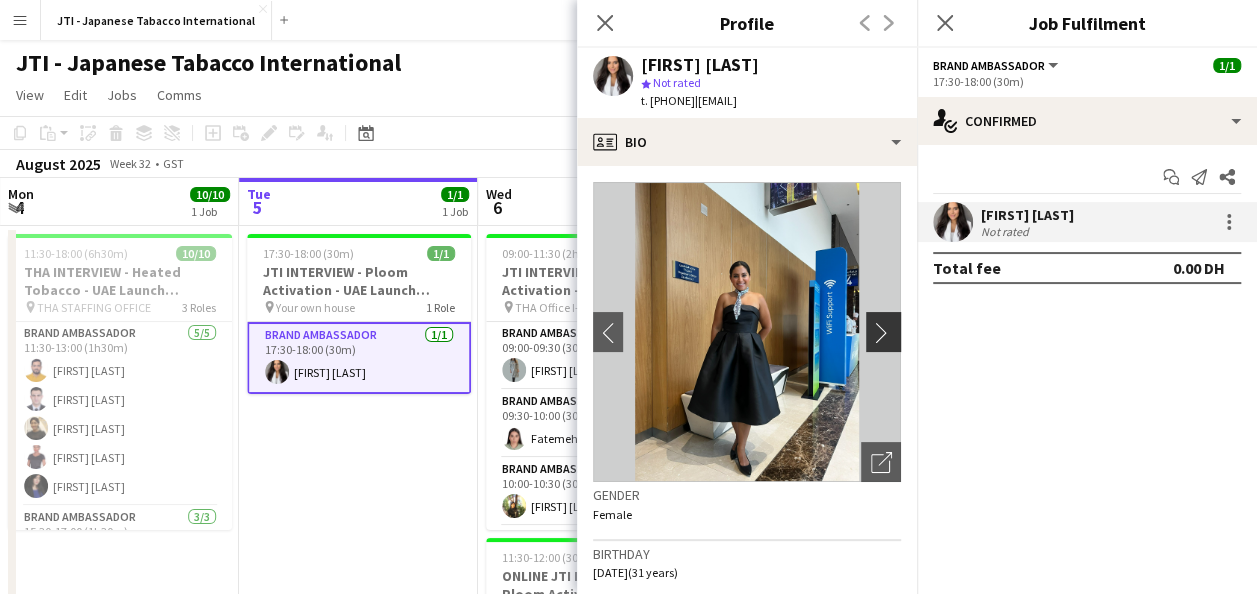 click on "chevron-right" 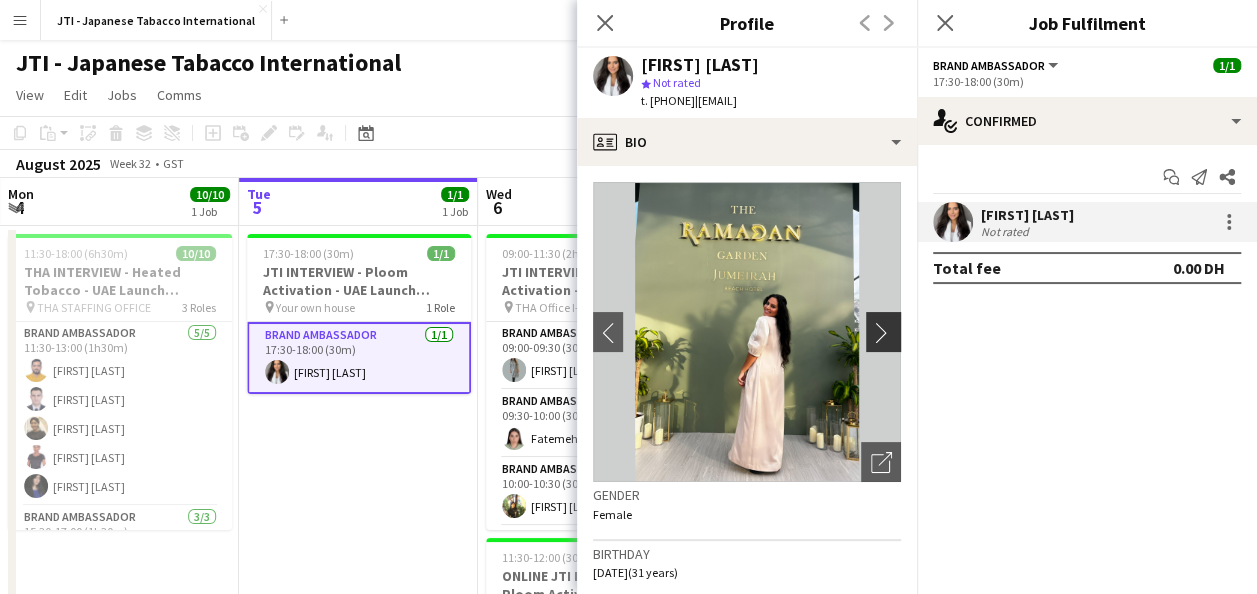 click on "chevron-right" 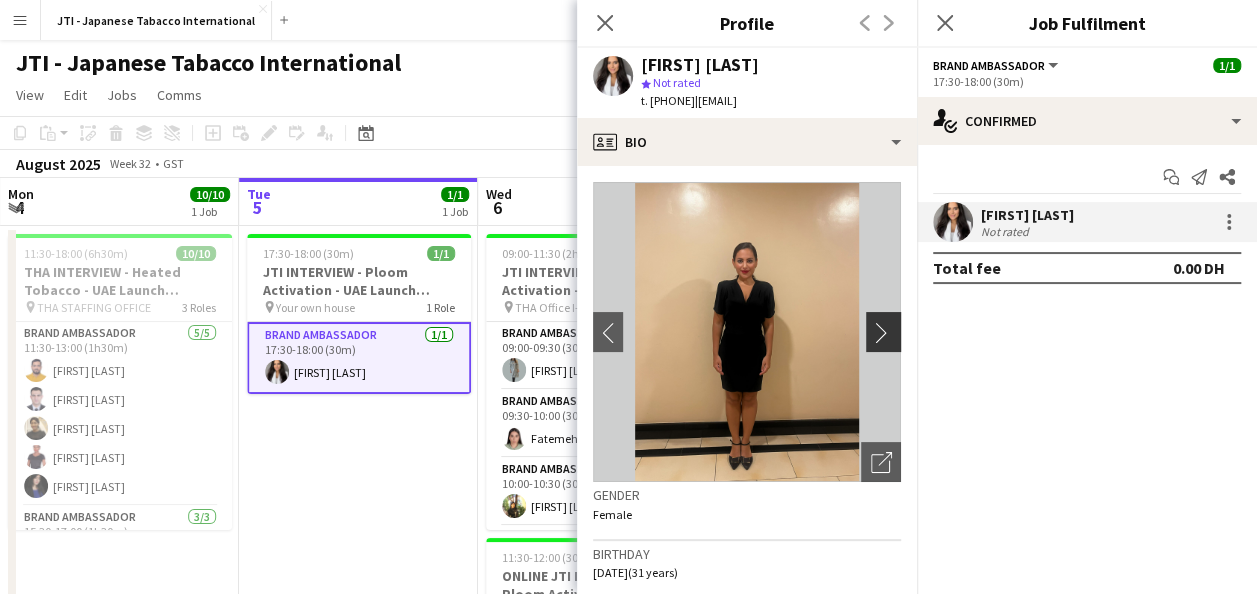 click on "chevron-right" 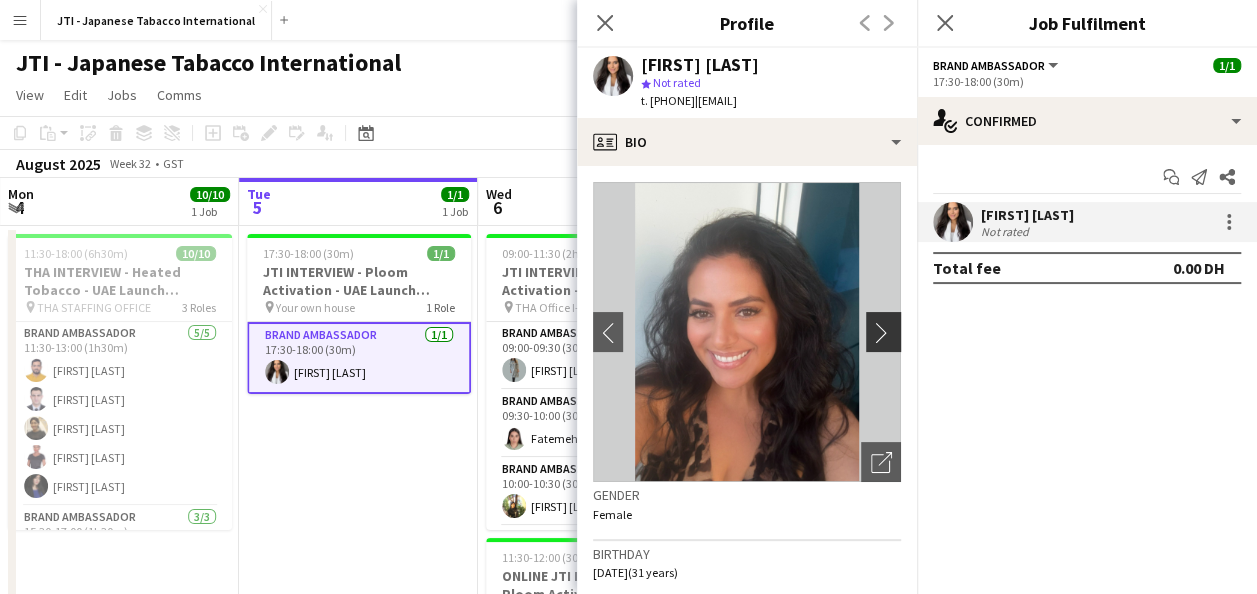 click on "chevron-right" 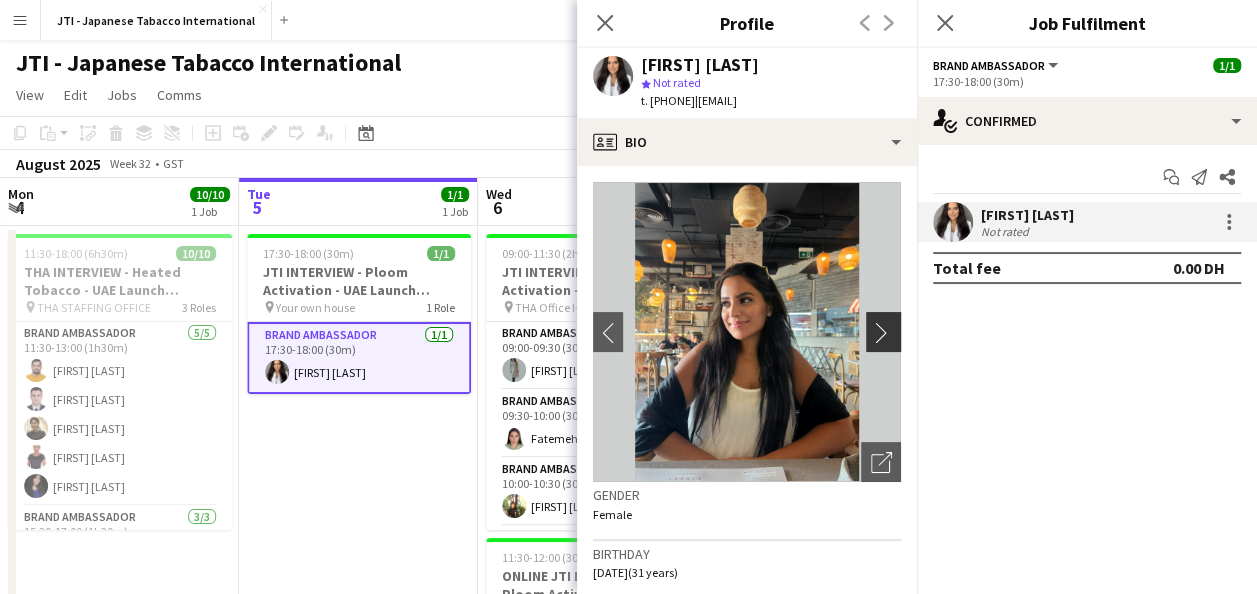 click on "chevron-right" 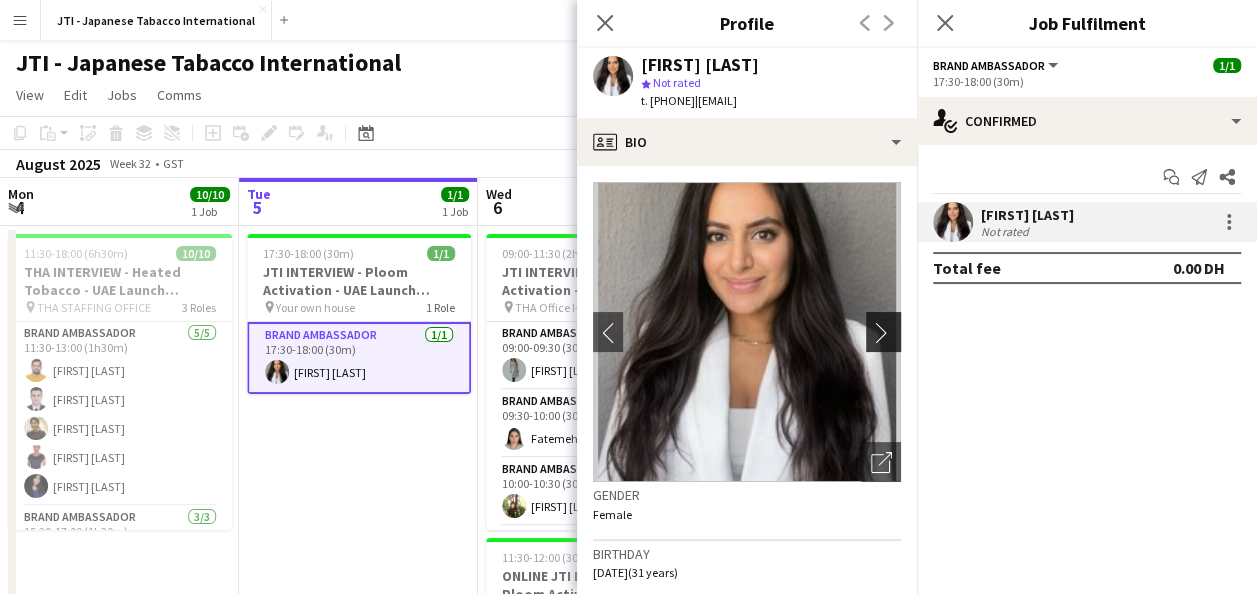 click on "chevron-right" 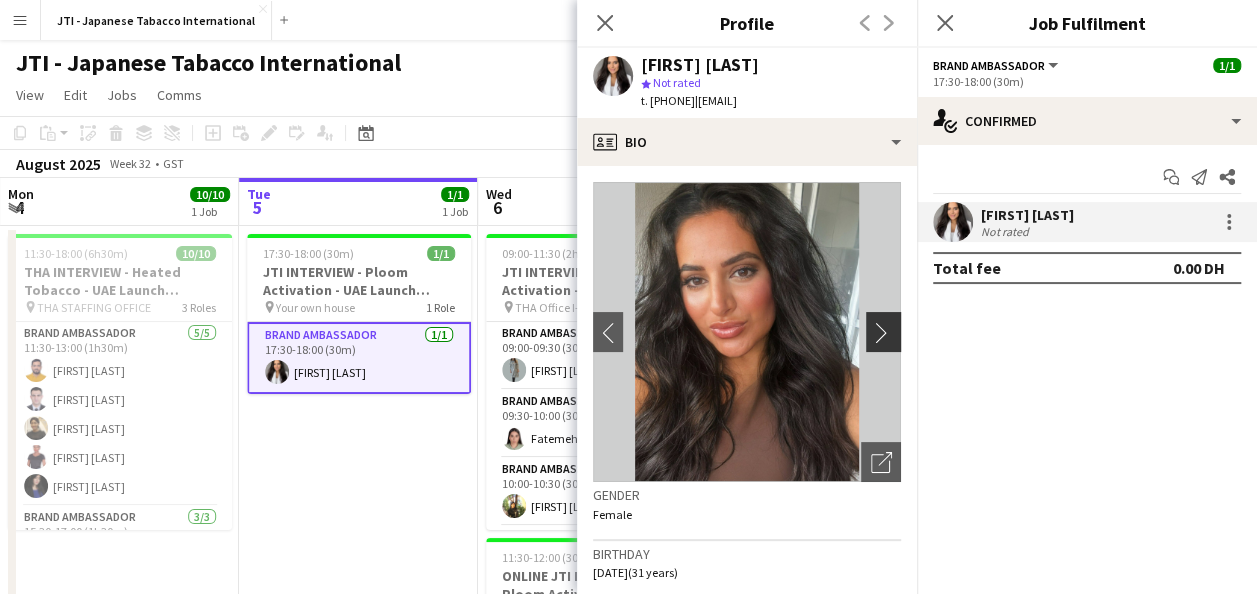 click on "chevron-right" 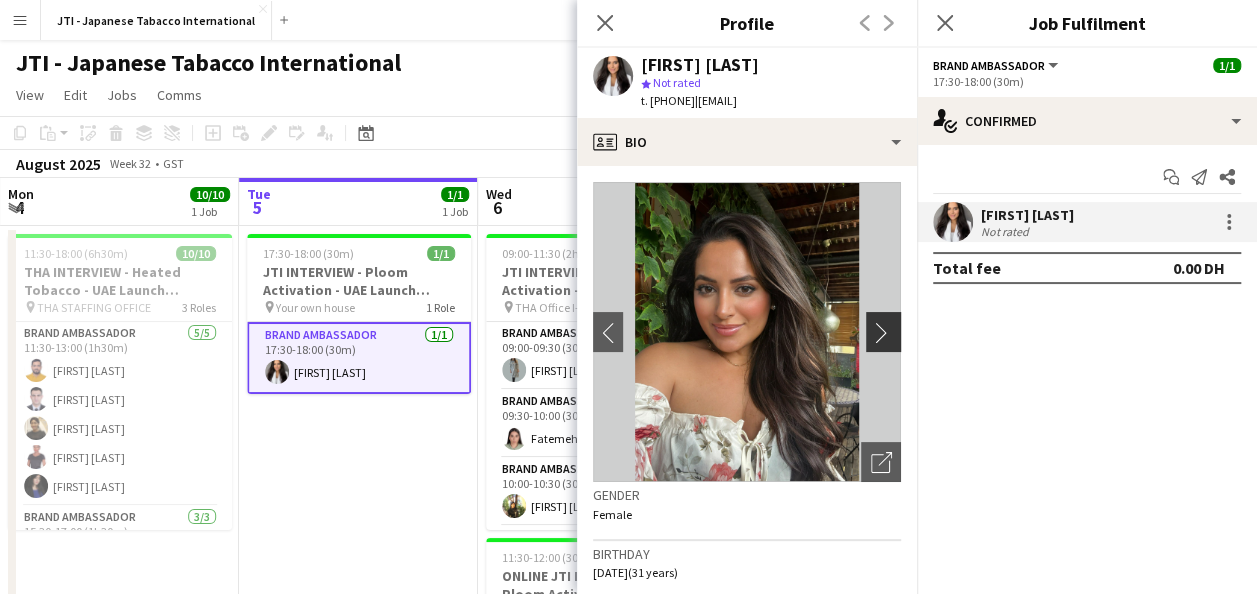 click on "chevron-right" 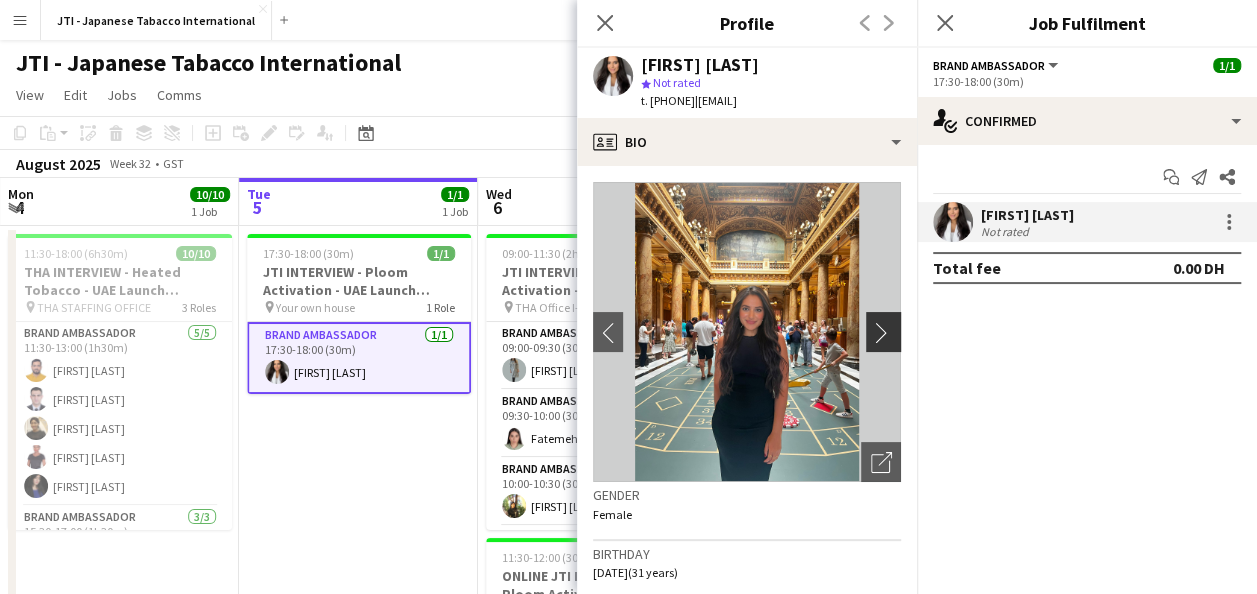 click on "chevron-right" 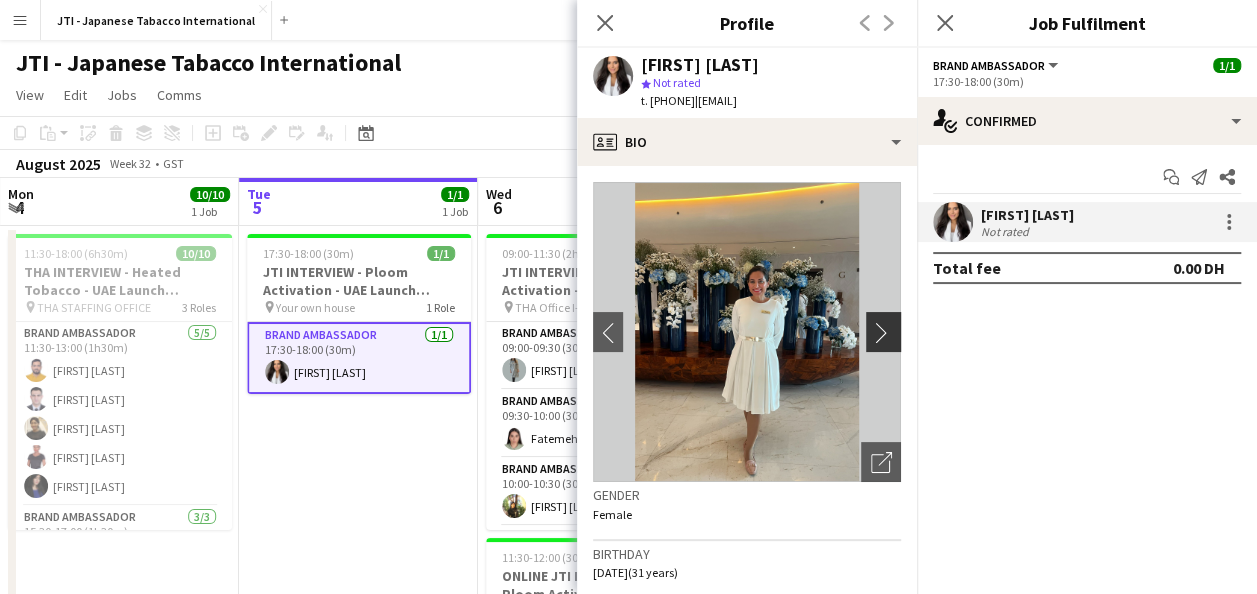 click on "chevron-right" 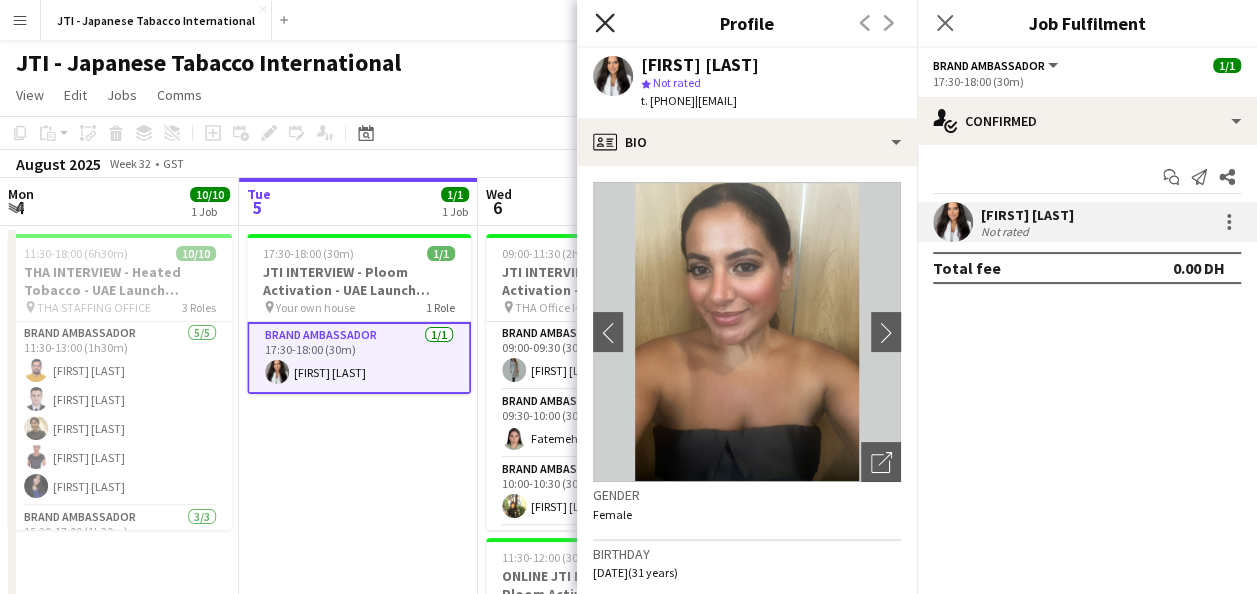 click on "Close pop-in" 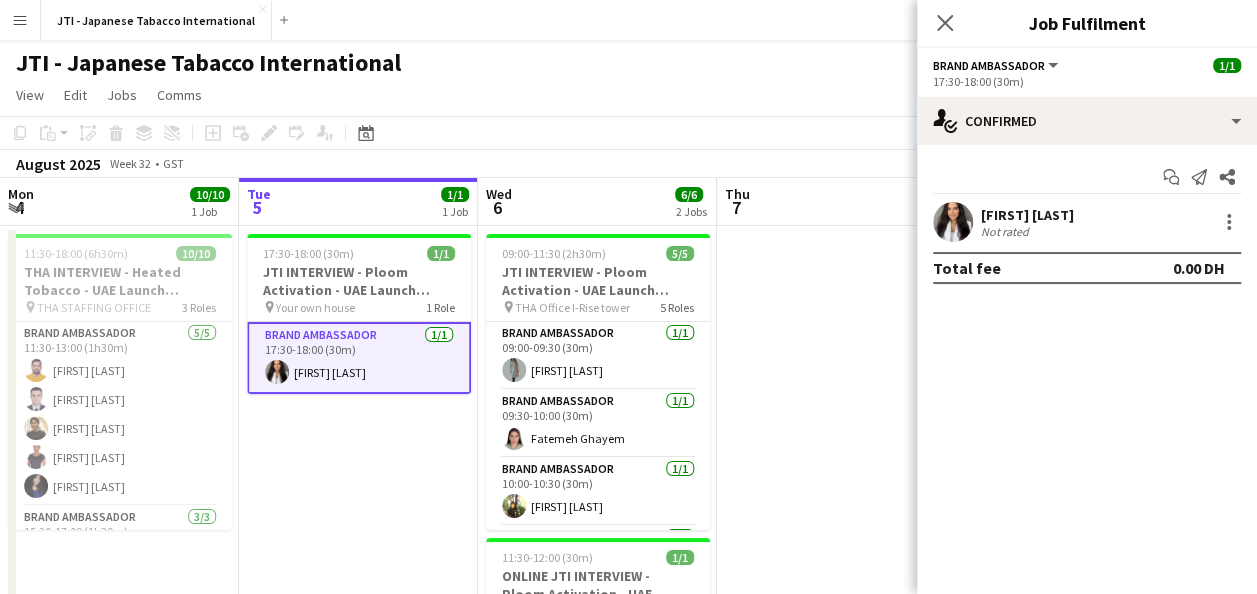 click on "[FIRST] [LAST]" at bounding box center (1027, 215) 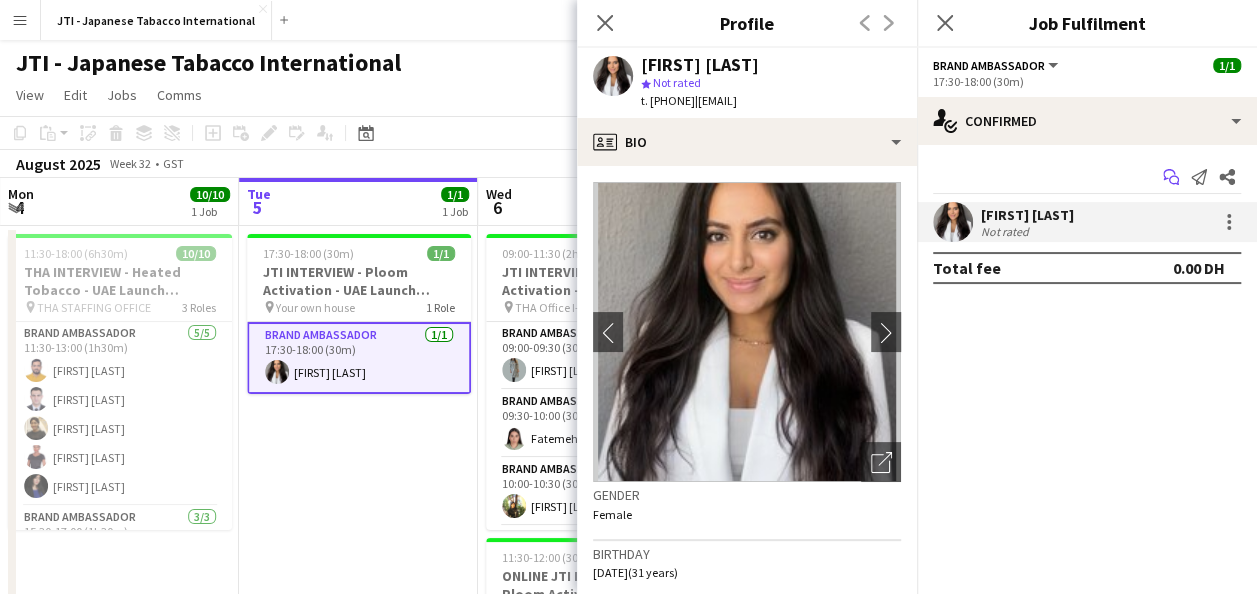 click on "Start chat" 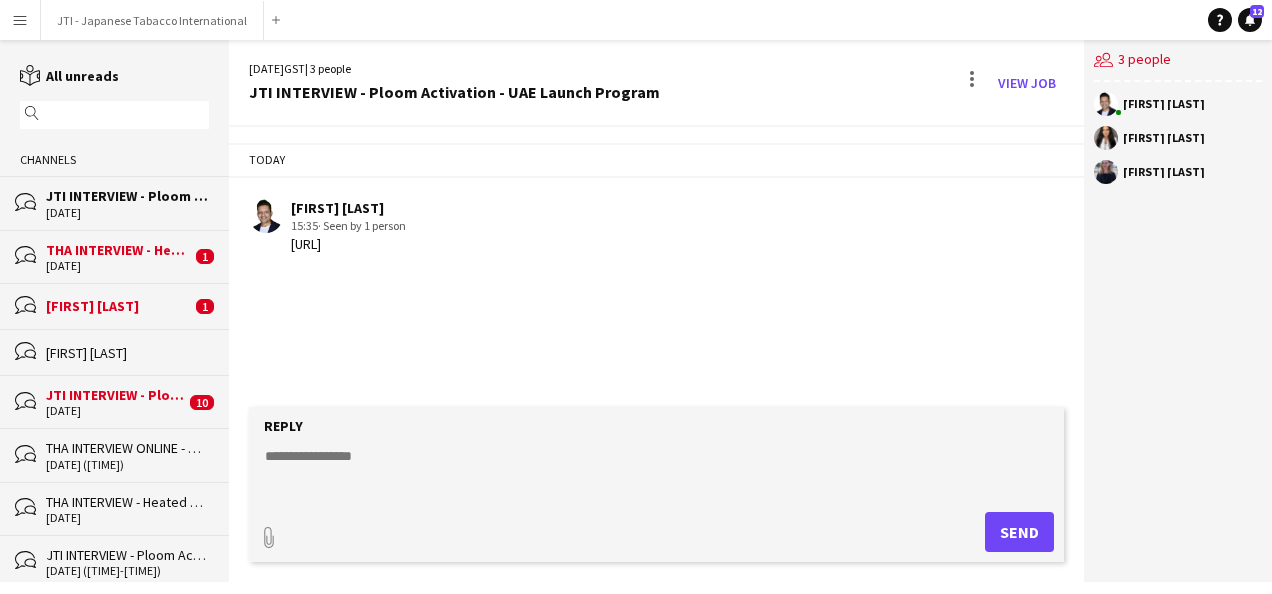 click on "Reply
paperclip
Send" 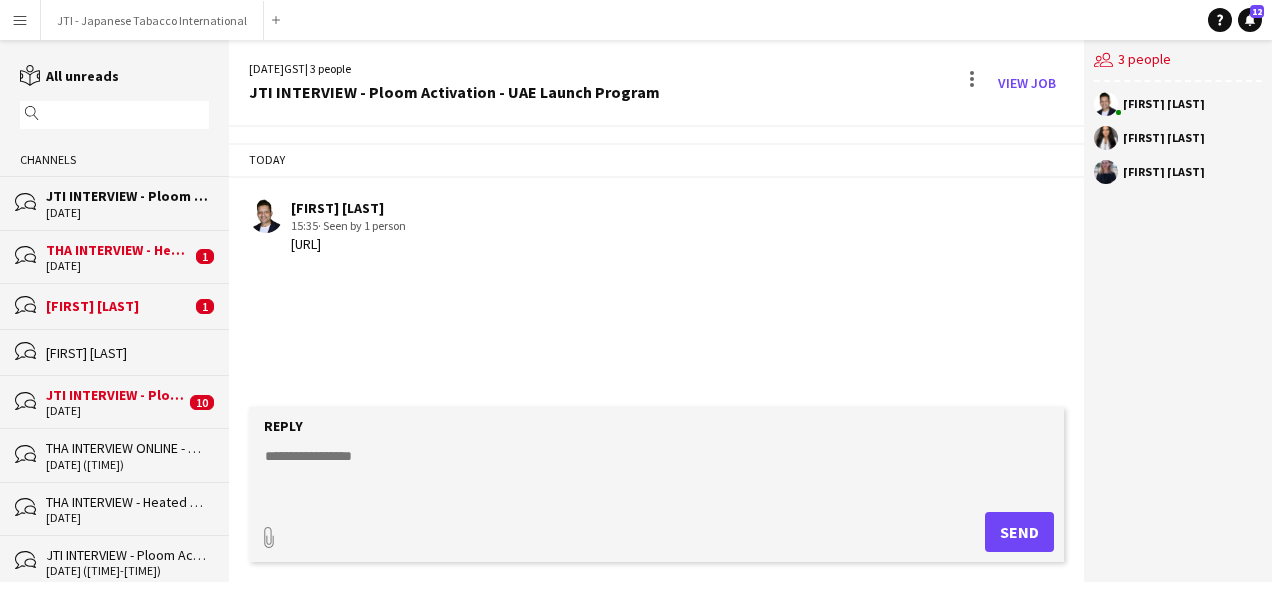 click 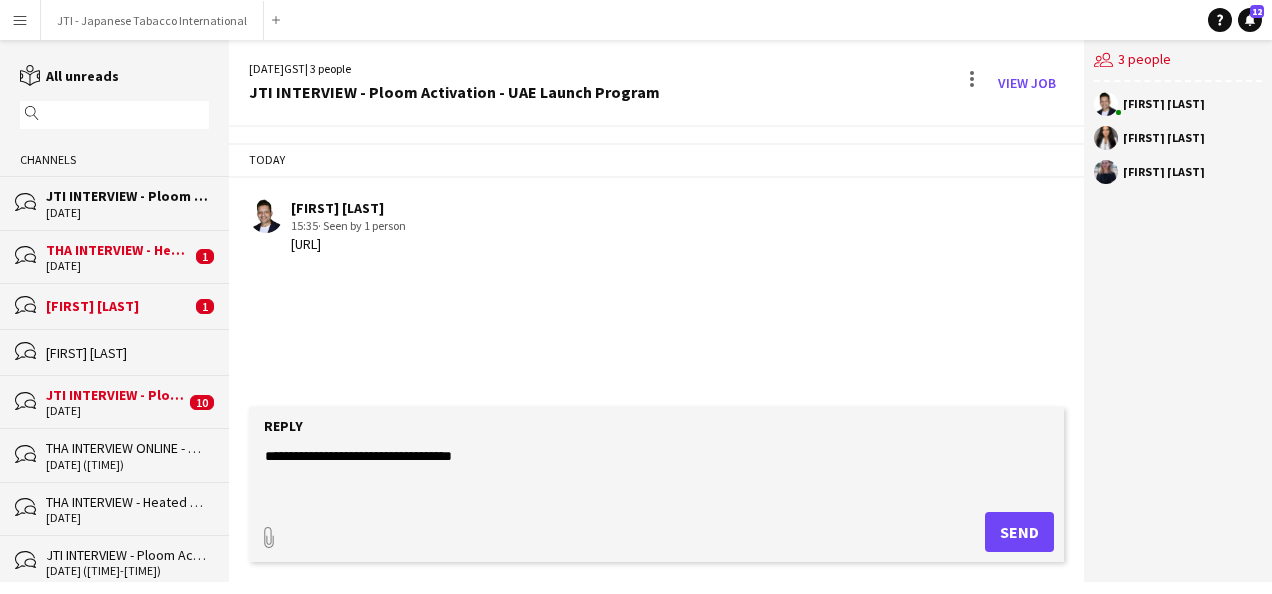 drag, startPoint x: 331, startPoint y: 451, endPoint x: 633, endPoint y: 514, distance: 308.50122 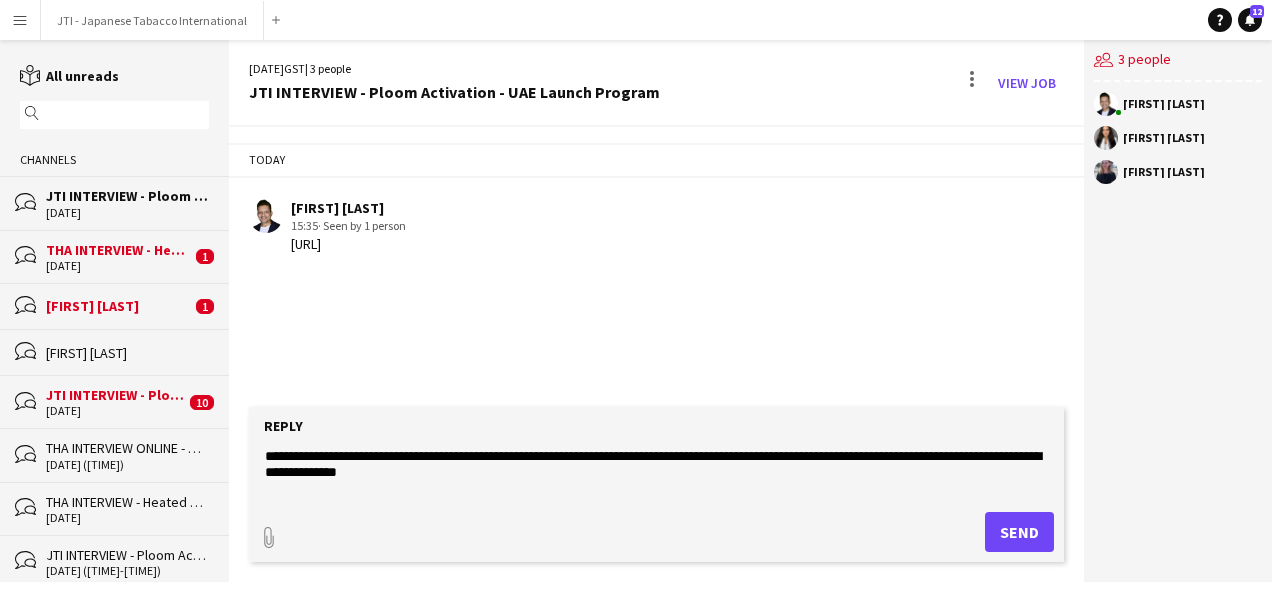 type on "**********" 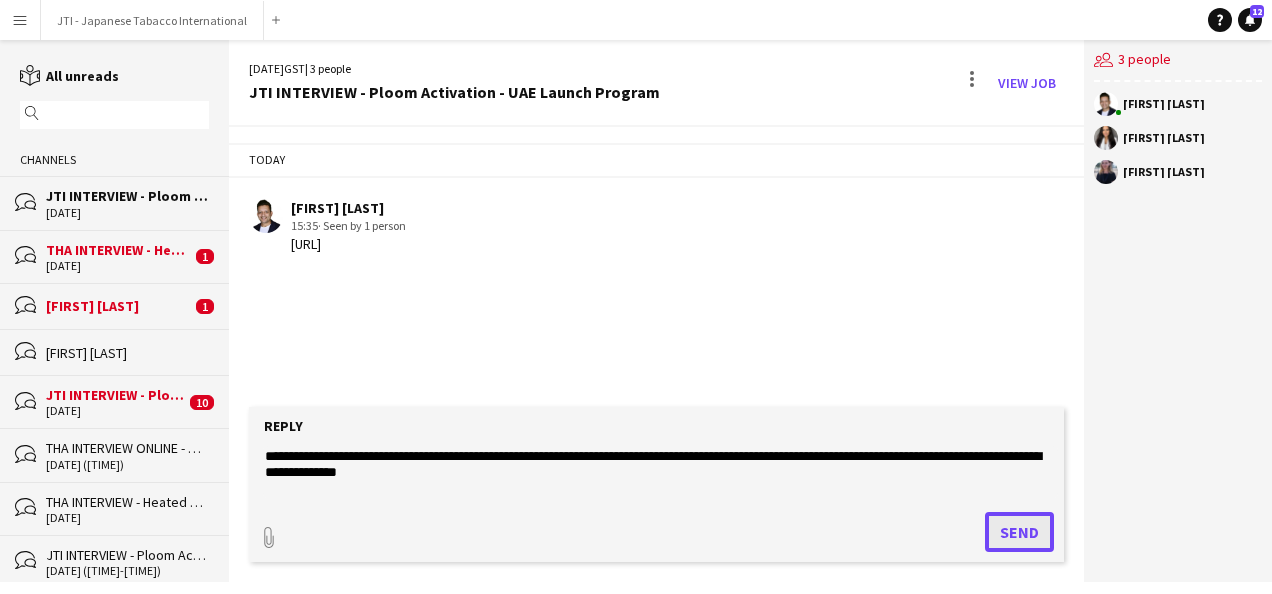 click on "Send" 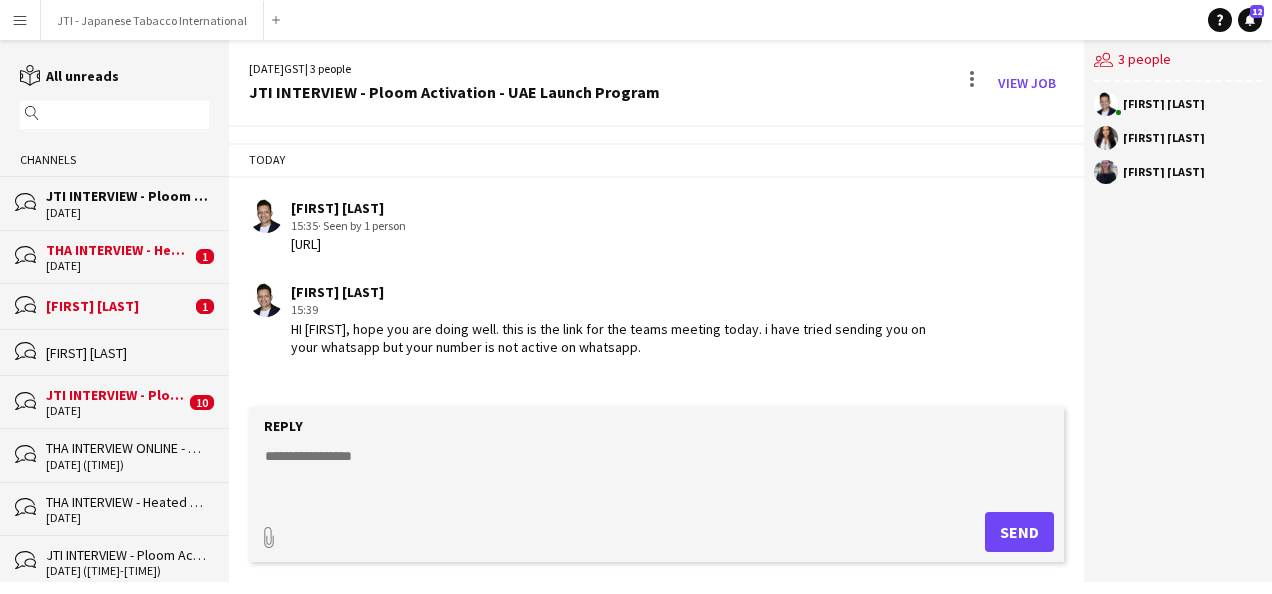 click on "bubbles
THA INTERVIEW ONLINE - Heated Tobacco - UAE Launch Program [DATE] ([TIME])" 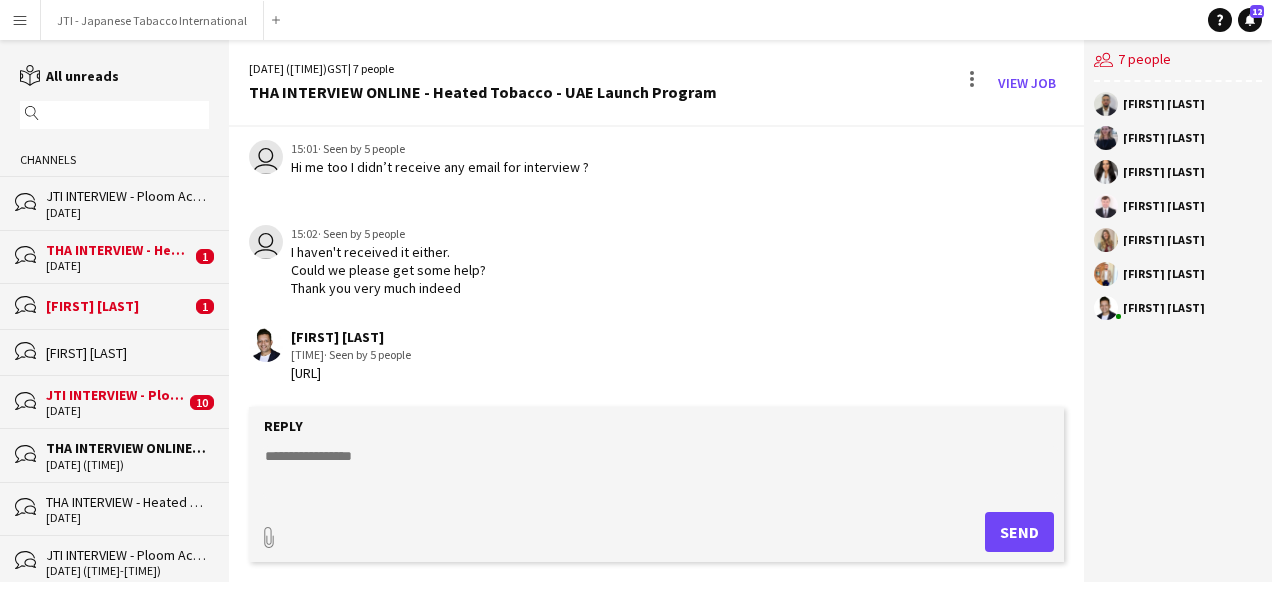 scroll, scrollTop: 1140, scrollLeft: 0, axis: vertical 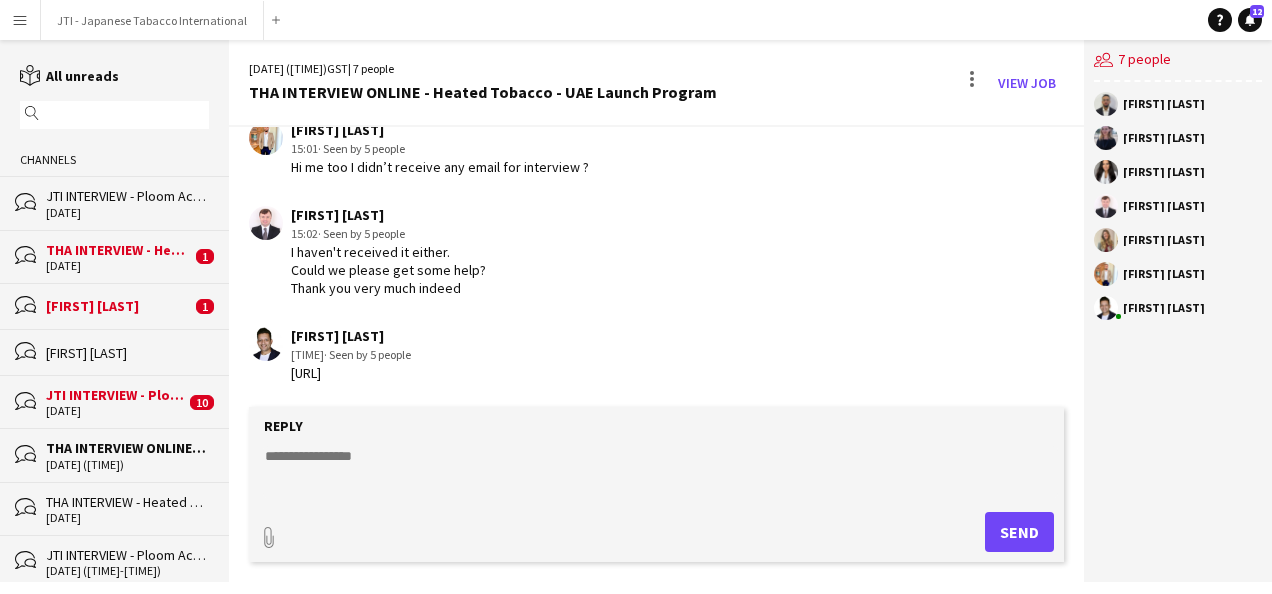 click on "bubbles
THA INTERVIEW - Heated Tobacco - UAE Launch Program   [DATE] ([TIME])" 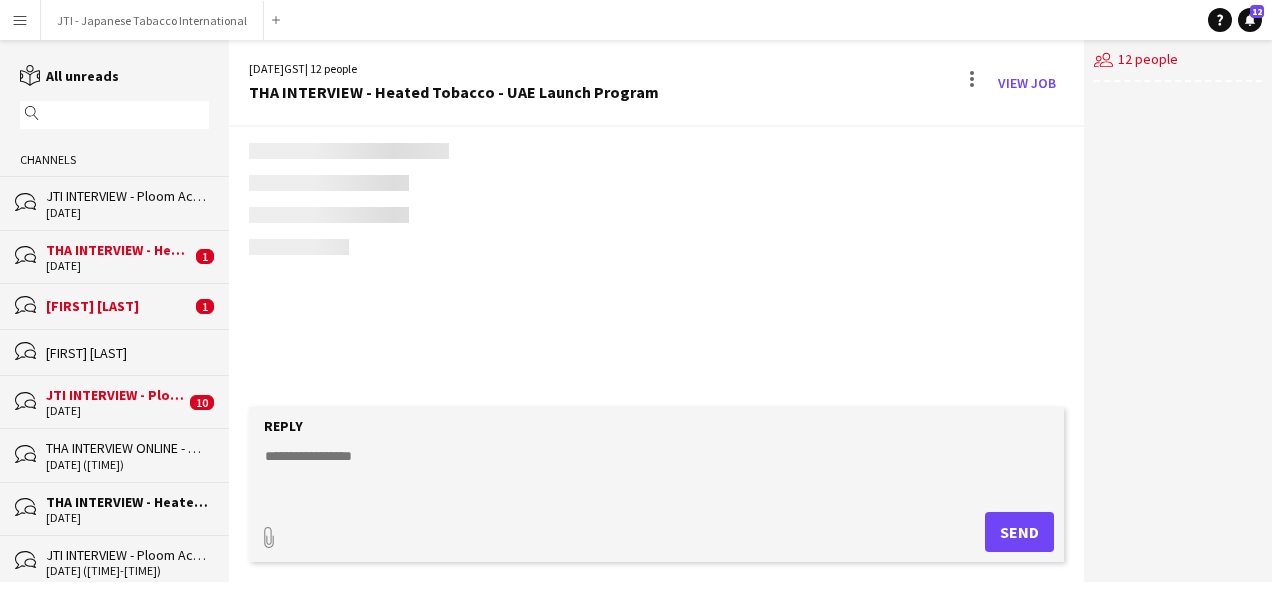 scroll, scrollTop: 2077, scrollLeft: 0, axis: vertical 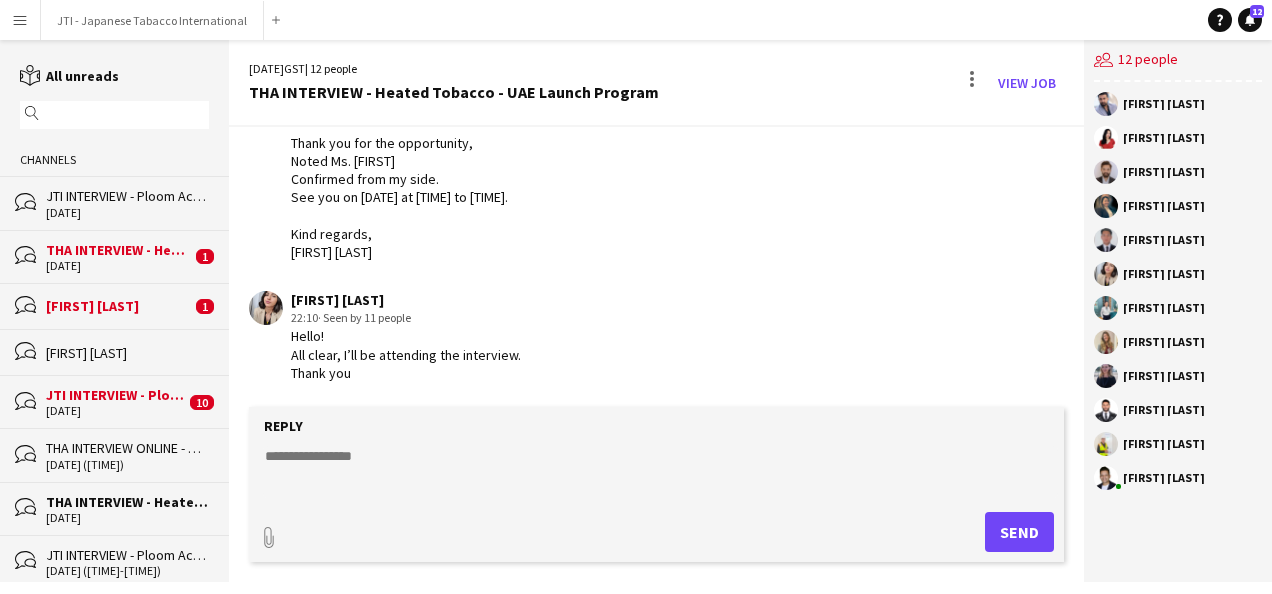 click on "JTI INTERVIEW - Ploom Activation - UAE Launch Program" 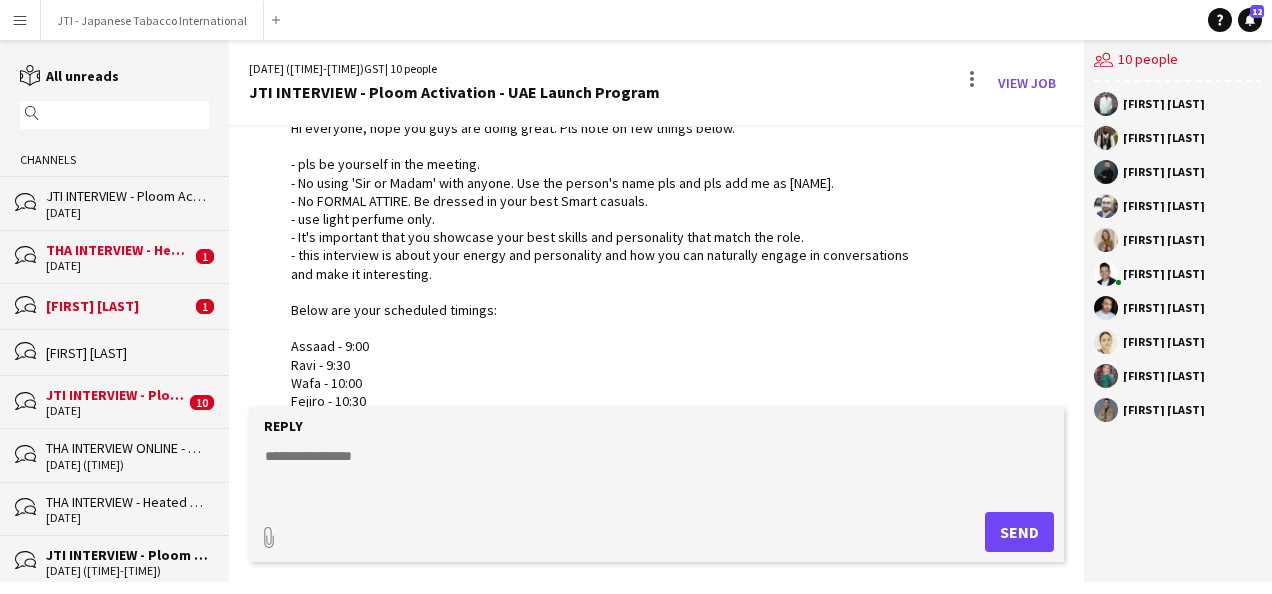 scroll, scrollTop: 2904, scrollLeft: 0, axis: vertical 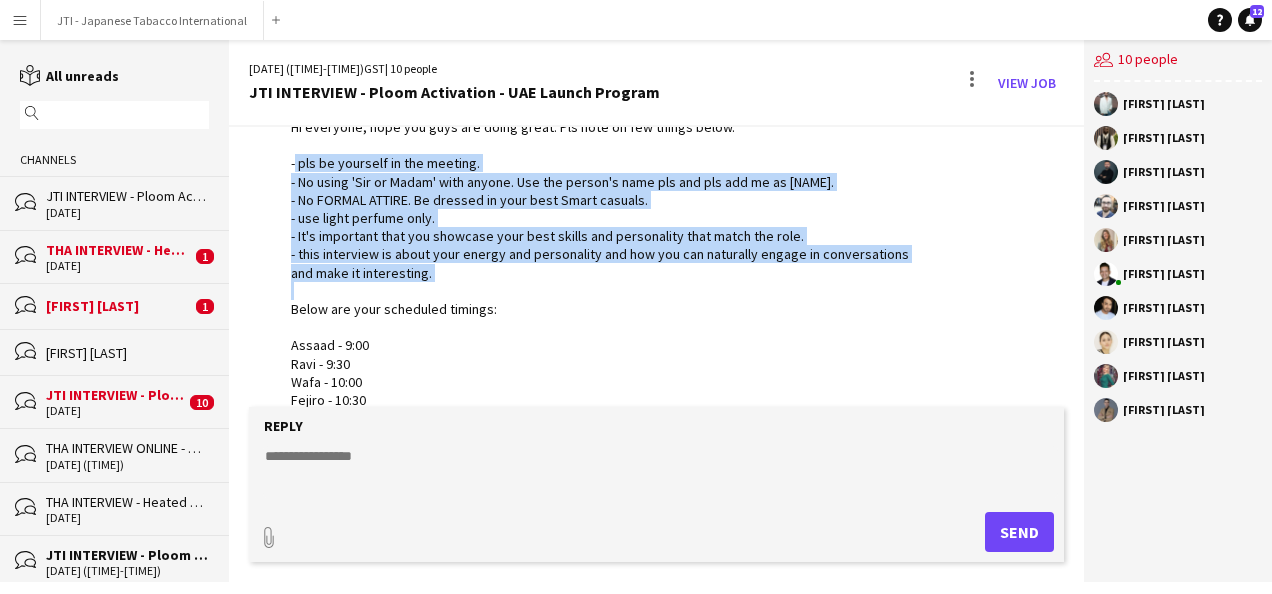 drag, startPoint x: 292, startPoint y: 159, endPoint x: 453, endPoint y: 272, distance: 196.69774 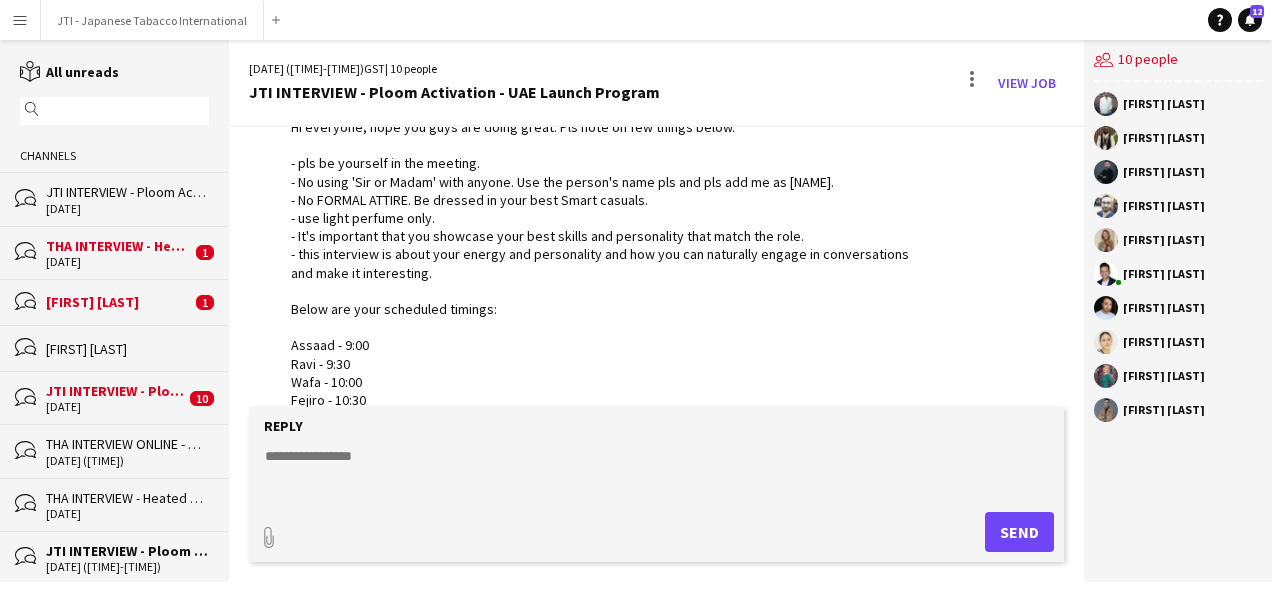 click on "[DATE]" 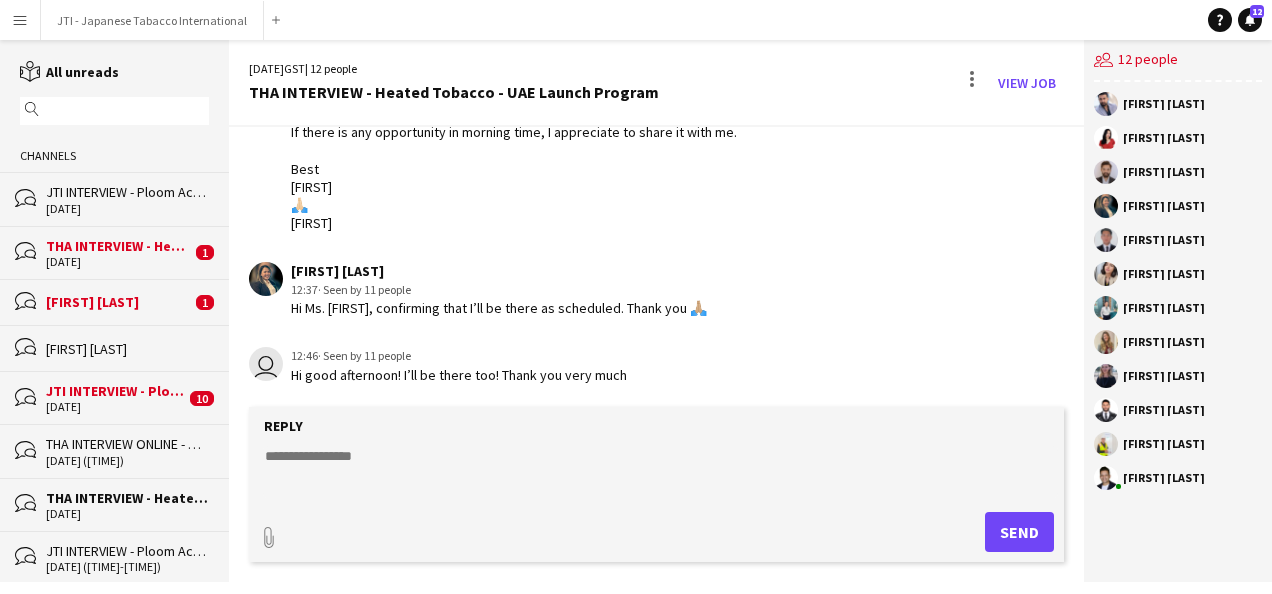 scroll, scrollTop: 721, scrollLeft: 0, axis: vertical 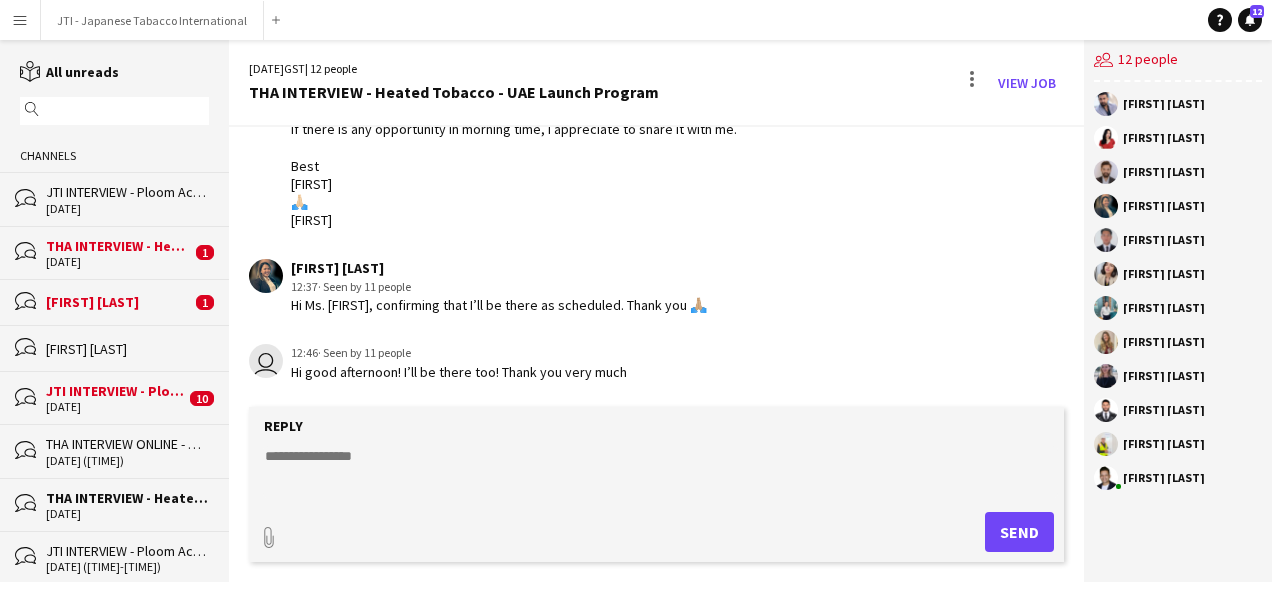 click on "[DATE]" 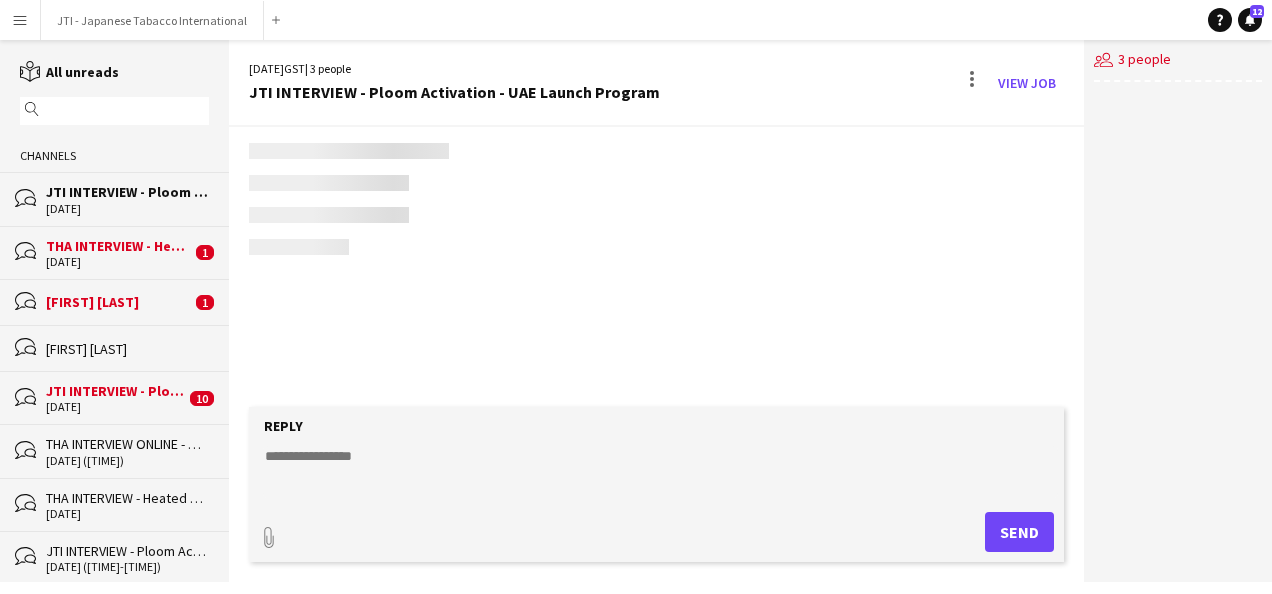 scroll, scrollTop: 28, scrollLeft: 0, axis: vertical 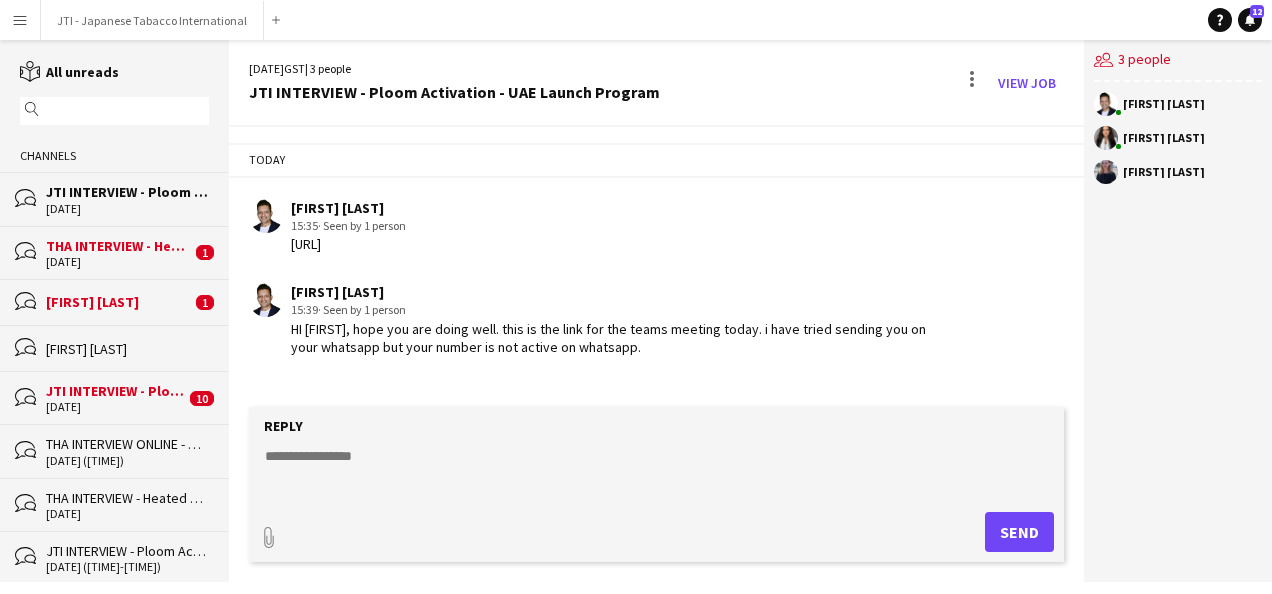 click 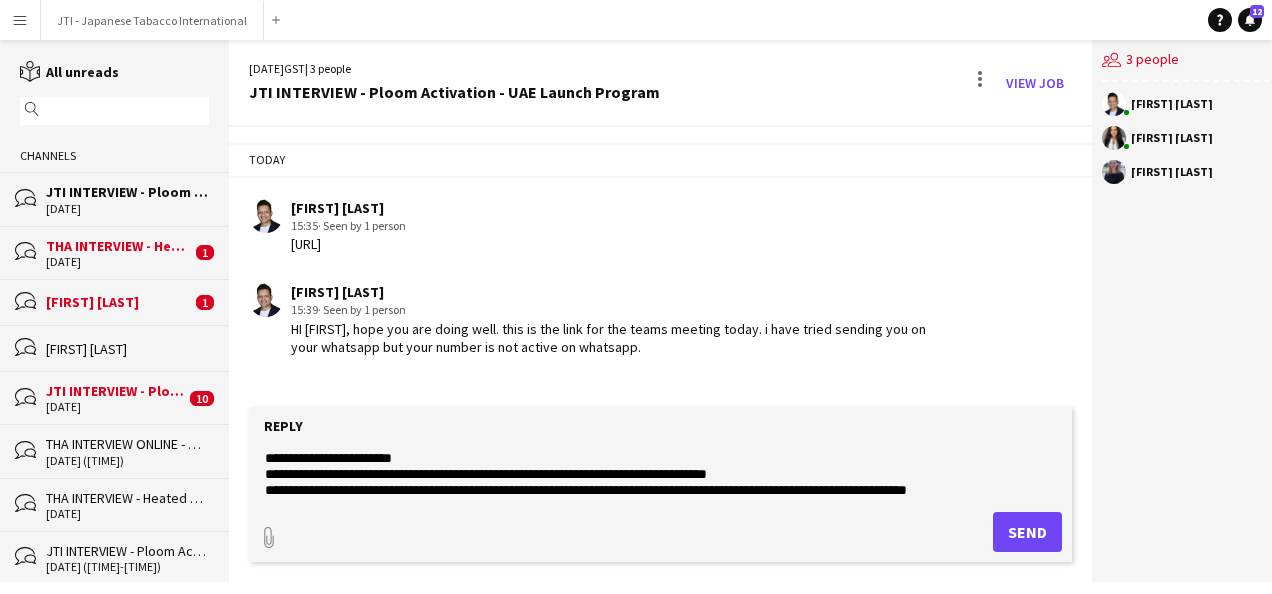 scroll, scrollTop: 0, scrollLeft: 0, axis: both 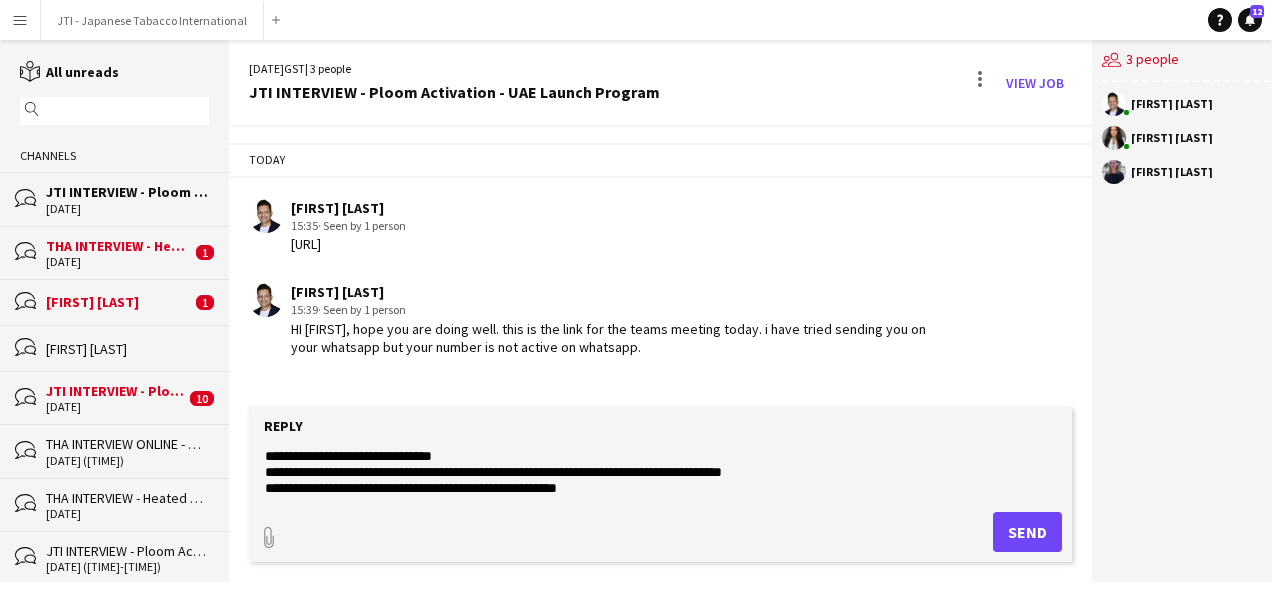 click on "**********" 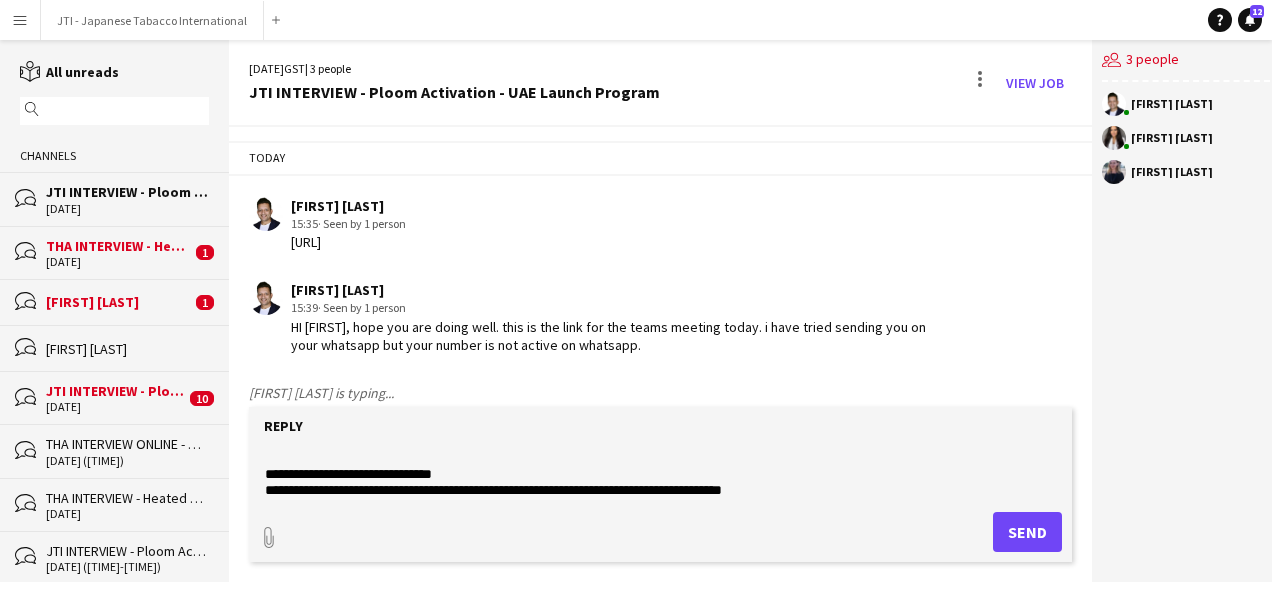 scroll, scrollTop: 30, scrollLeft: 0, axis: vertical 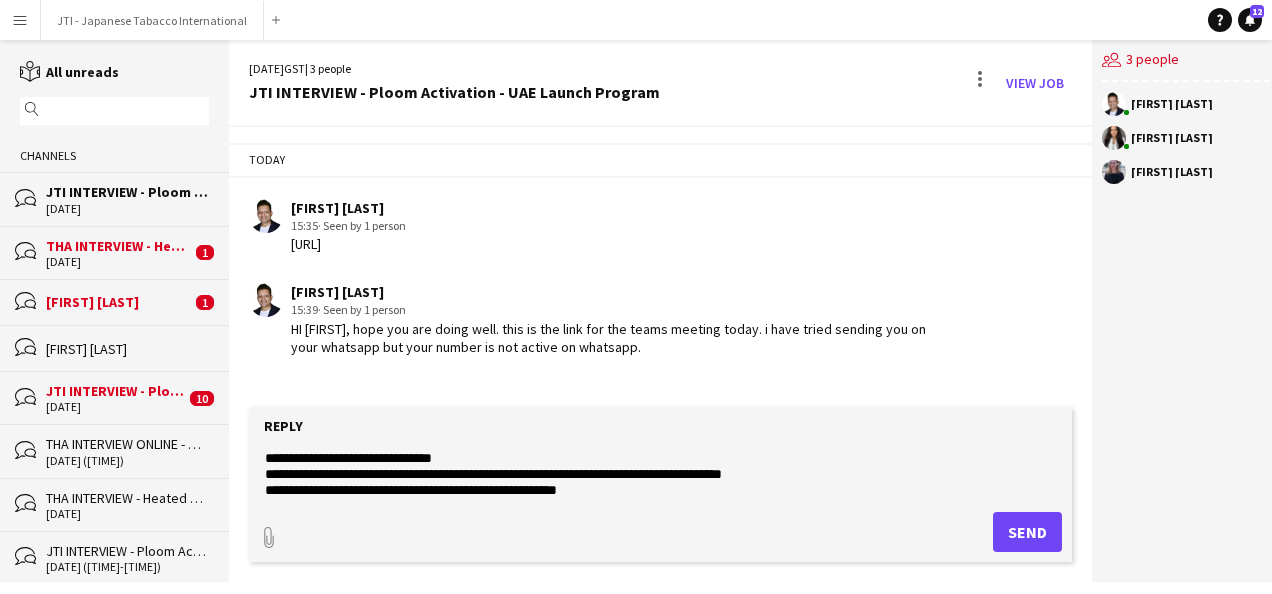 click on "**********" 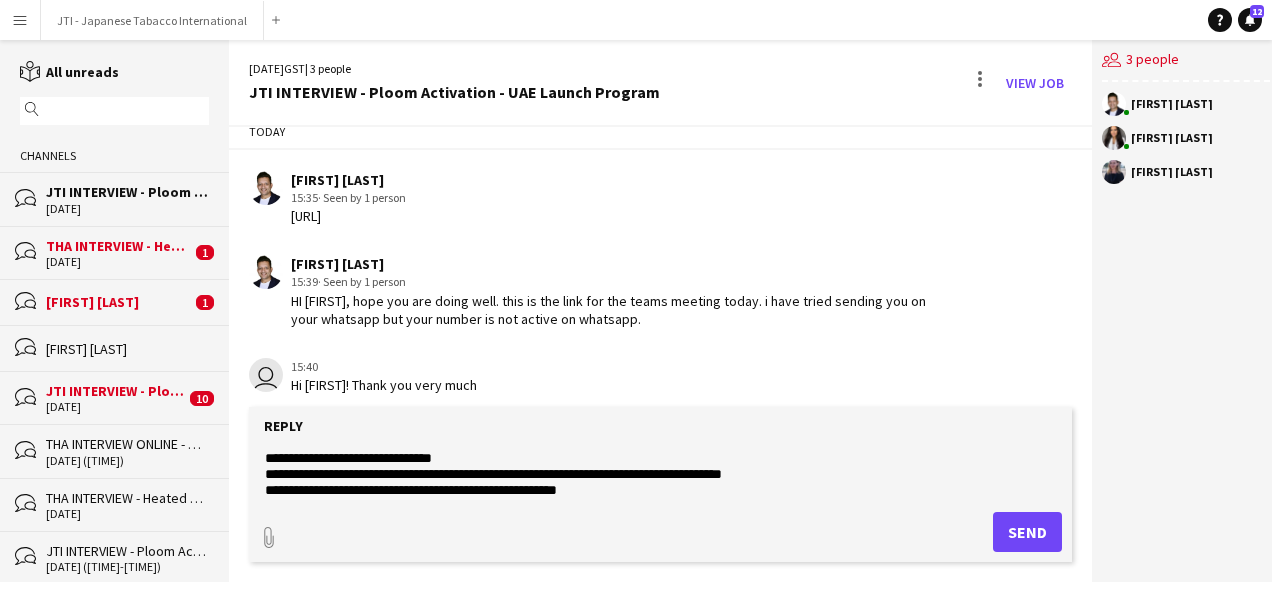 scroll, scrollTop: 130, scrollLeft: 0, axis: vertical 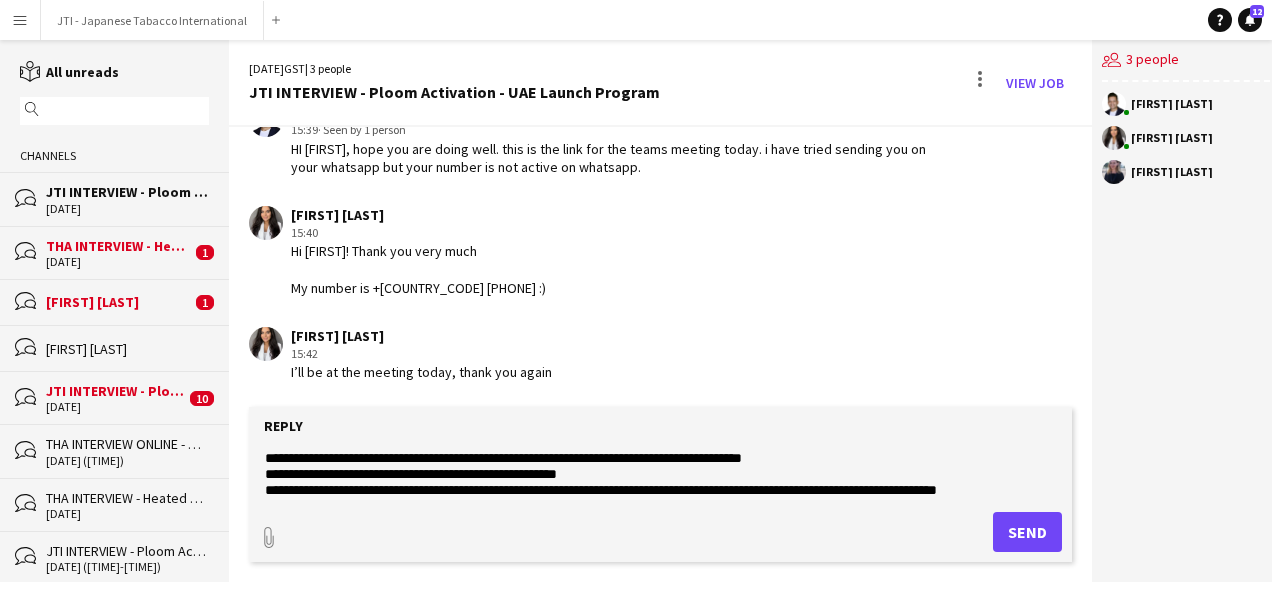 click on "**********" 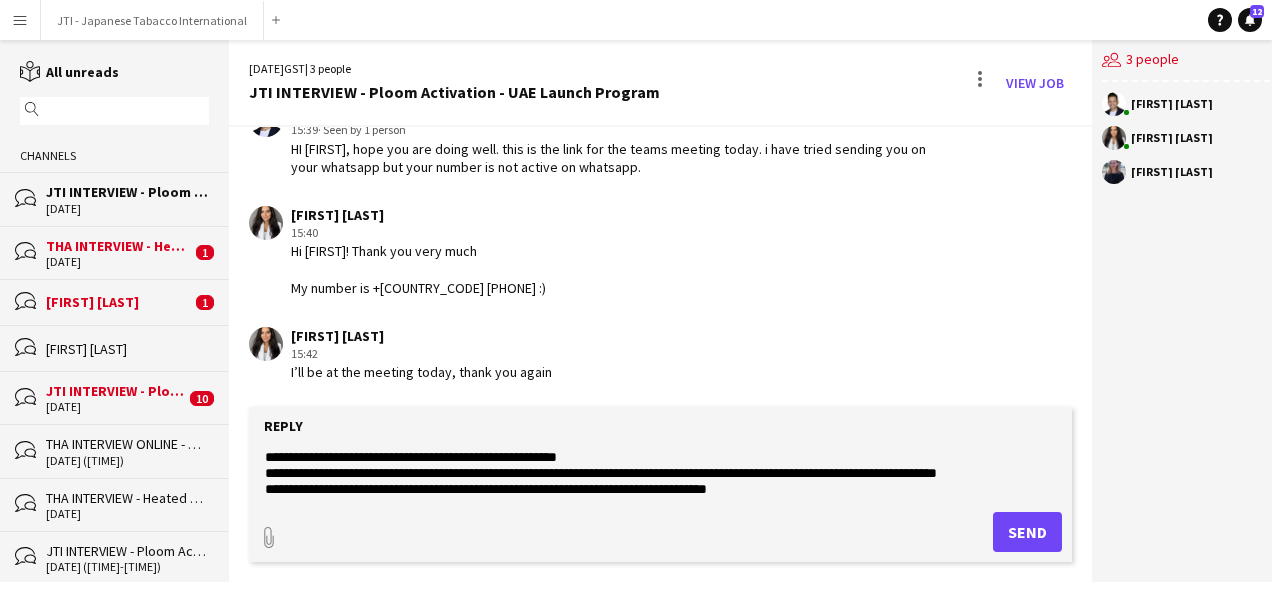 click on "**********" 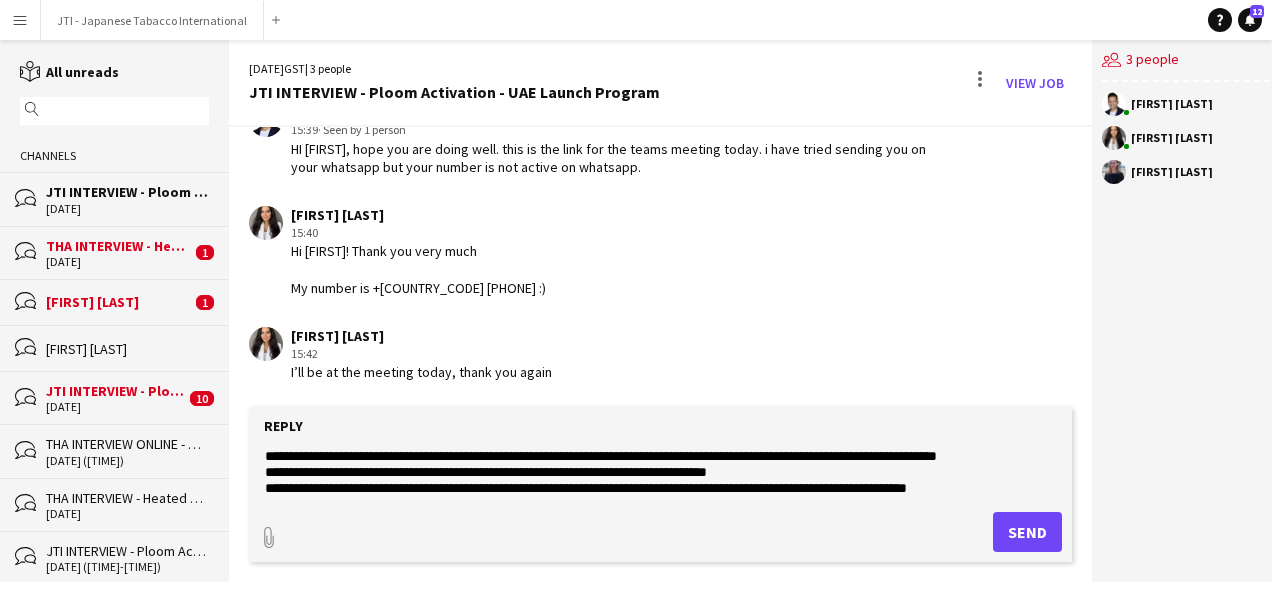 click on "**********" 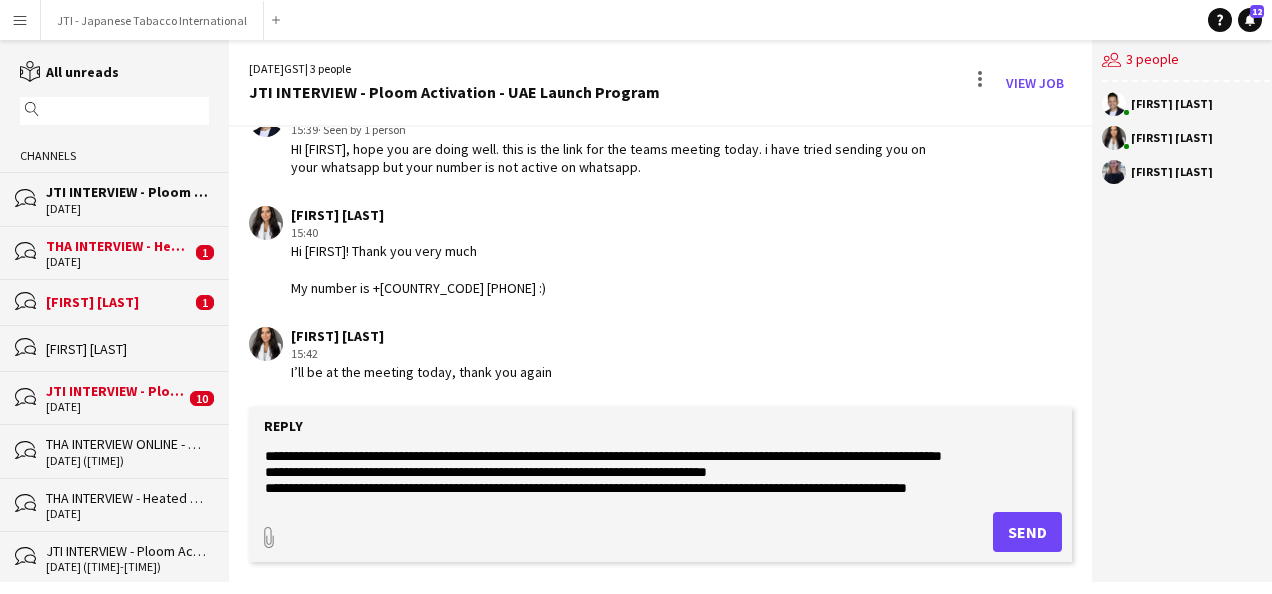 click on "**********" 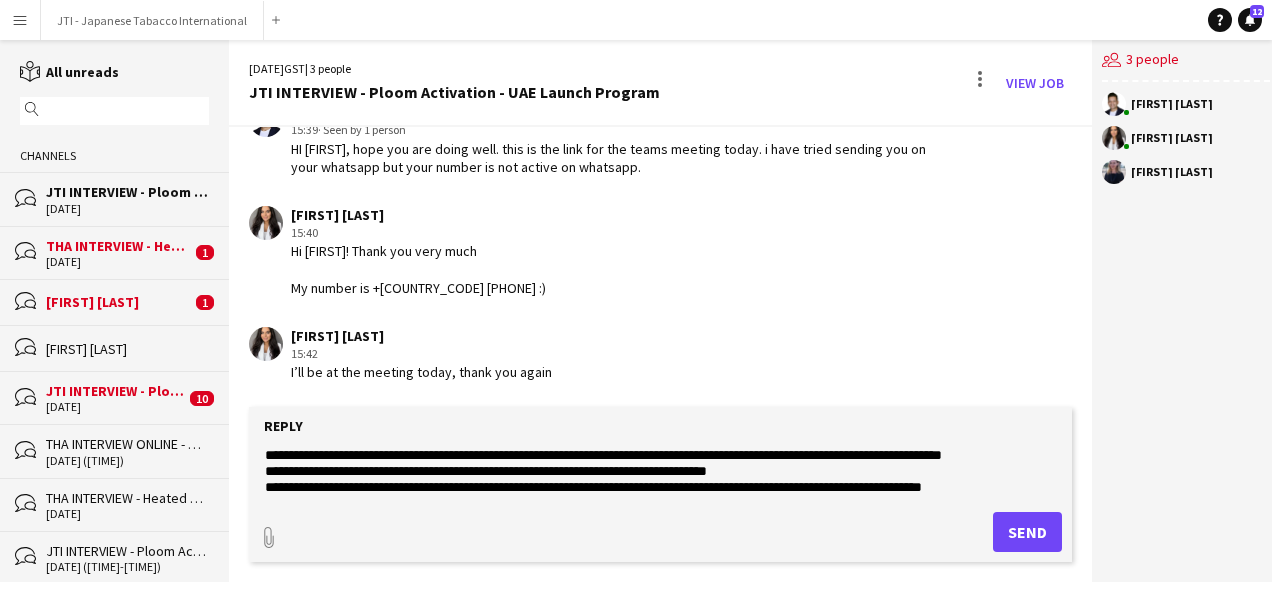 scroll, scrollTop: 111, scrollLeft: 0, axis: vertical 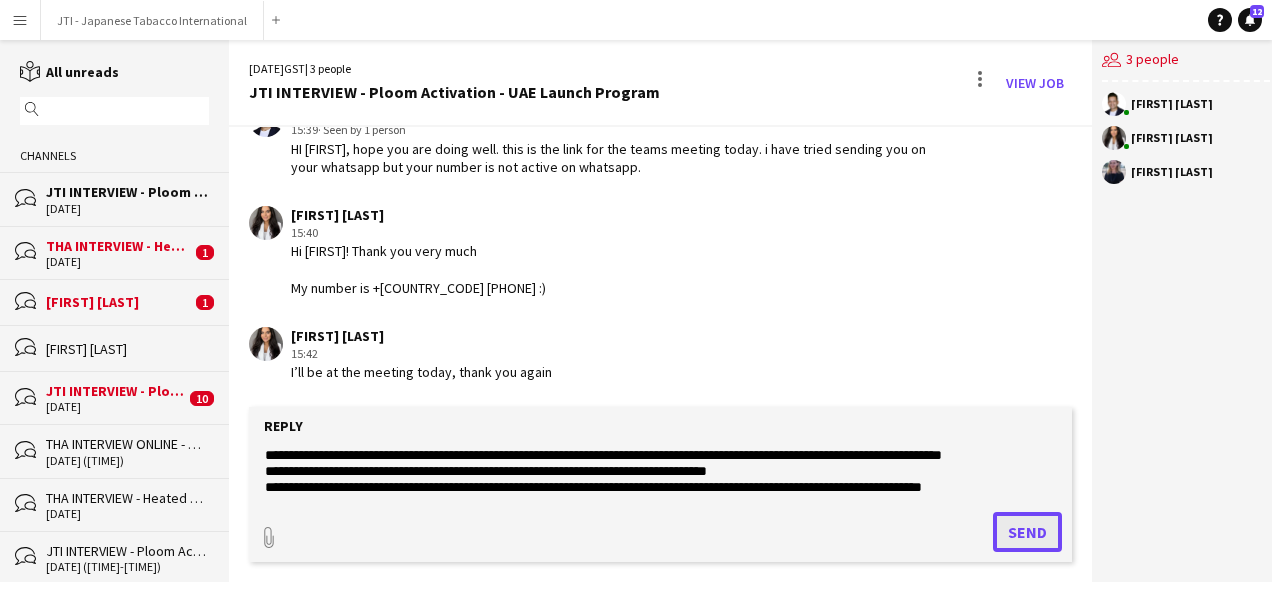 click on "Send" 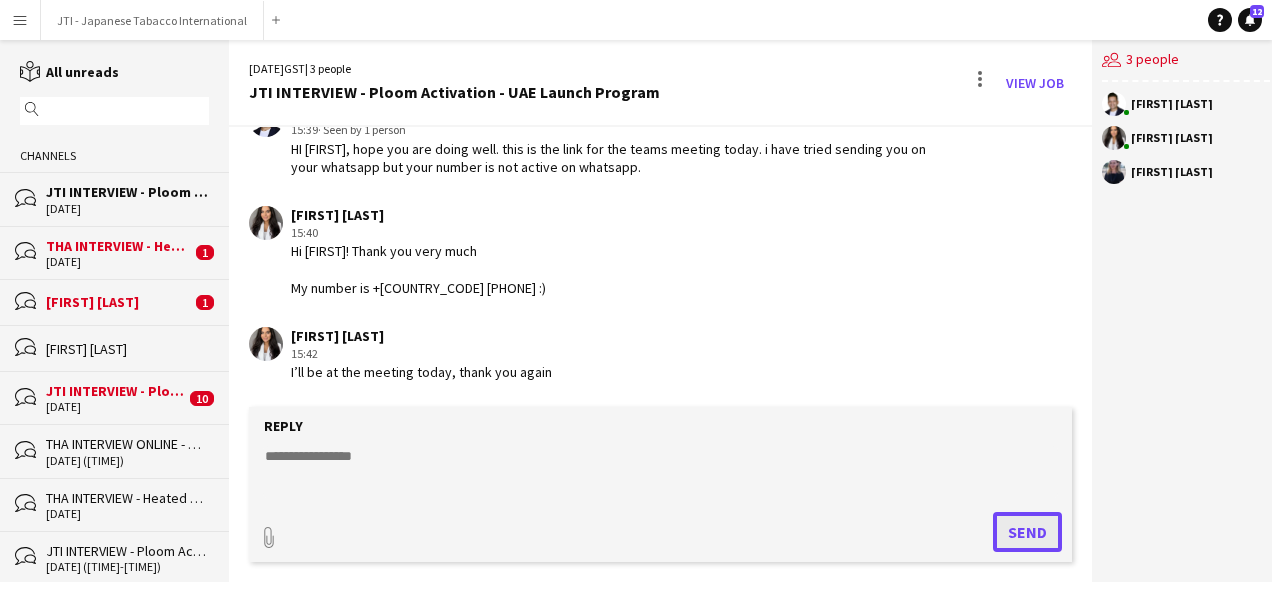 scroll, scrollTop: 0, scrollLeft: 0, axis: both 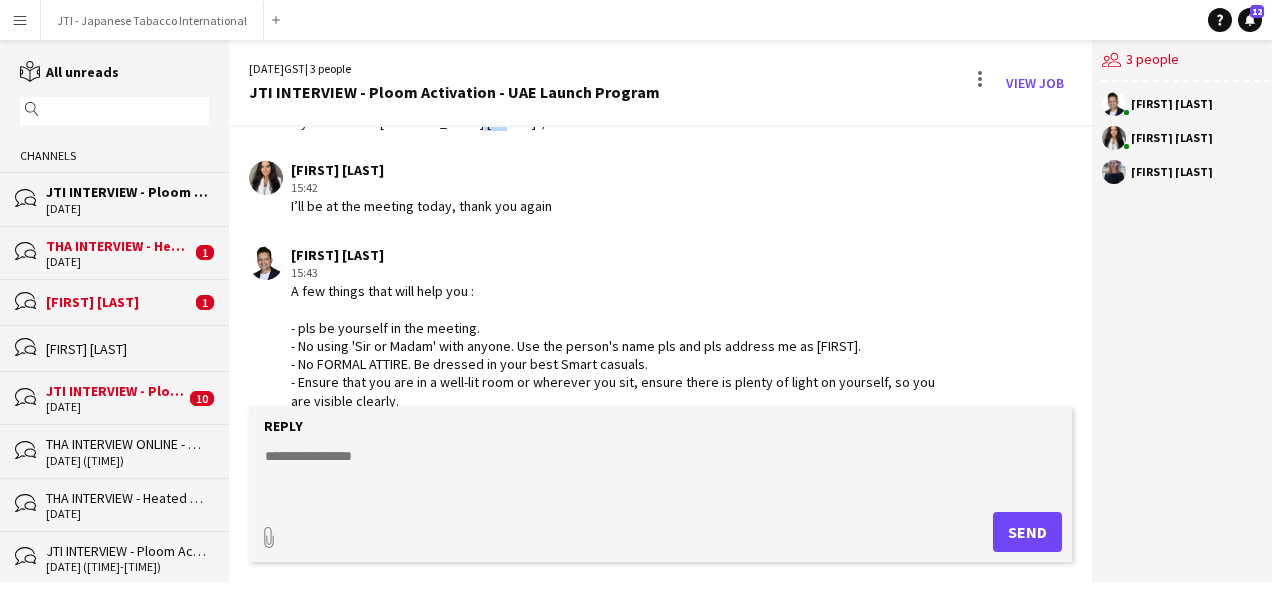 drag, startPoint x: 478, startPoint y: 175, endPoint x: 458, endPoint y: 172, distance: 20.22375 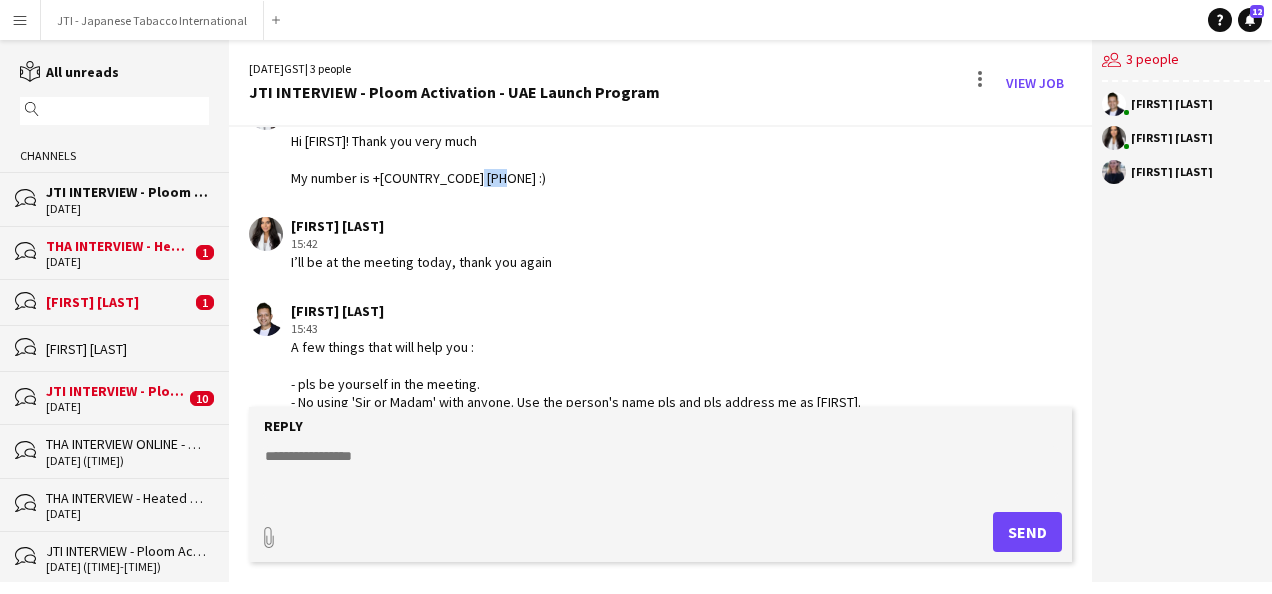 scroll, scrollTop: 282, scrollLeft: 0, axis: vertical 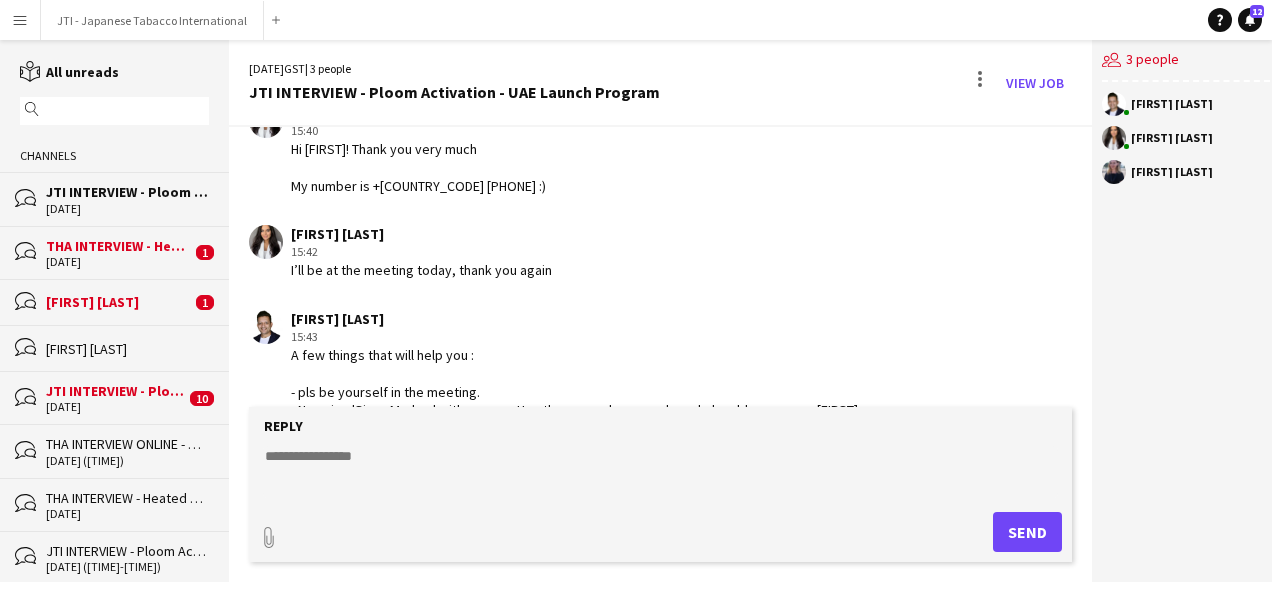 drag, startPoint x: 458, startPoint y: 172, endPoint x: 532, endPoint y: 248, distance: 106.07545 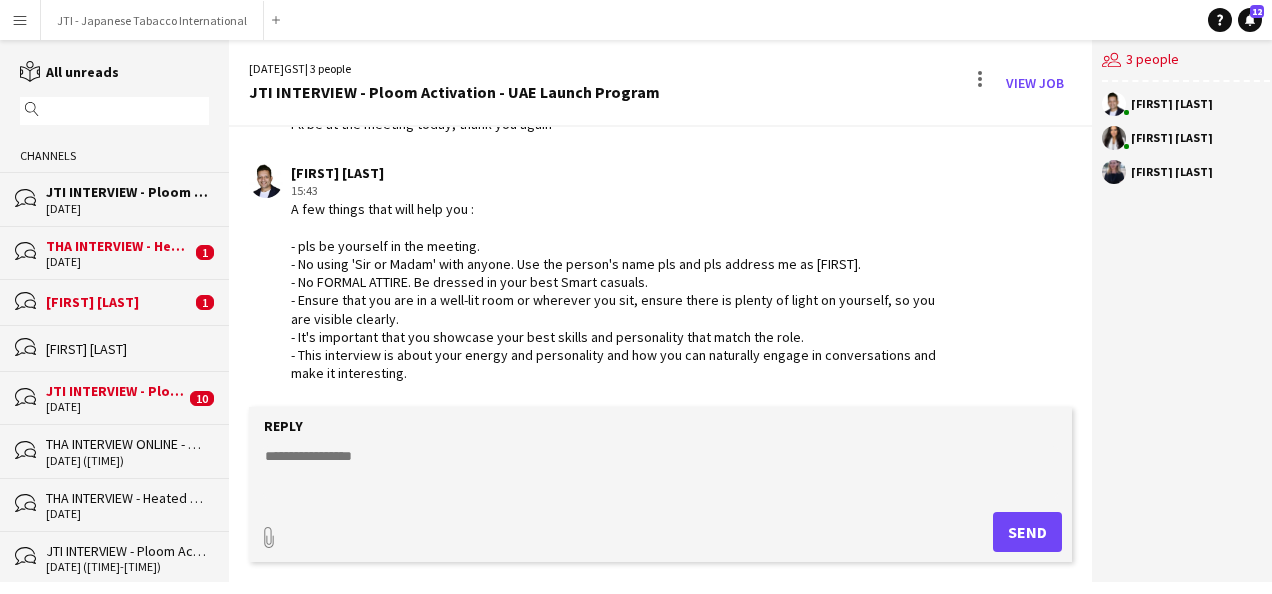 click 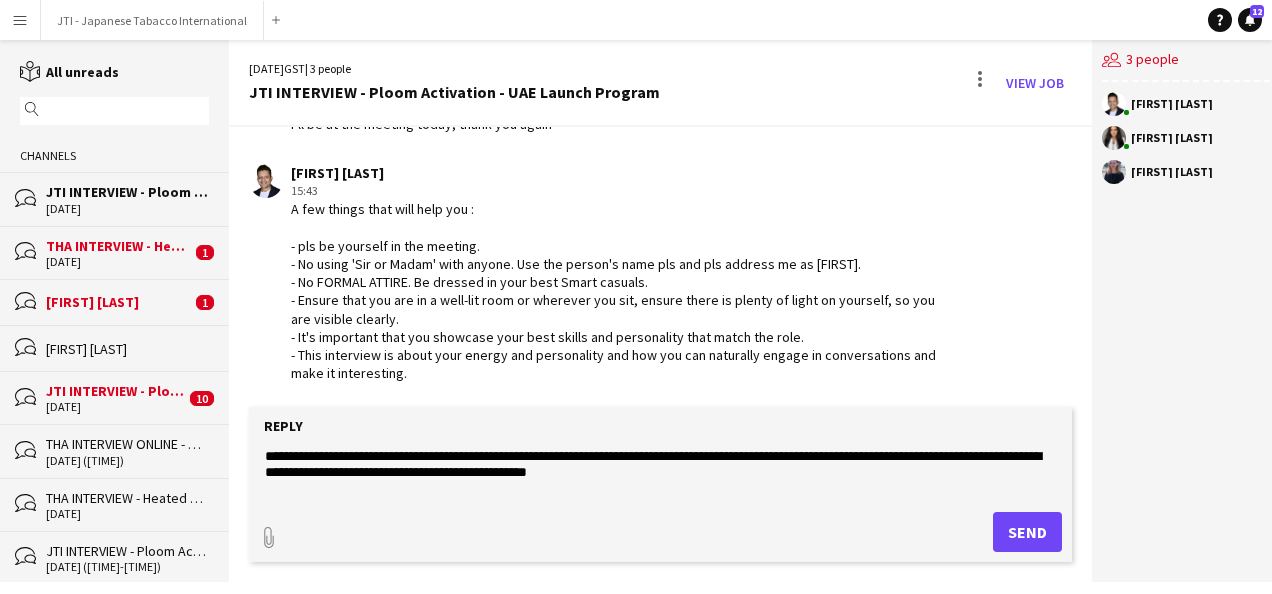 type on "**********" 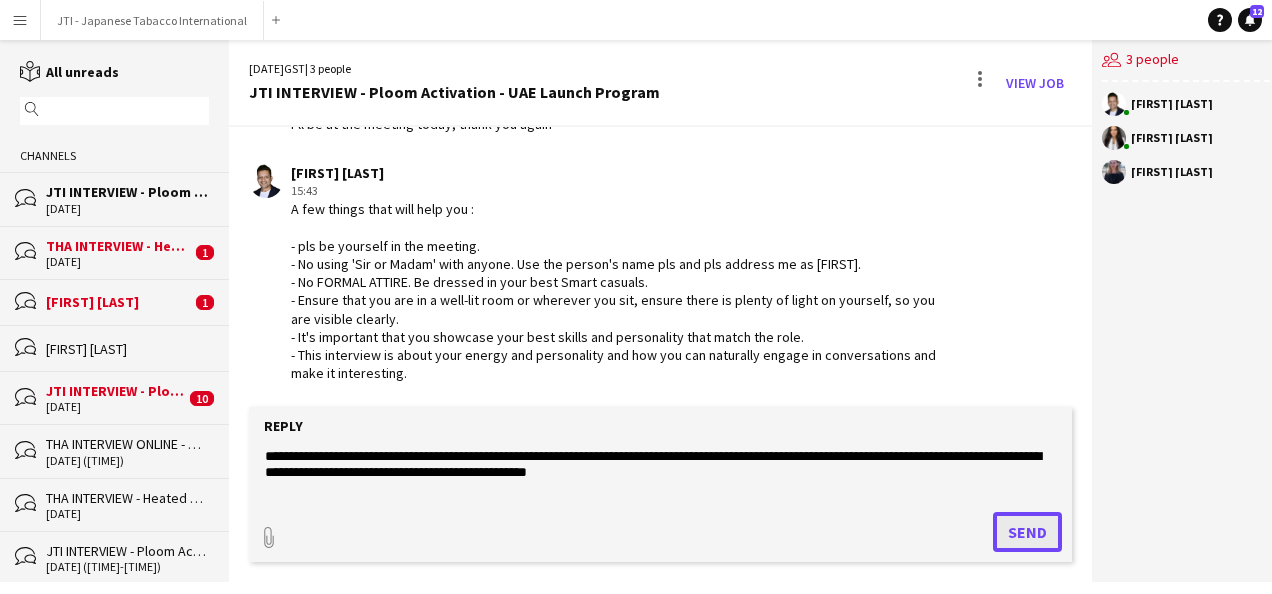 click on "Send" 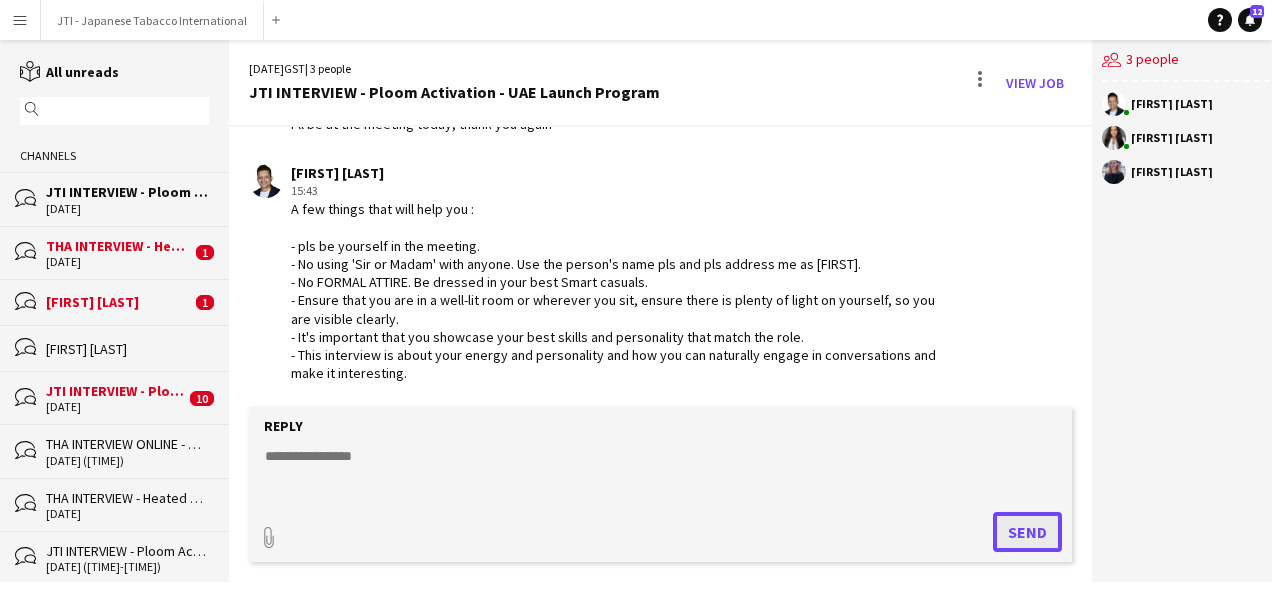 scroll, scrollTop: 586, scrollLeft: 0, axis: vertical 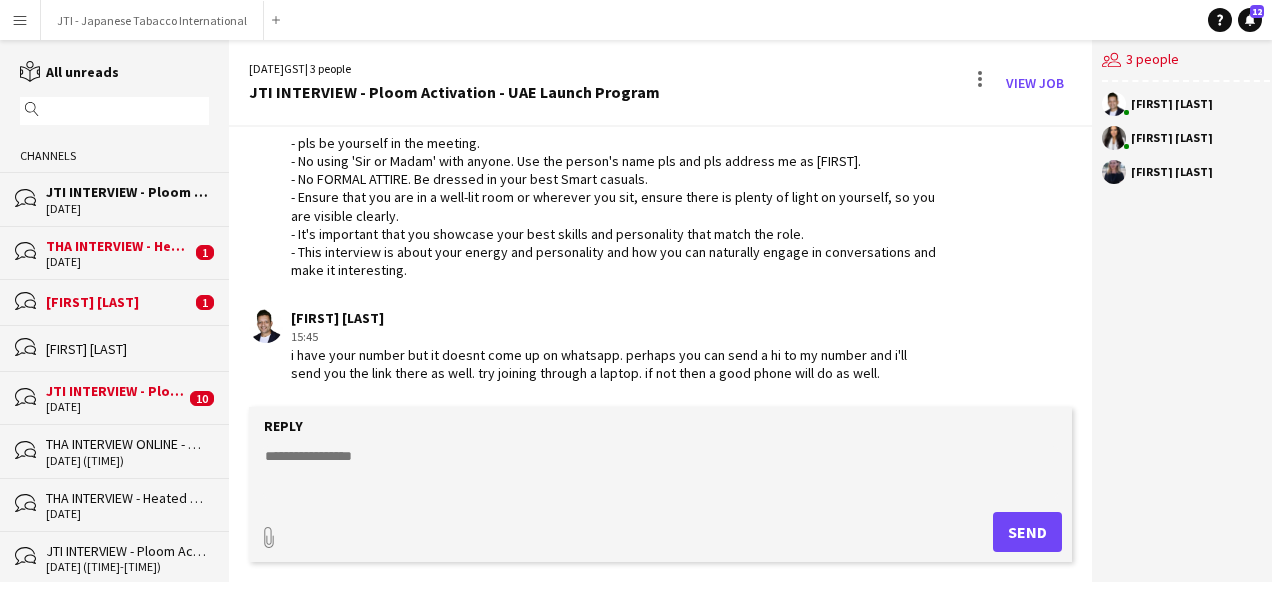 click on "[FIRST] [LAST]" 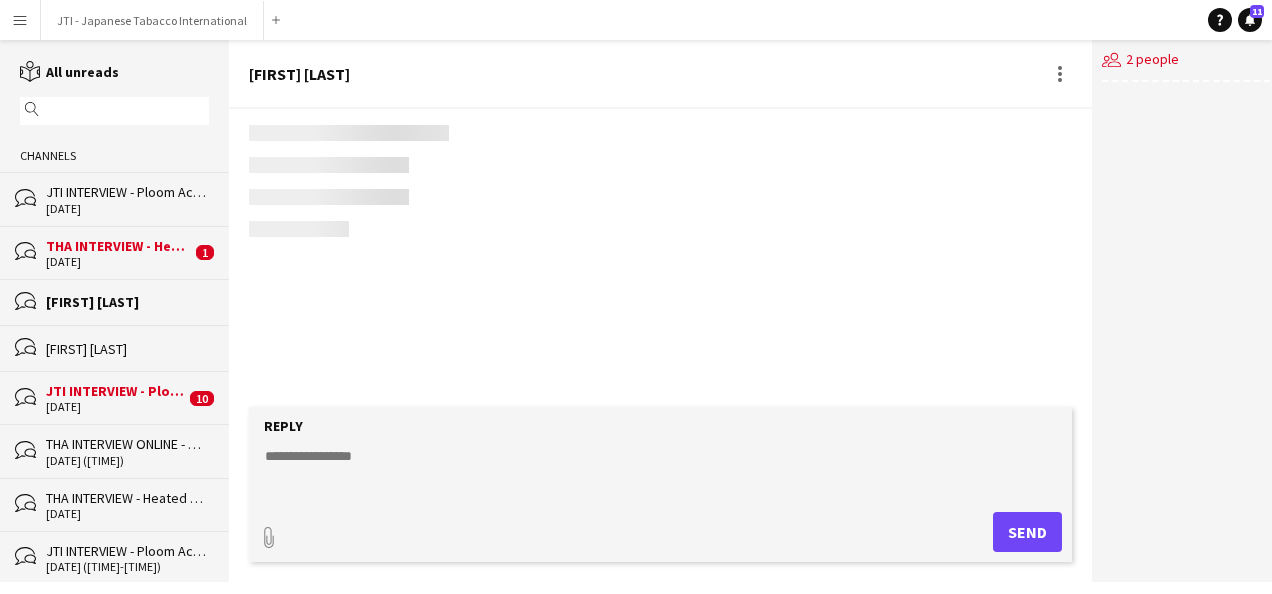 scroll, scrollTop: 0, scrollLeft: 0, axis: both 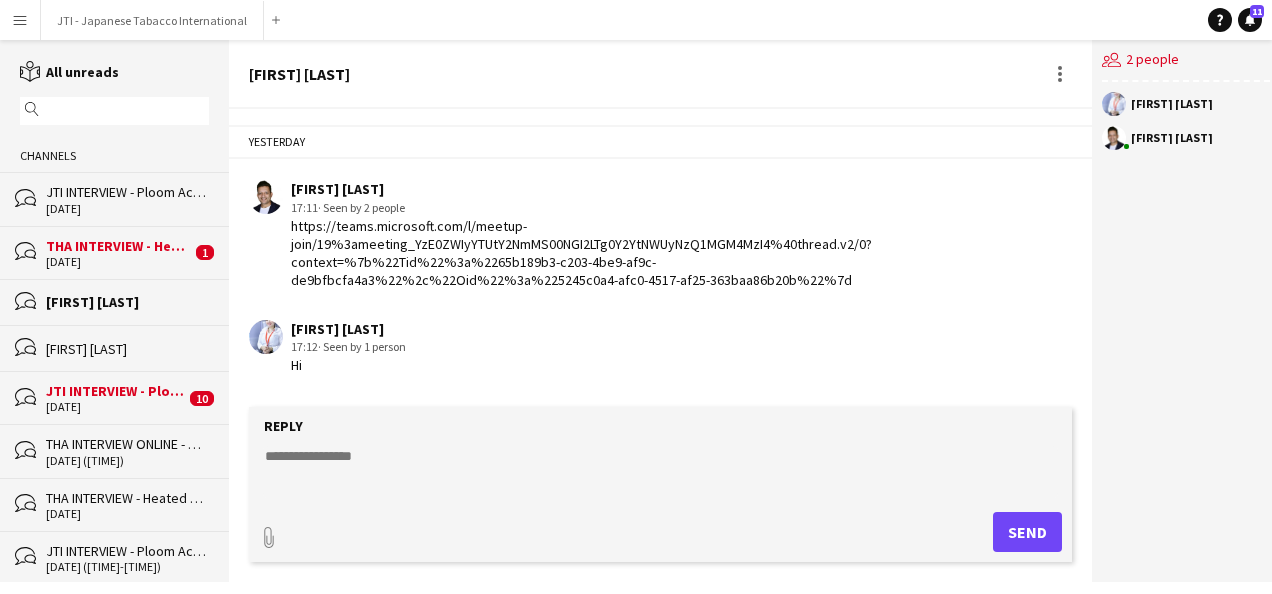 click on "JTI INTERVIEW - Ploom Activation - UAE Launch Program" 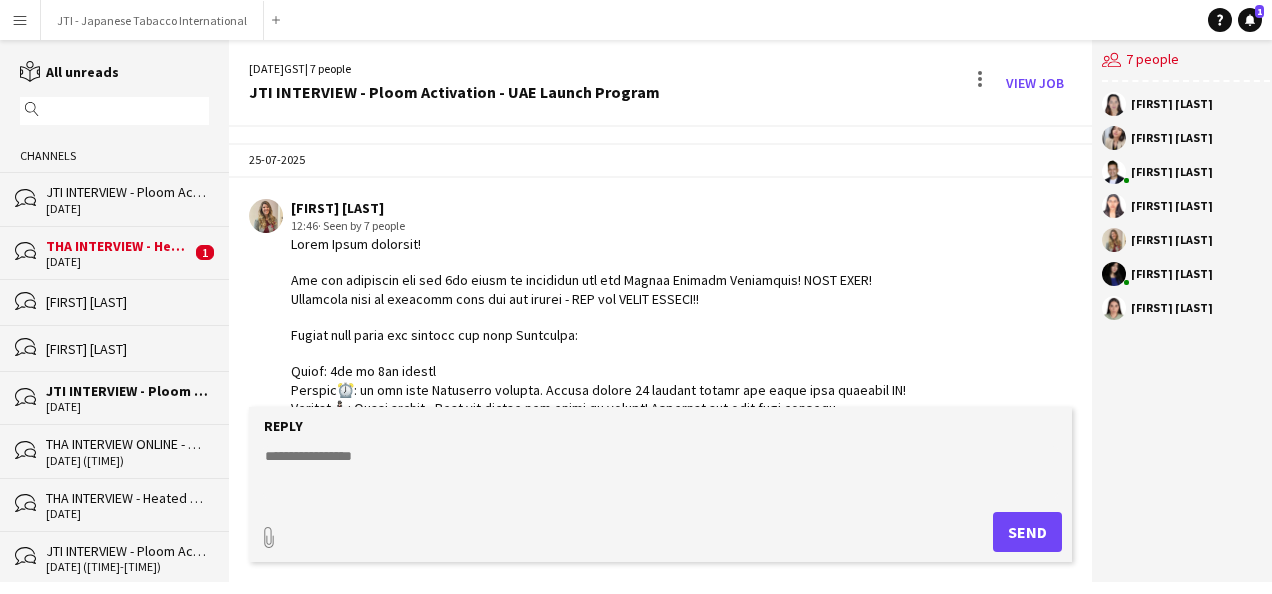 scroll, scrollTop: 1544, scrollLeft: 0, axis: vertical 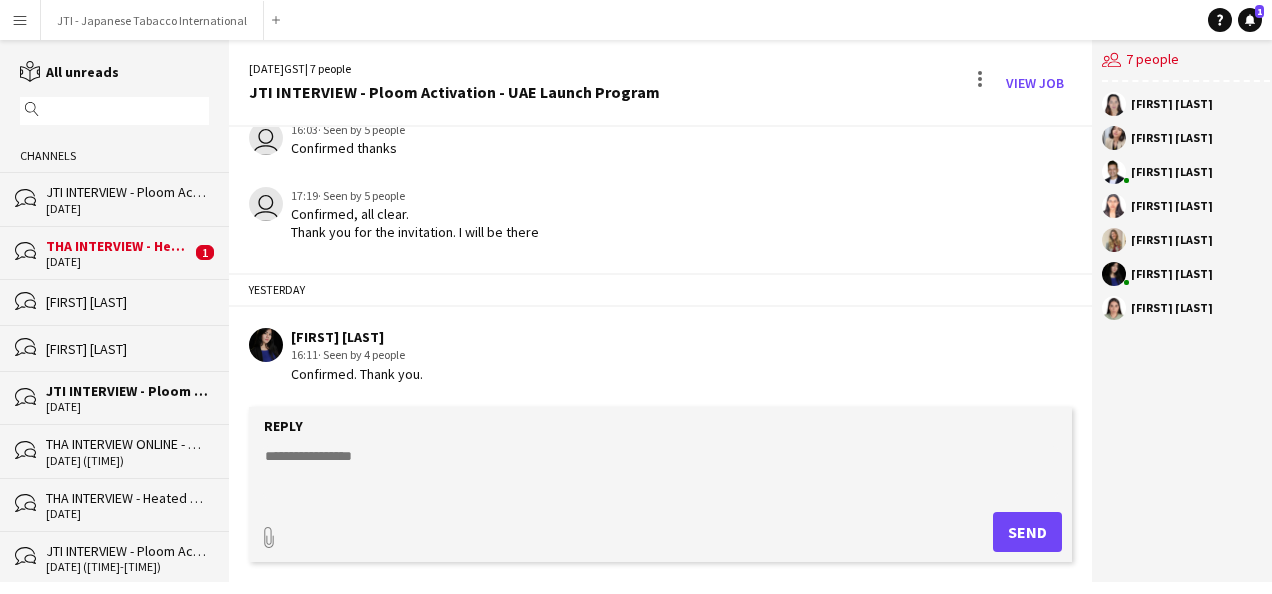 click on "THA INTERVIEW - Heated Tobacco - UAE Launch Program" 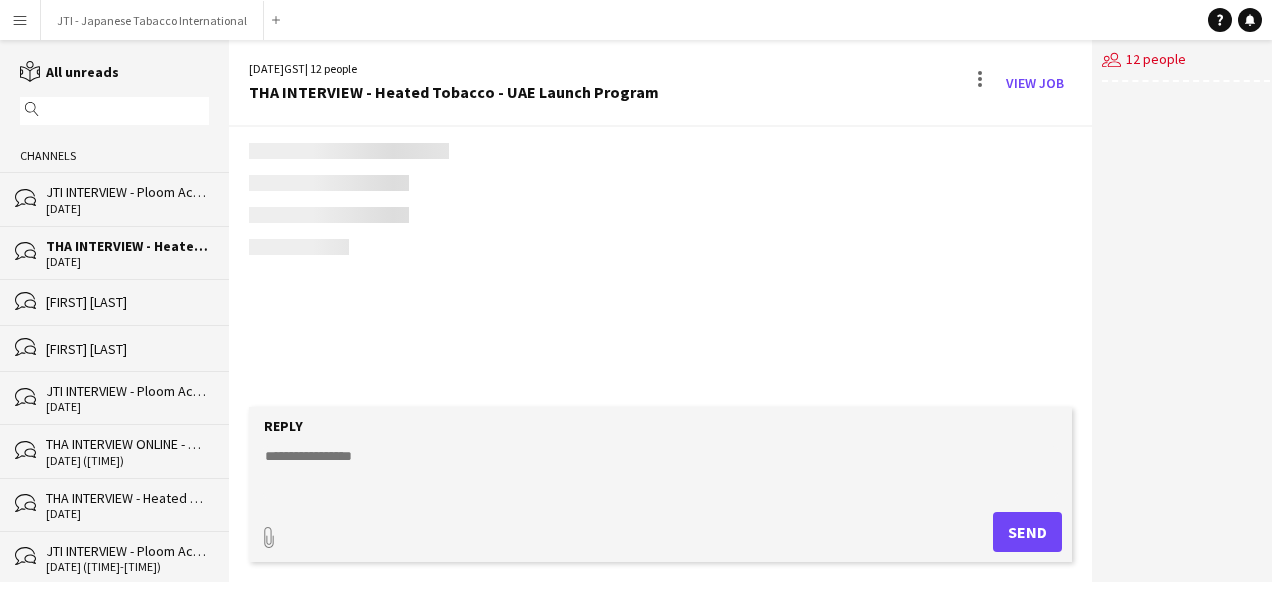 scroll, scrollTop: 0, scrollLeft: 0, axis: both 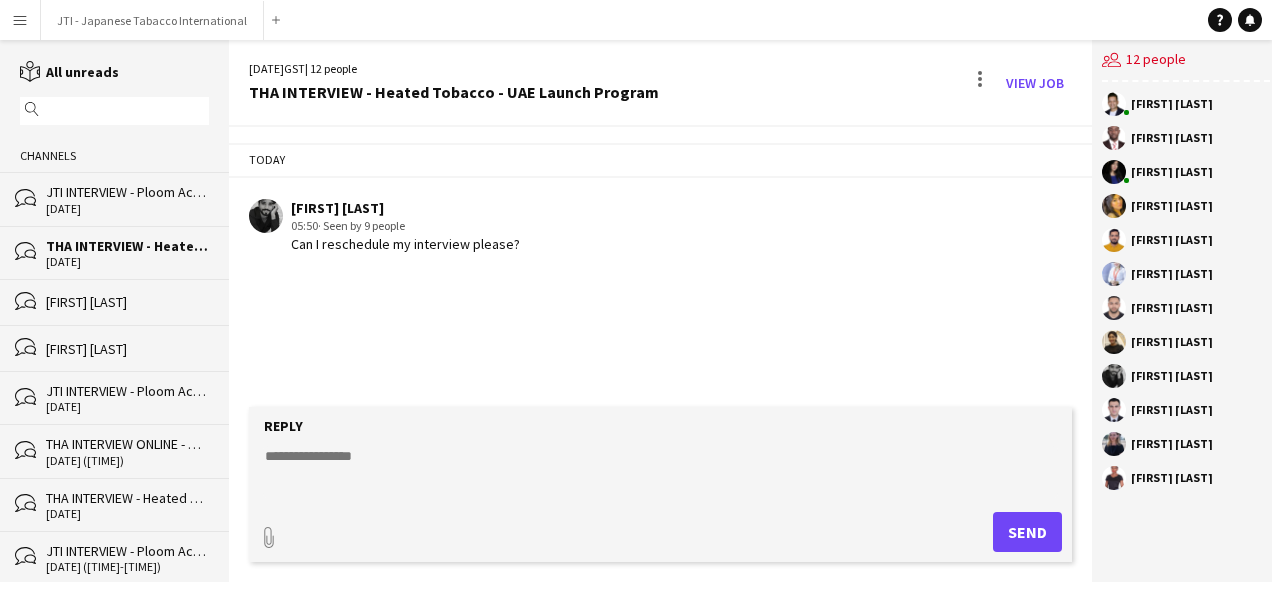 click 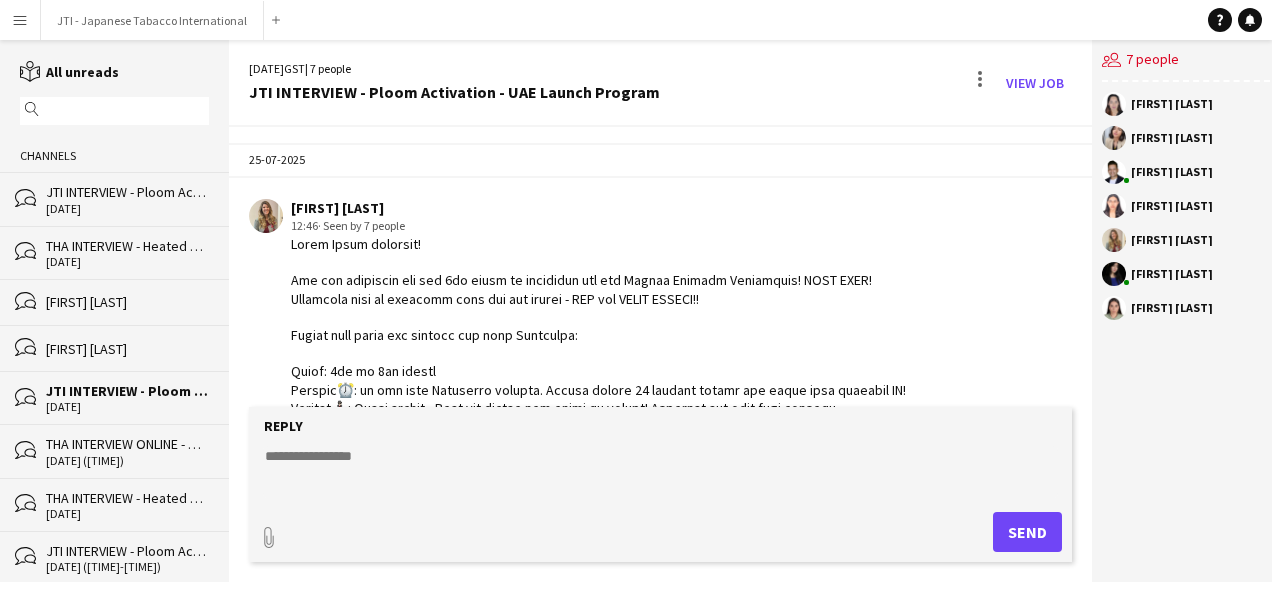 scroll, scrollTop: 1544, scrollLeft: 0, axis: vertical 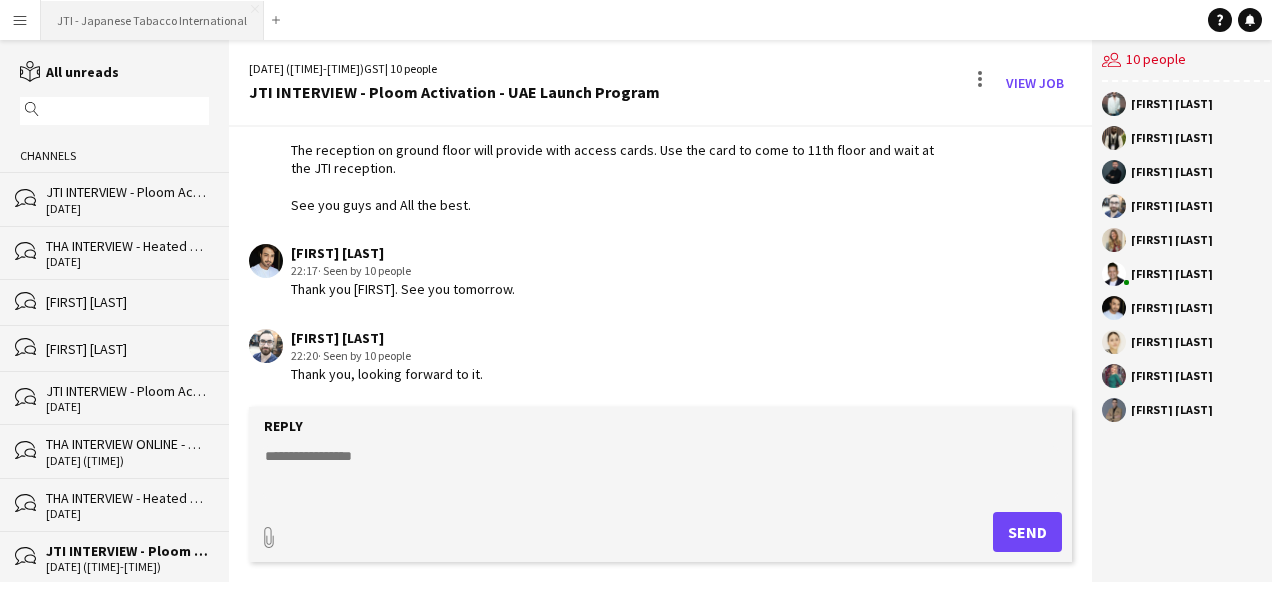 click on "JTI - Japanese Tabacco International
Close" at bounding box center [152, 20] 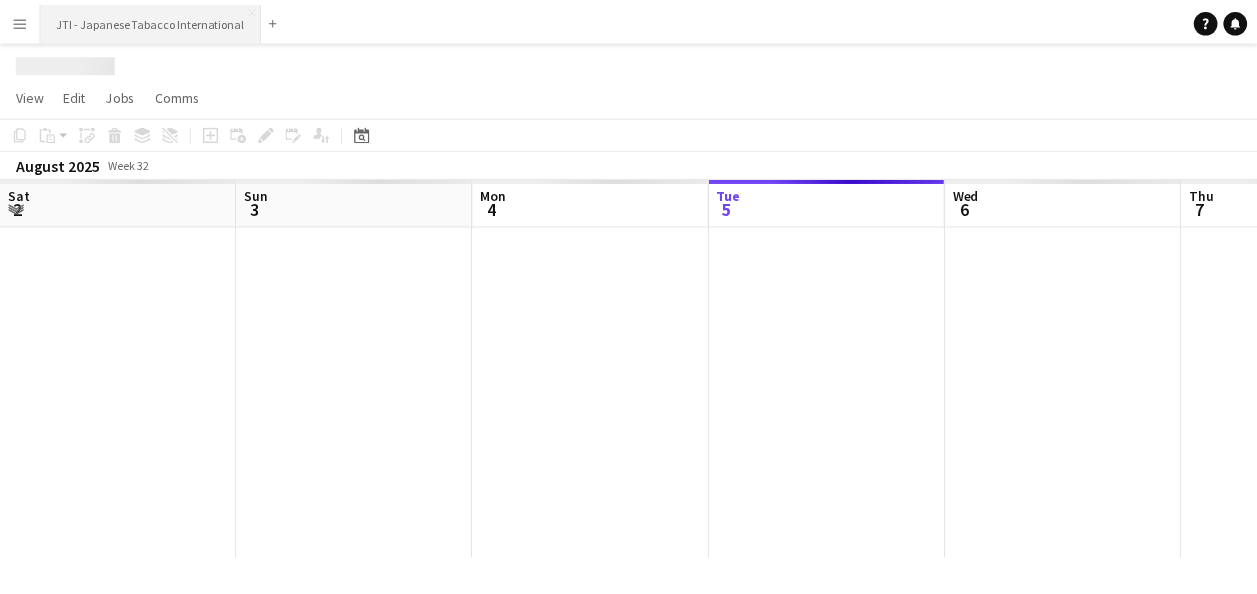 scroll, scrollTop: 0, scrollLeft: 478, axis: horizontal 